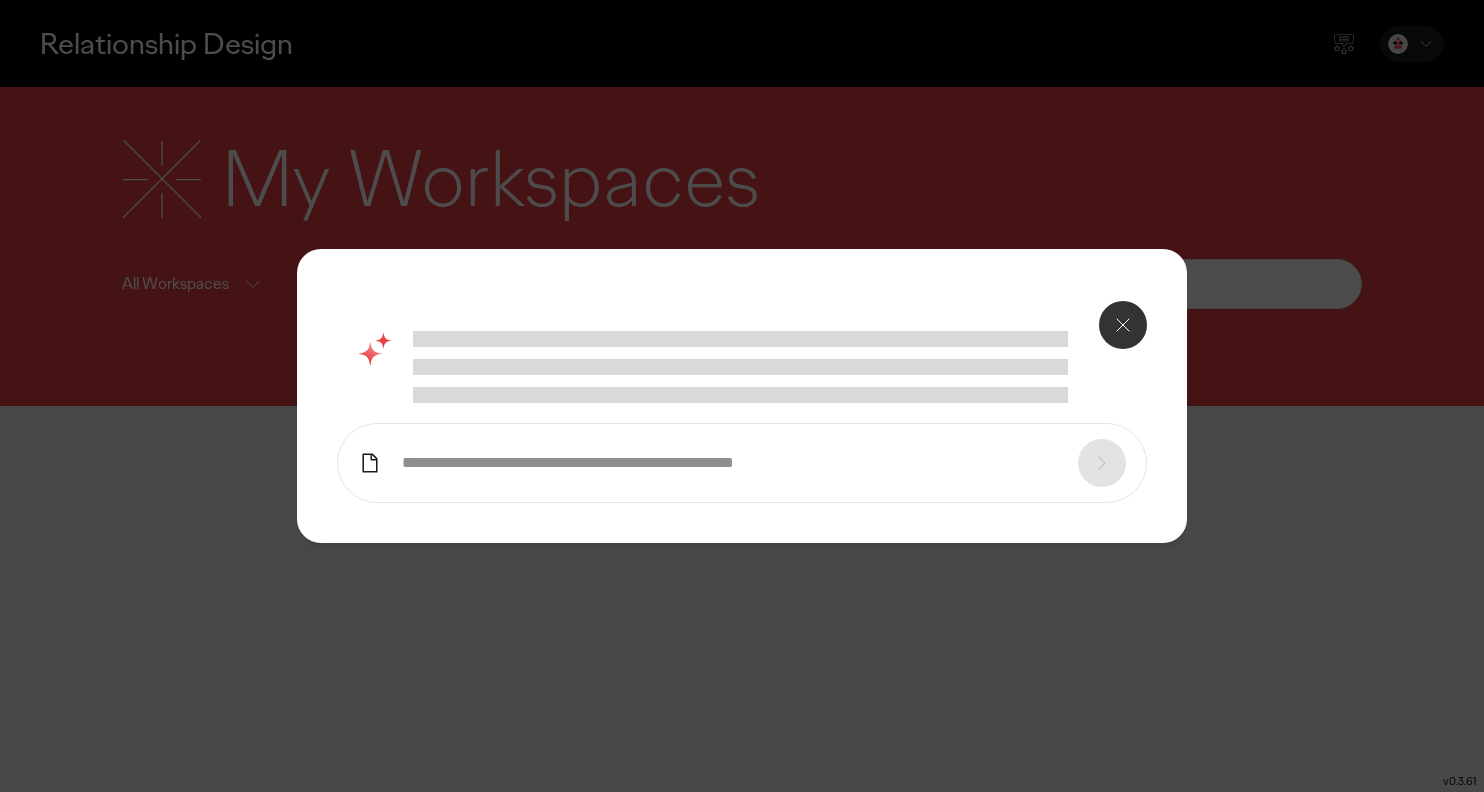 scroll, scrollTop: 0, scrollLeft: 0, axis: both 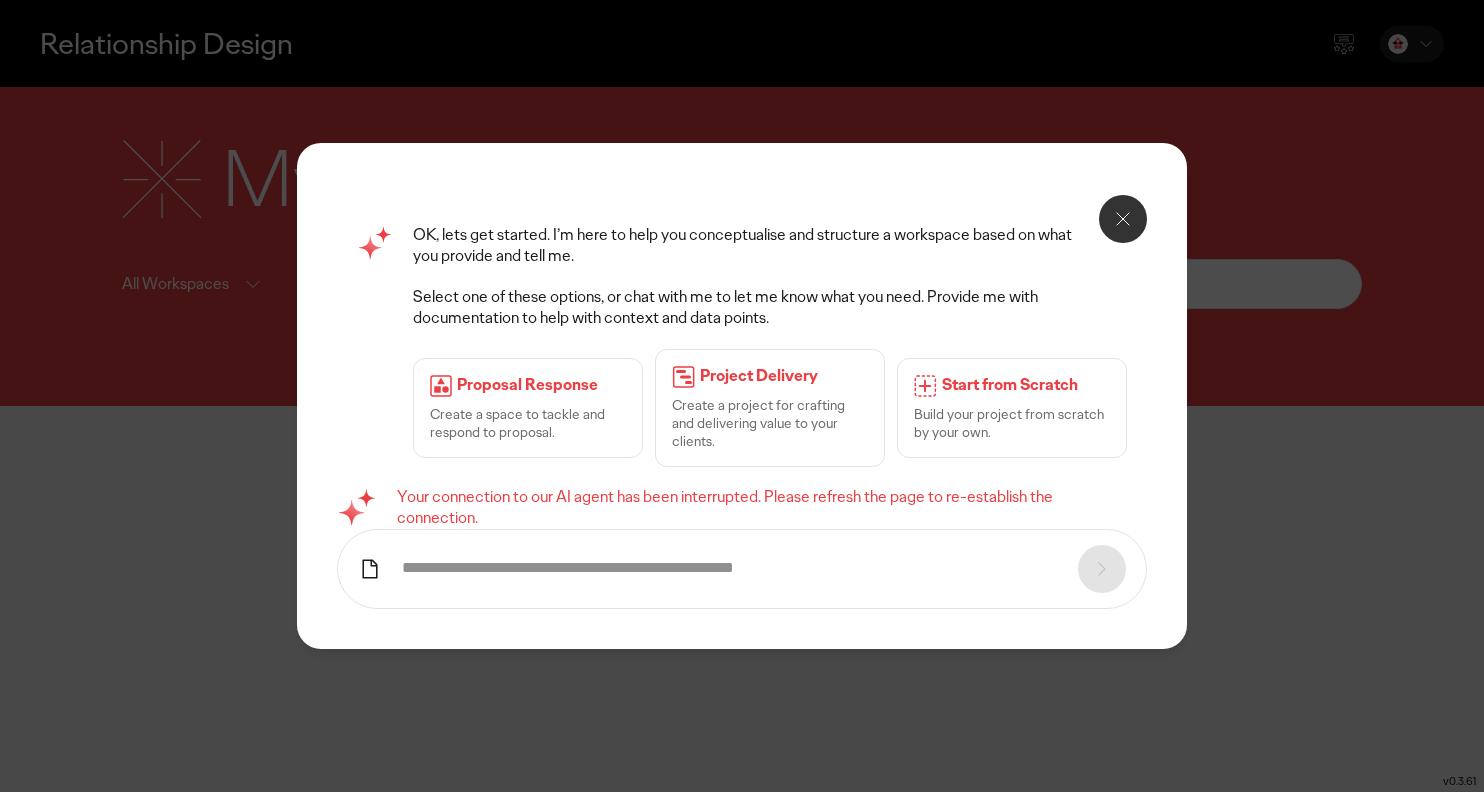 click on "OK, lets get started. I’m here to help you conceptualise and structure a workspace based on what you provide and tell me.   Select one of these options, or chat with me to let me know what you need. Provide me with documentation to help with context and data points.   Proposal Response   Create a space to tackle and respond to proposal.   Project Delivery   Create a project for crafting and delivering value to your clients.   Start from Scratch   Build your project from scratch by your own." 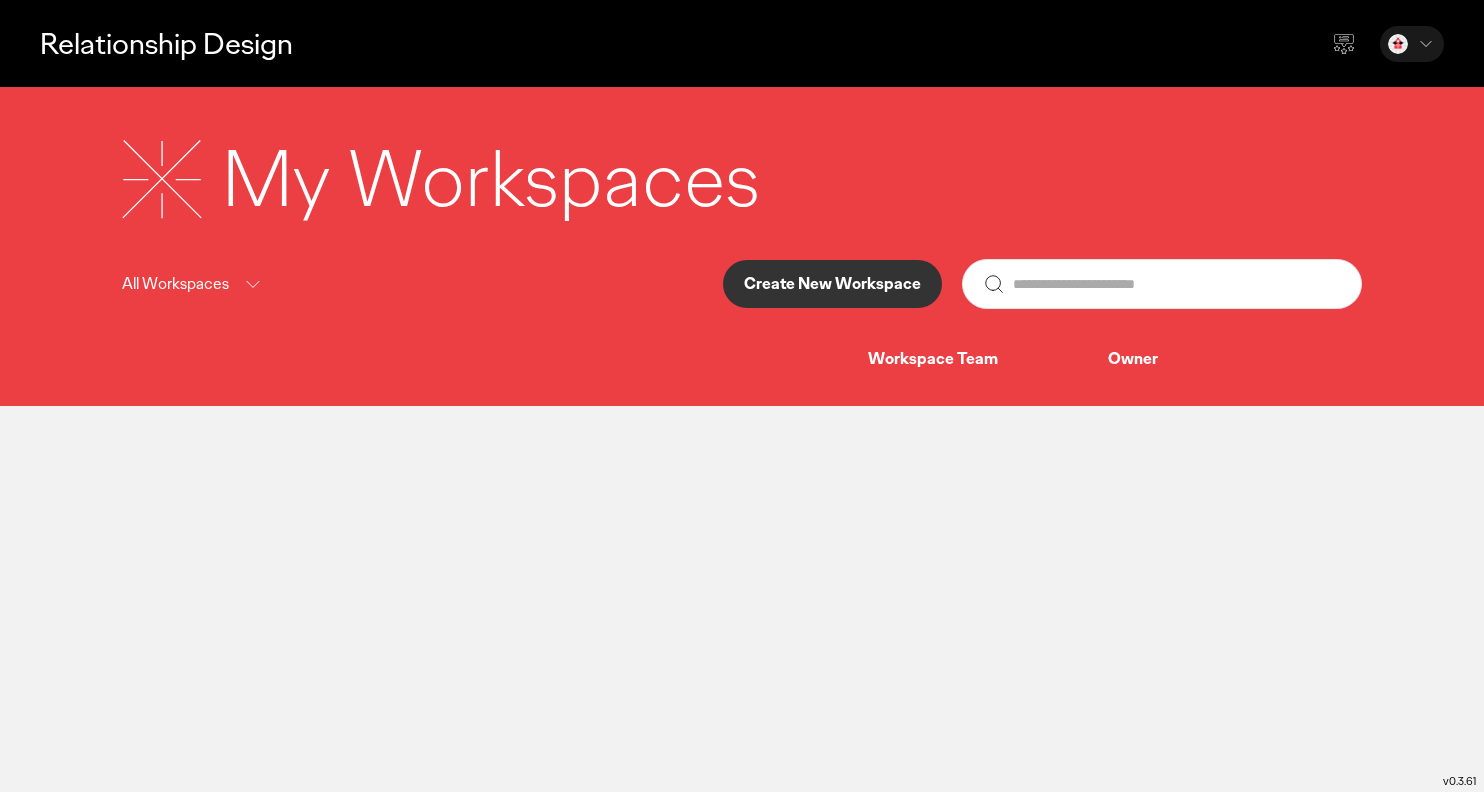 click on "Create New Workspace" at bounding box center (832, 284) 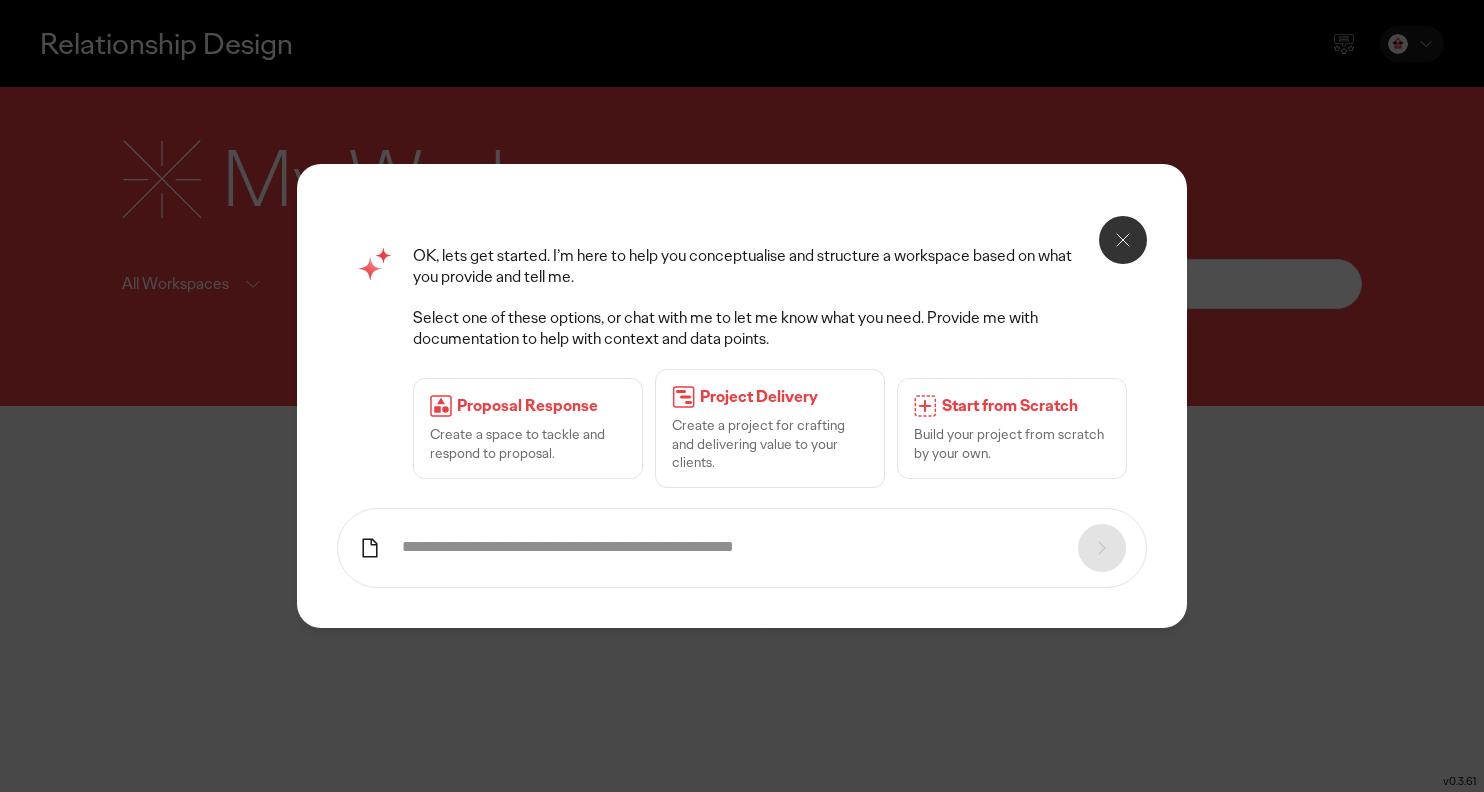 click on "OK, lets get started. I’m here to help you conceptualise and structure a workspace based on what you provide and tell me." at bounding box center (770, 267) 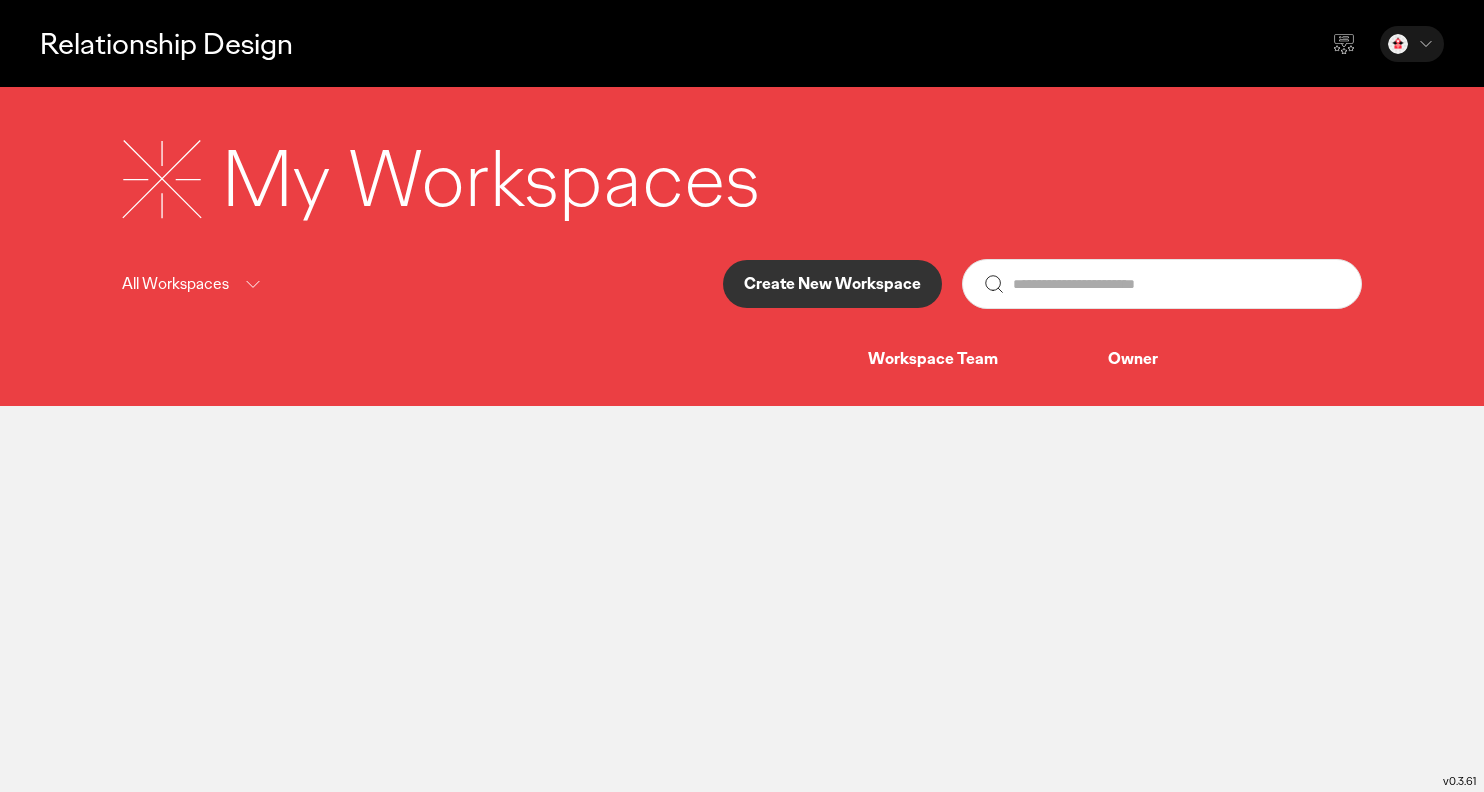click on "Create New Workspace" at bounding box center (832, 284) 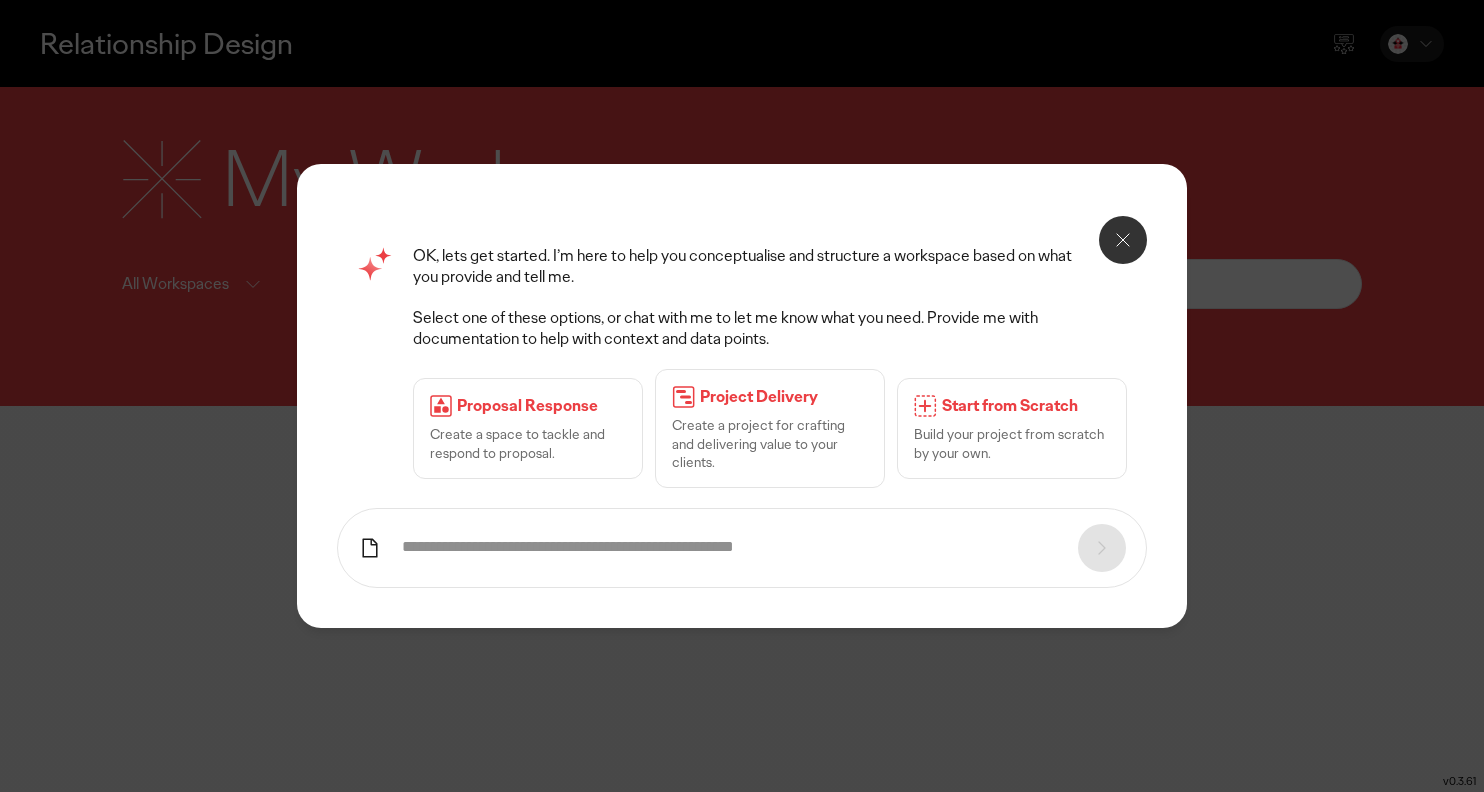 click at bounding box center (742, 548) 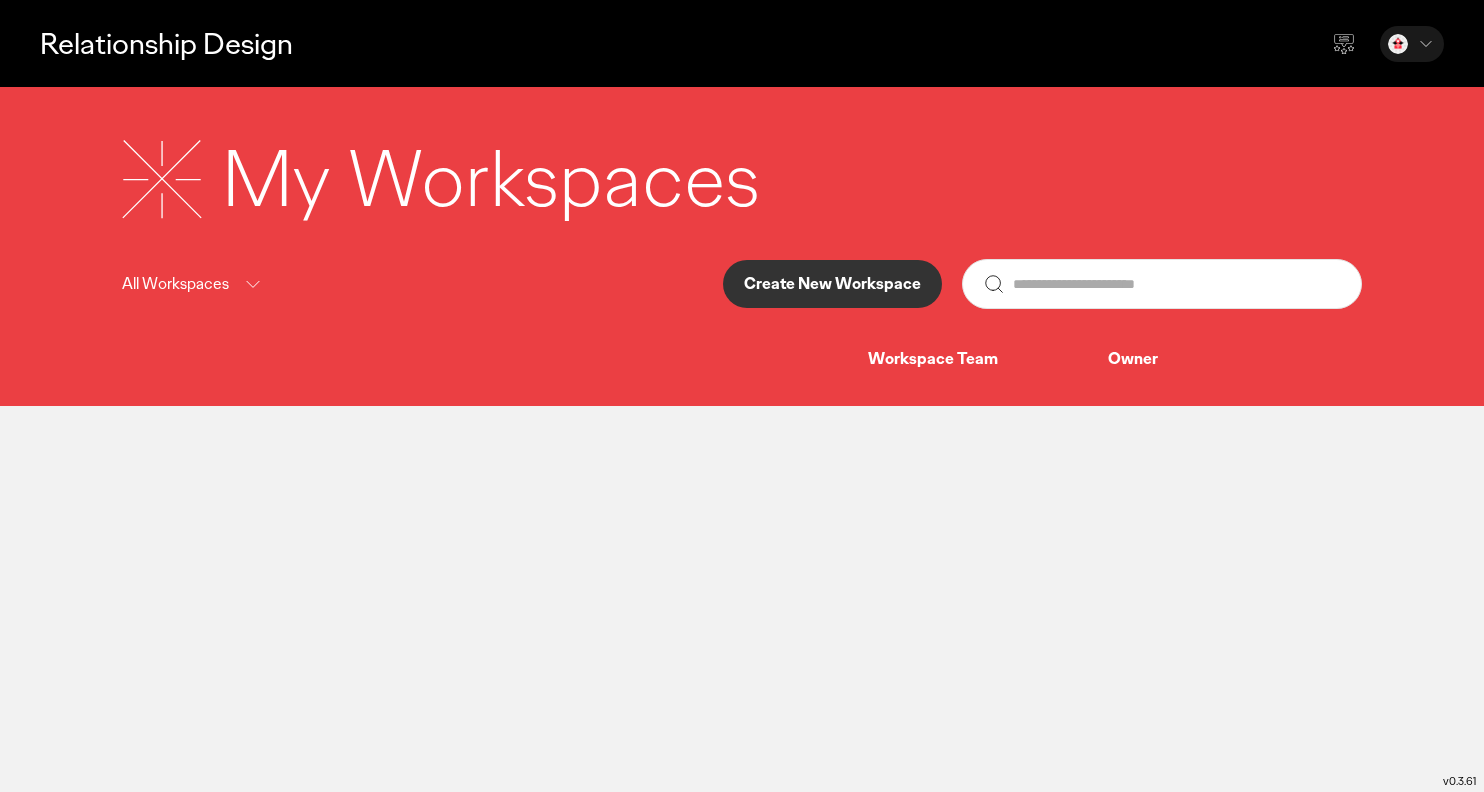 click on "Workspace Team" at bounding box center (988, 359) 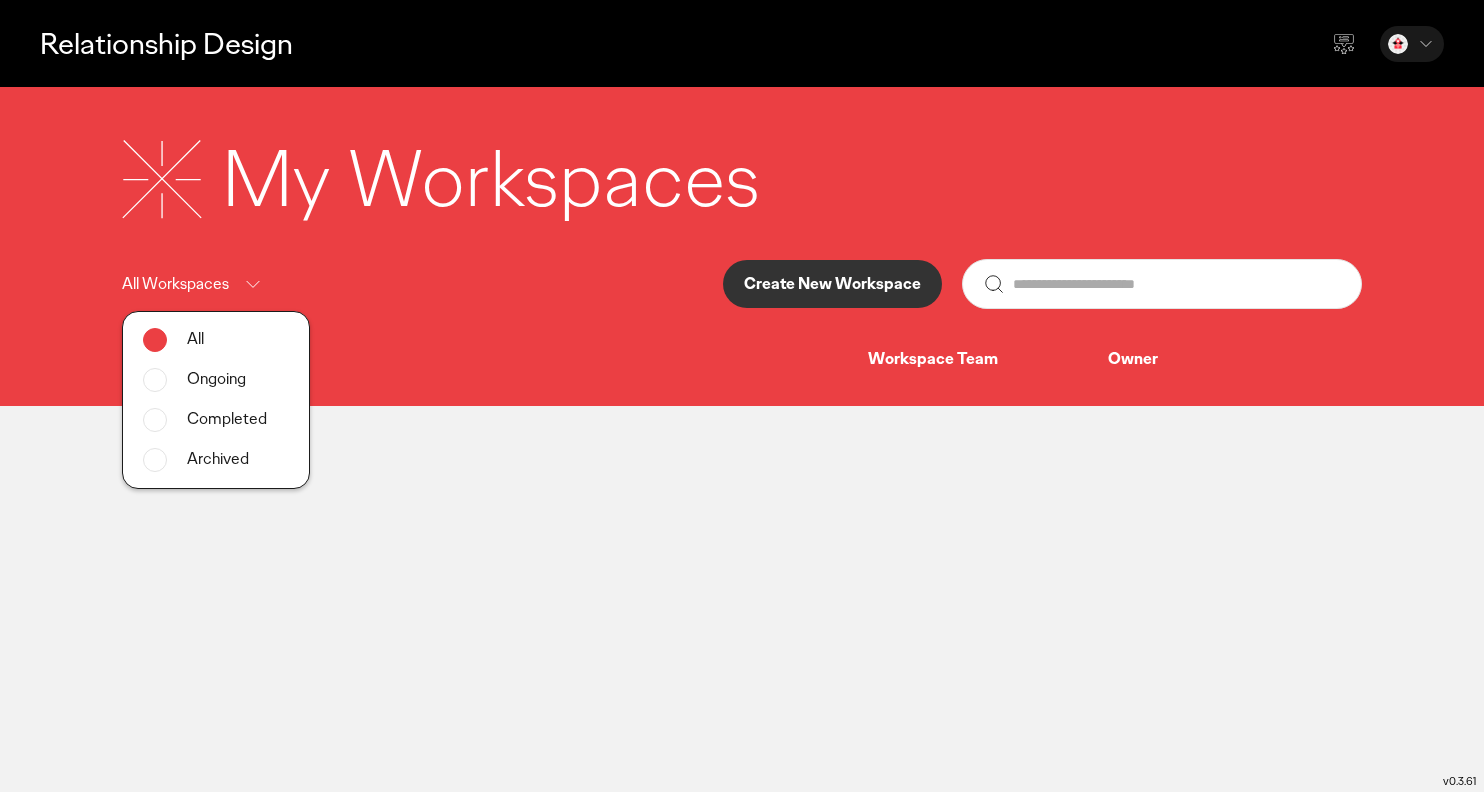 click on "All Workspaces" at bounding box center (175, 284) 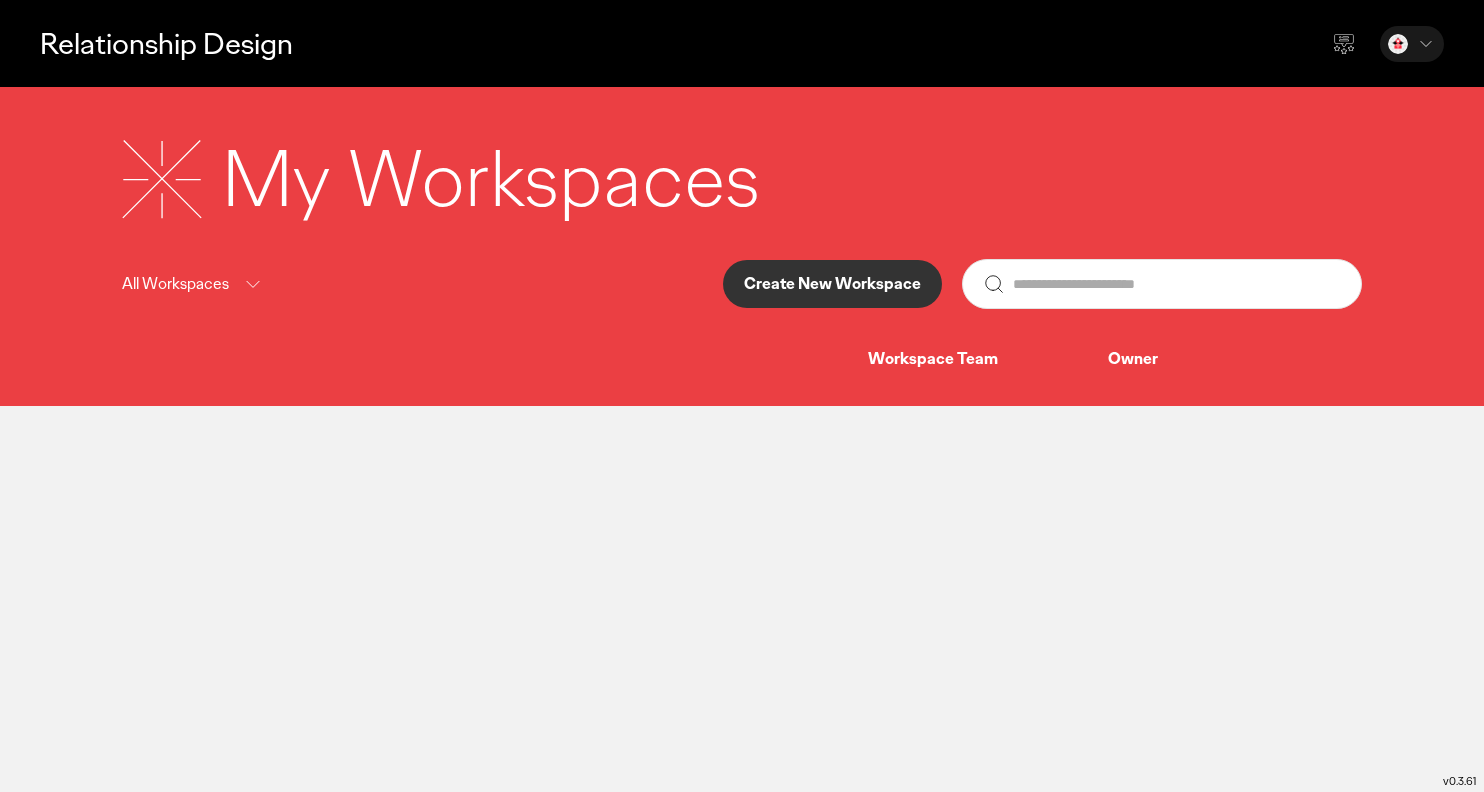 click on "Relationship Design" at bounding box center [742, 43] 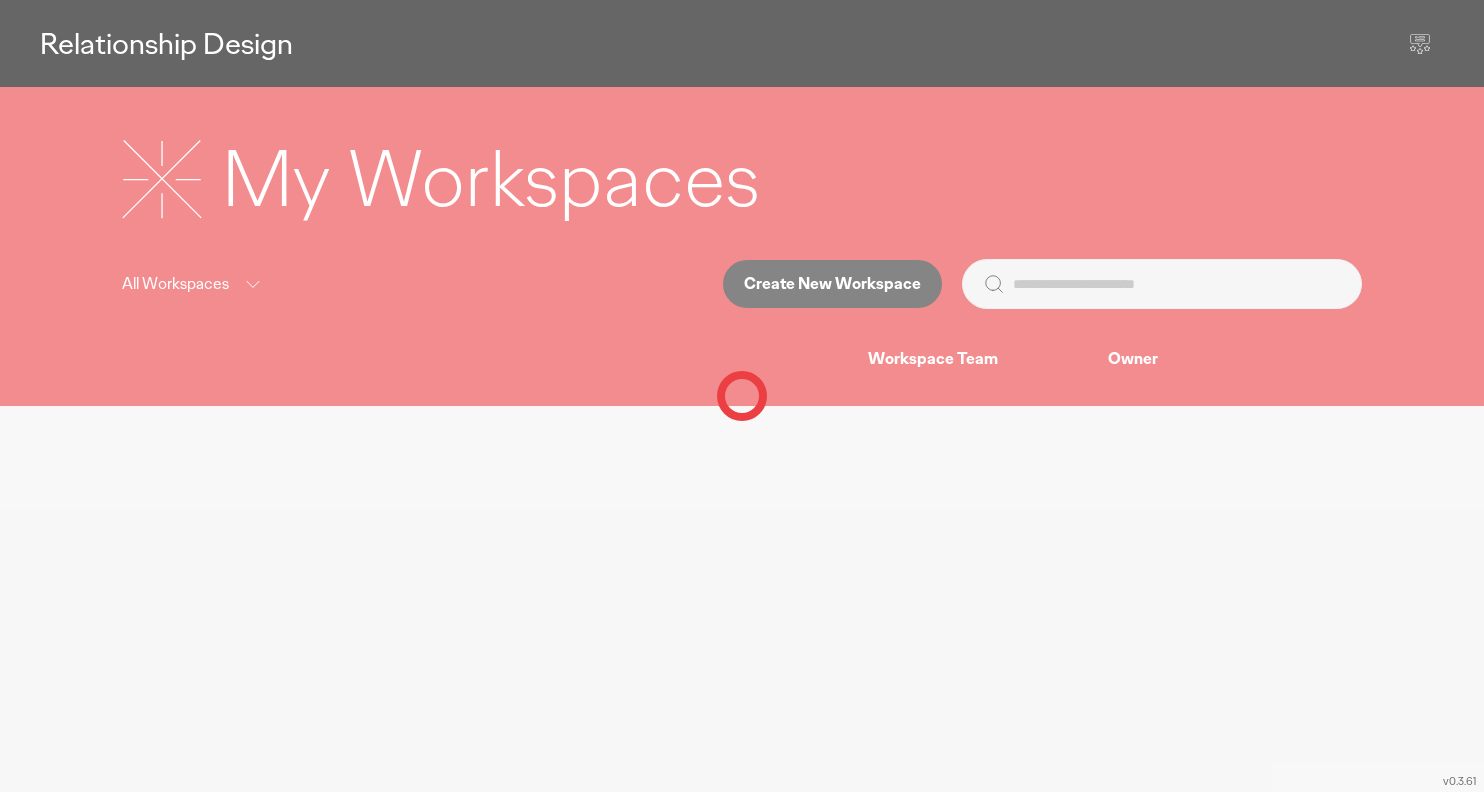 scroll, scrollTop: 0, scrollLeft: 0, axis: both 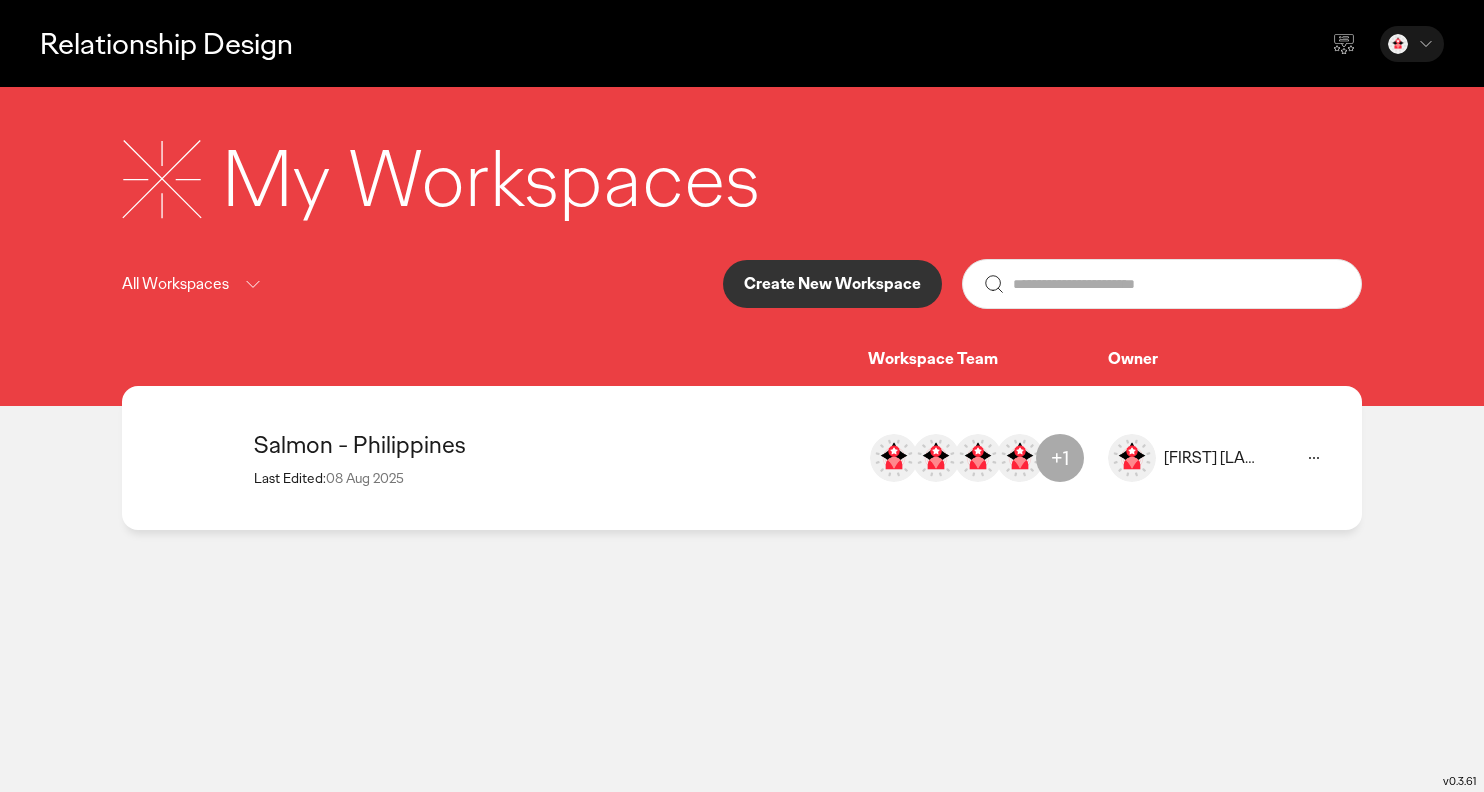 click on "Salmon - Philippines" at bounding box center (551, 444) 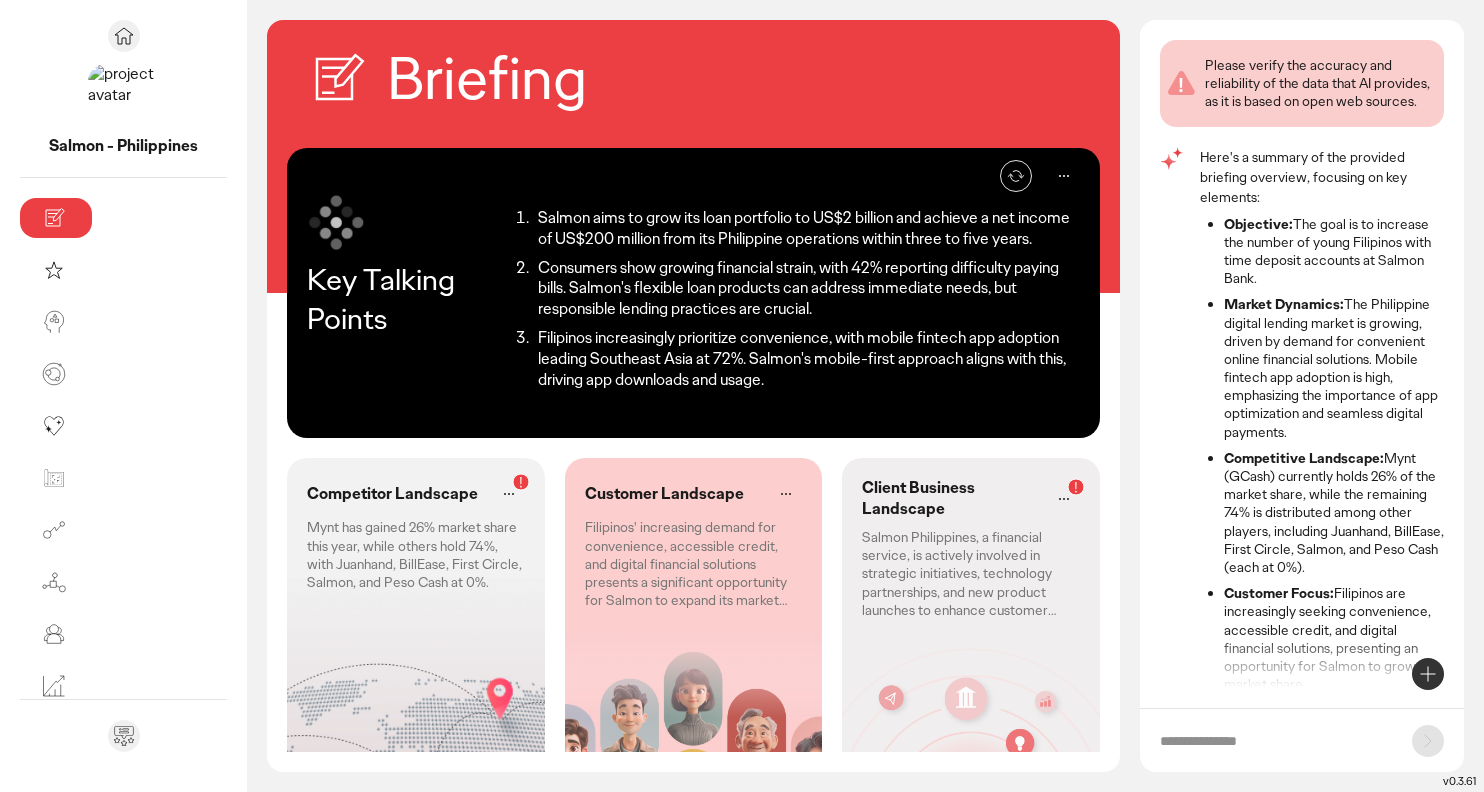 scroll, scrollTop: 173, scrollLeft: 0, axis: vertical 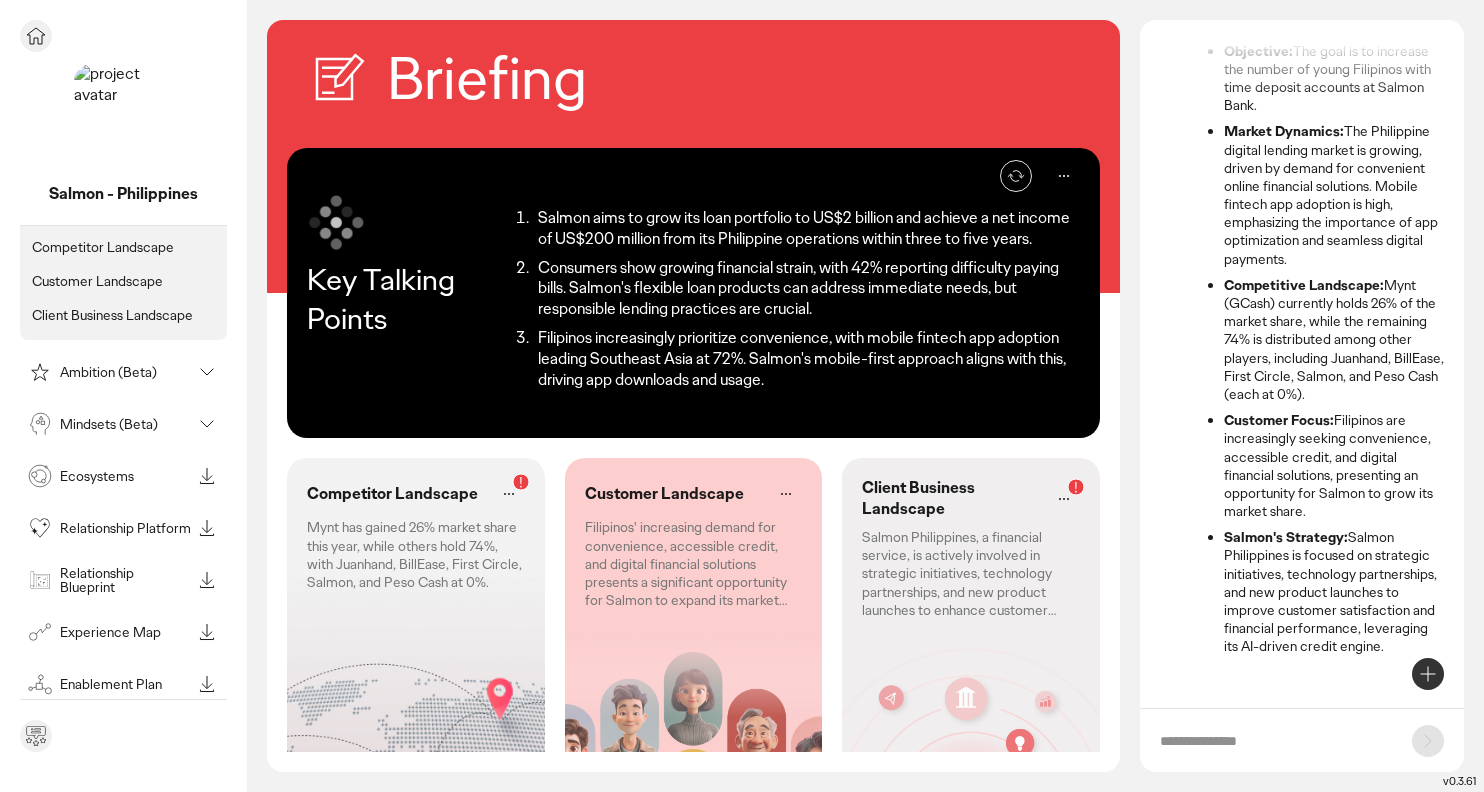 click on "Briefing (Beta) Competitor Landscape Customer Landscape Client Business Landscape Ambition (Beta) Mindsets (Beta) Ecosystems Relationship Platform Relationship Blueprint Experience Map Enablement Plan Audience Framework Impact Framework" at bounding box center [123, 496] 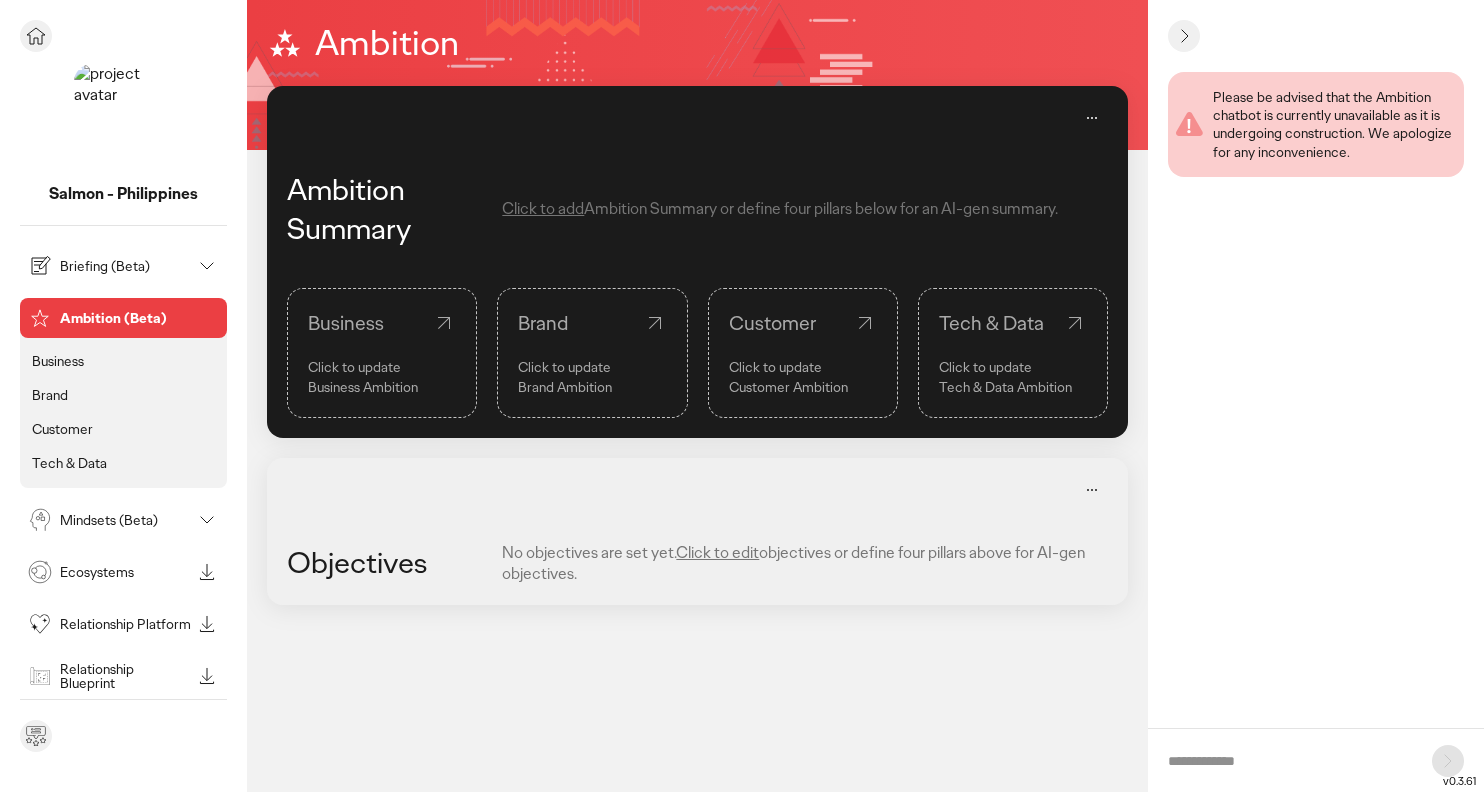 click on "Mindsets (Beta)" at bounding box center (107, 520) 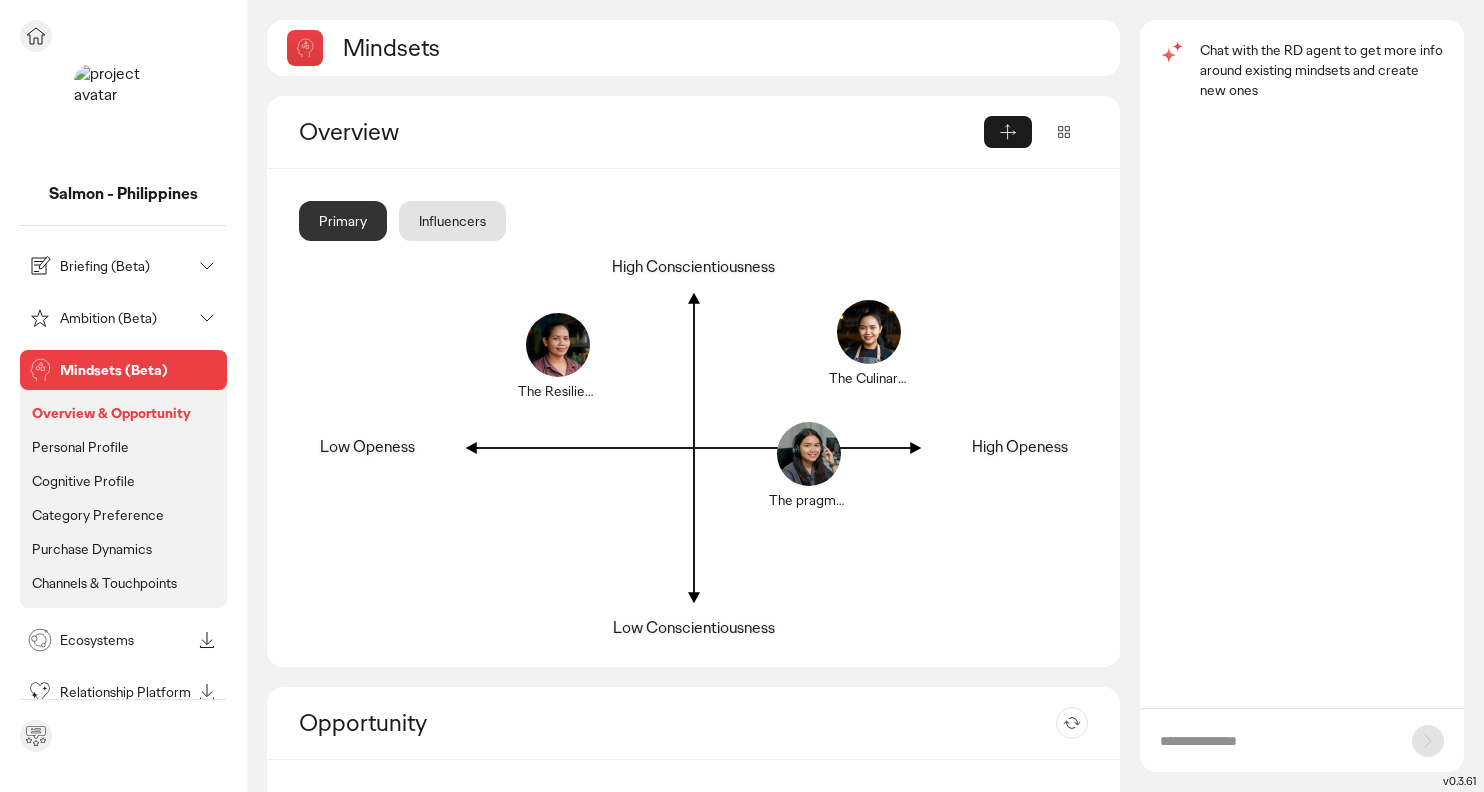 click on "Ecosystems" at bounding box center [125, 640] 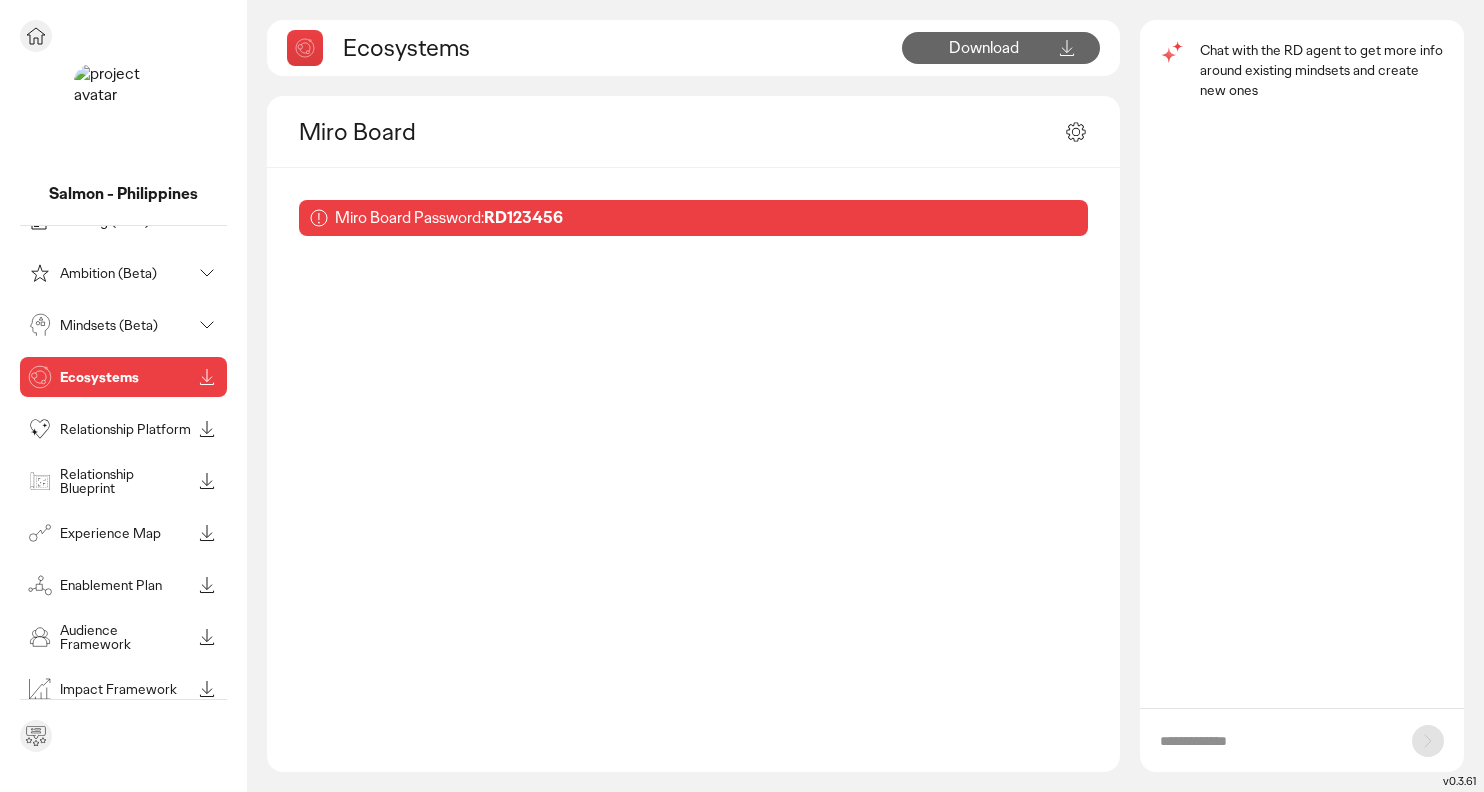scroll, scrollTop: 0, scrollLeft: 0, axis: both 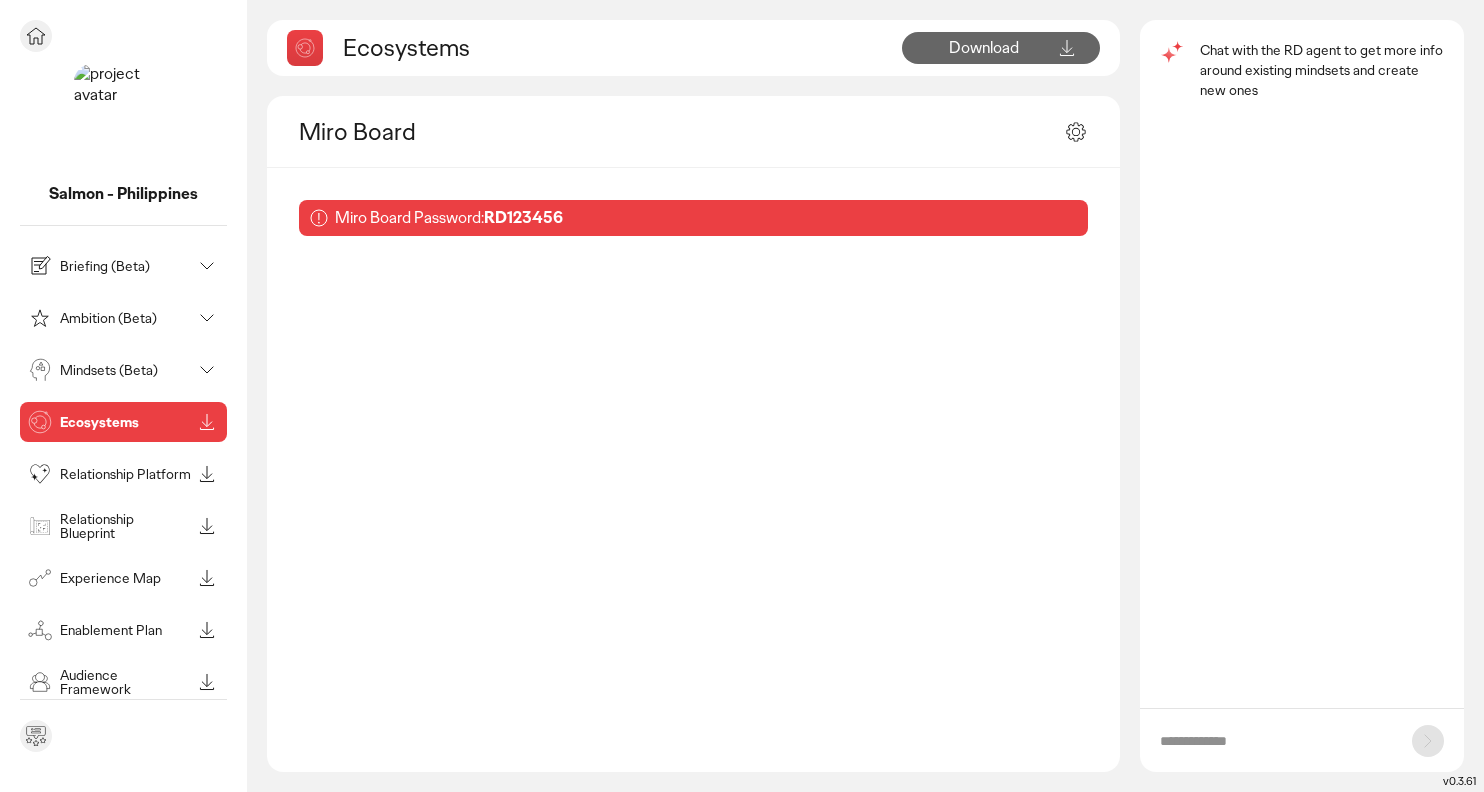 click on "Relationship Platform" at bounding box center (125, 474) 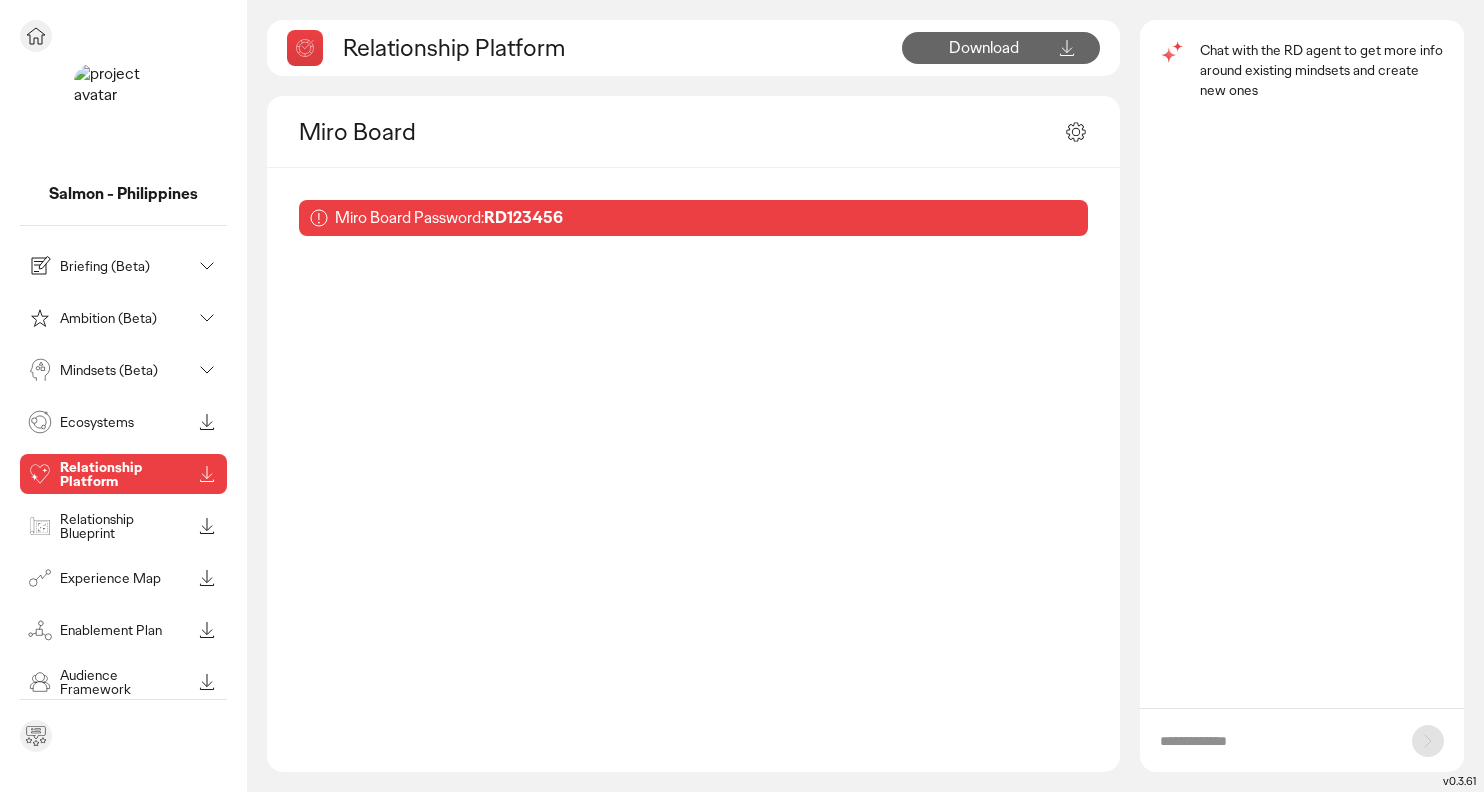 click on "Briefing (Beta) Ambition (Beta) Mindsets (Beta) Ecosystems Relationship Platform Relationship Blueprint Experience Map Enablement Plan Audience Framework Impact Framework" at bounding box center (123, 500) 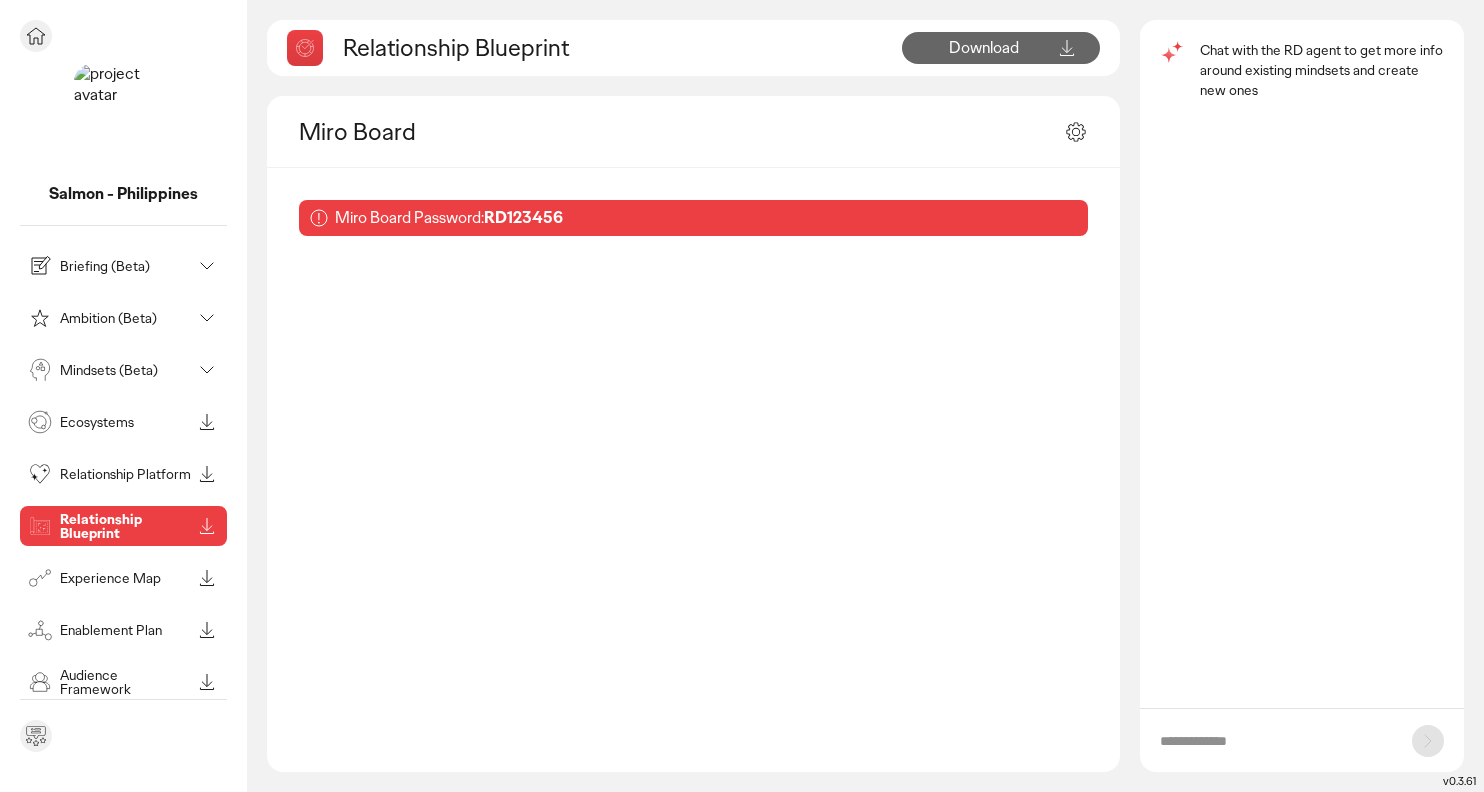 click on "Experience Map" at bounding box center [125, 578] 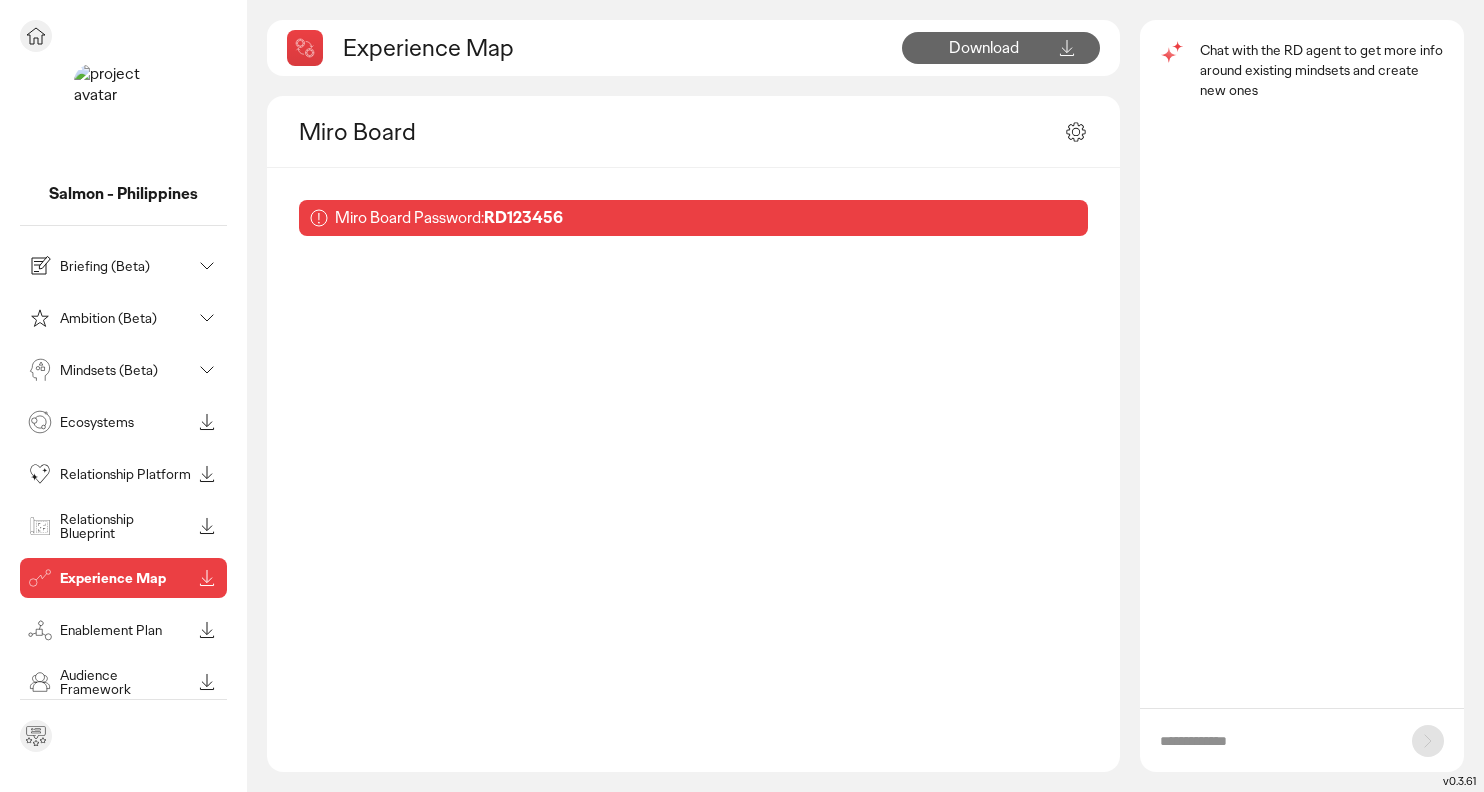 click on "Briefing (Beta)" at bounding box center (125, 266) 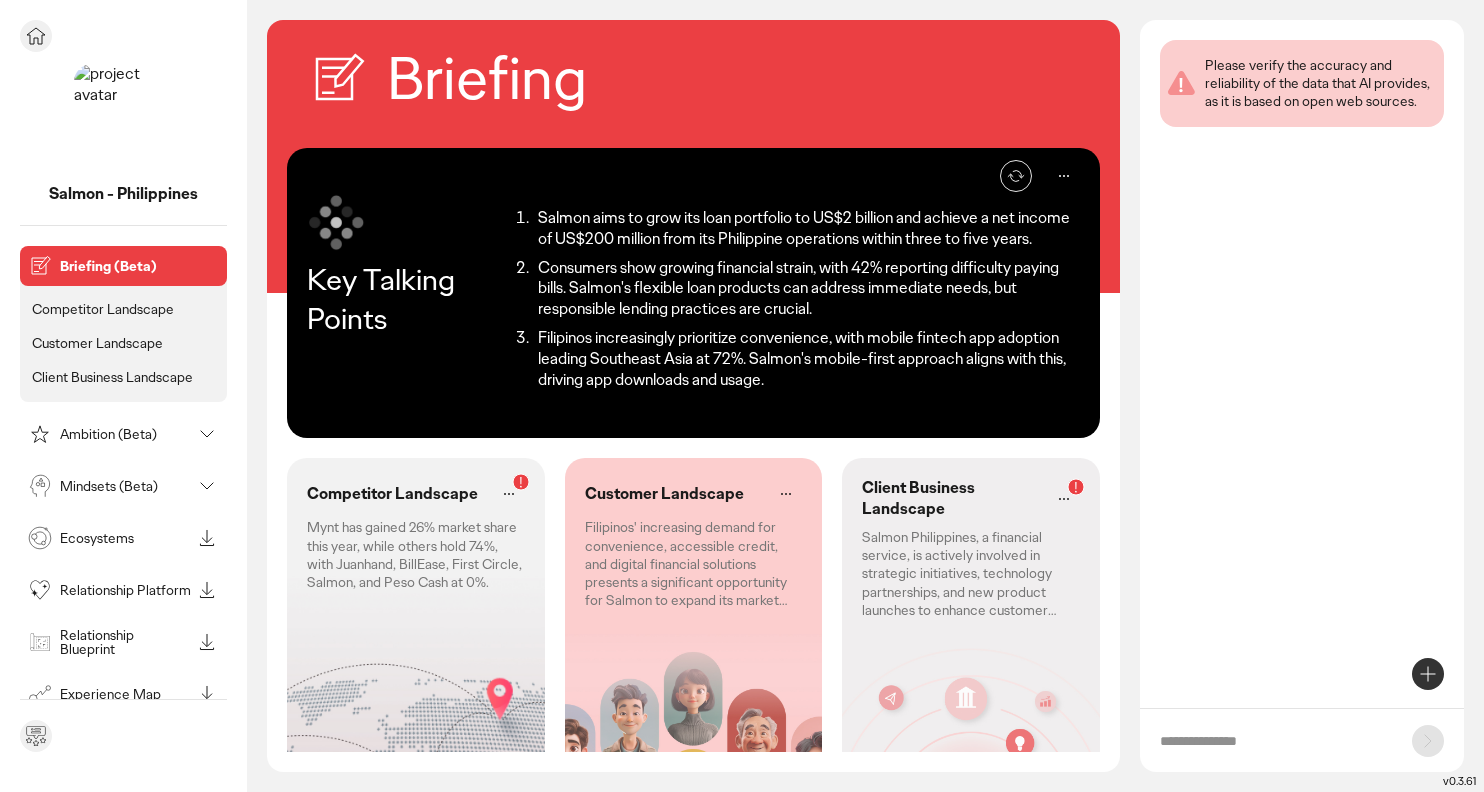 click on "Competitor Landscape" at bounding box center (103, 309) 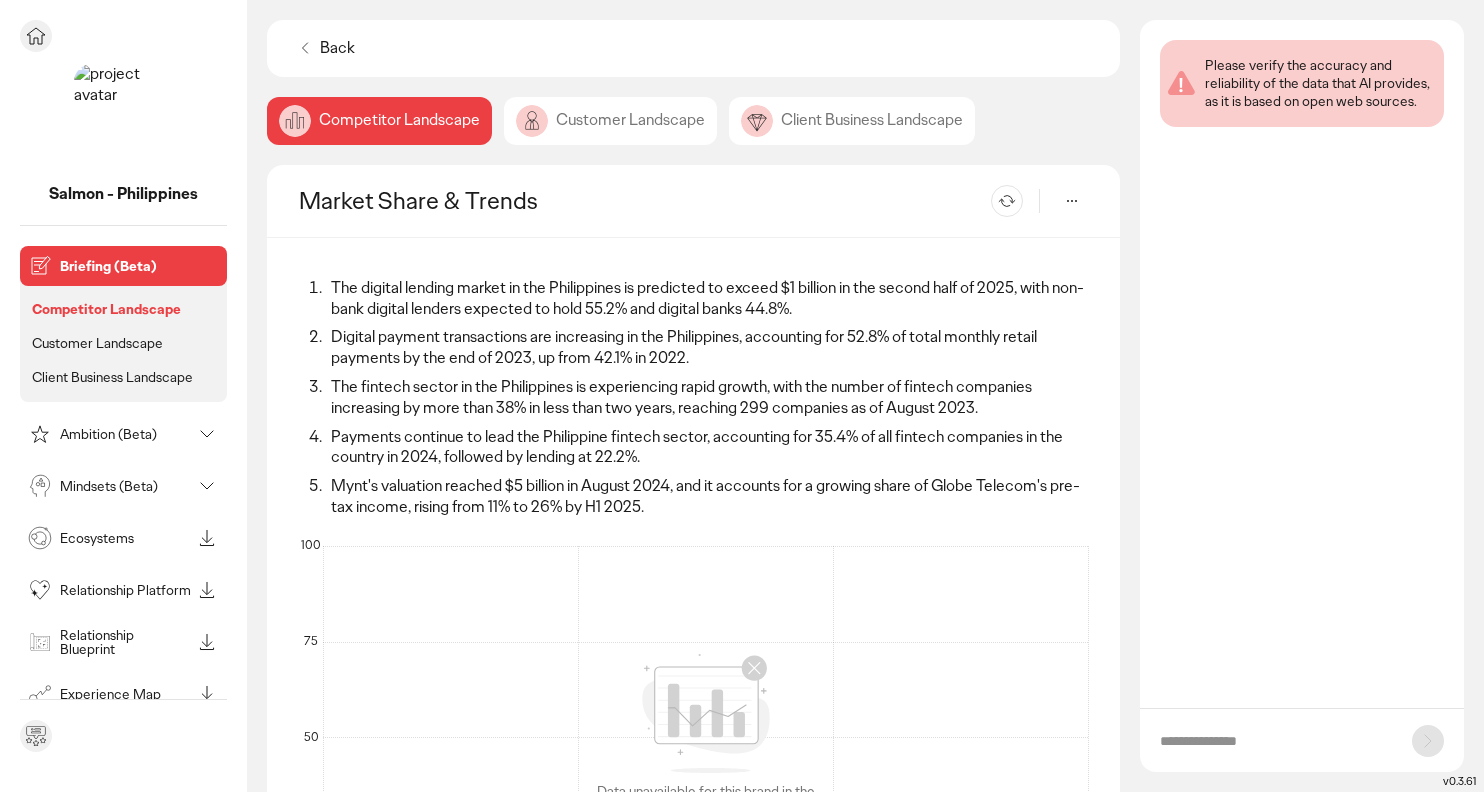 click on "Briefing (Beta)" at bounding box center [139, 266] 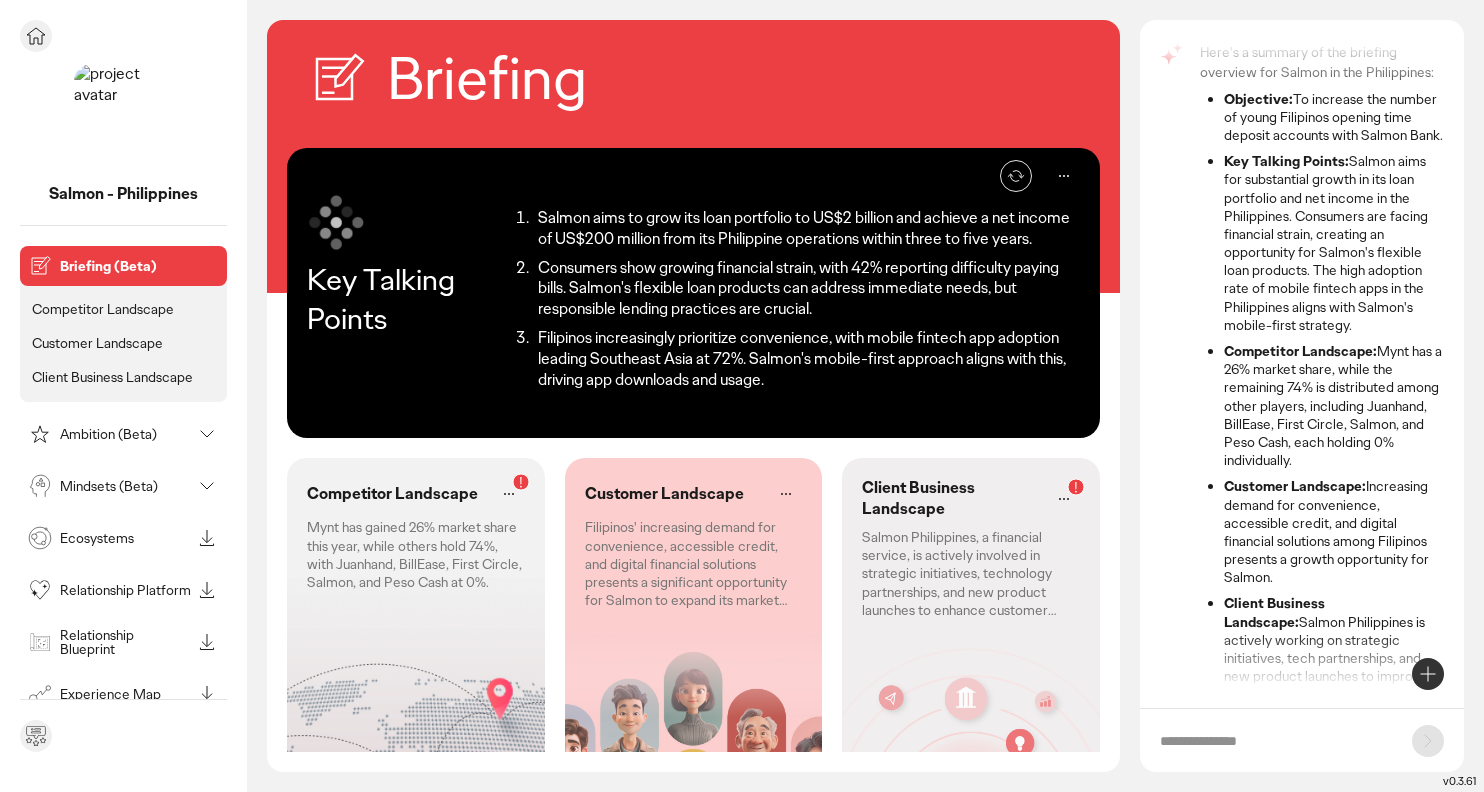 scroll, scrollTop: 171, scrollLeft: 0, axis: vertical 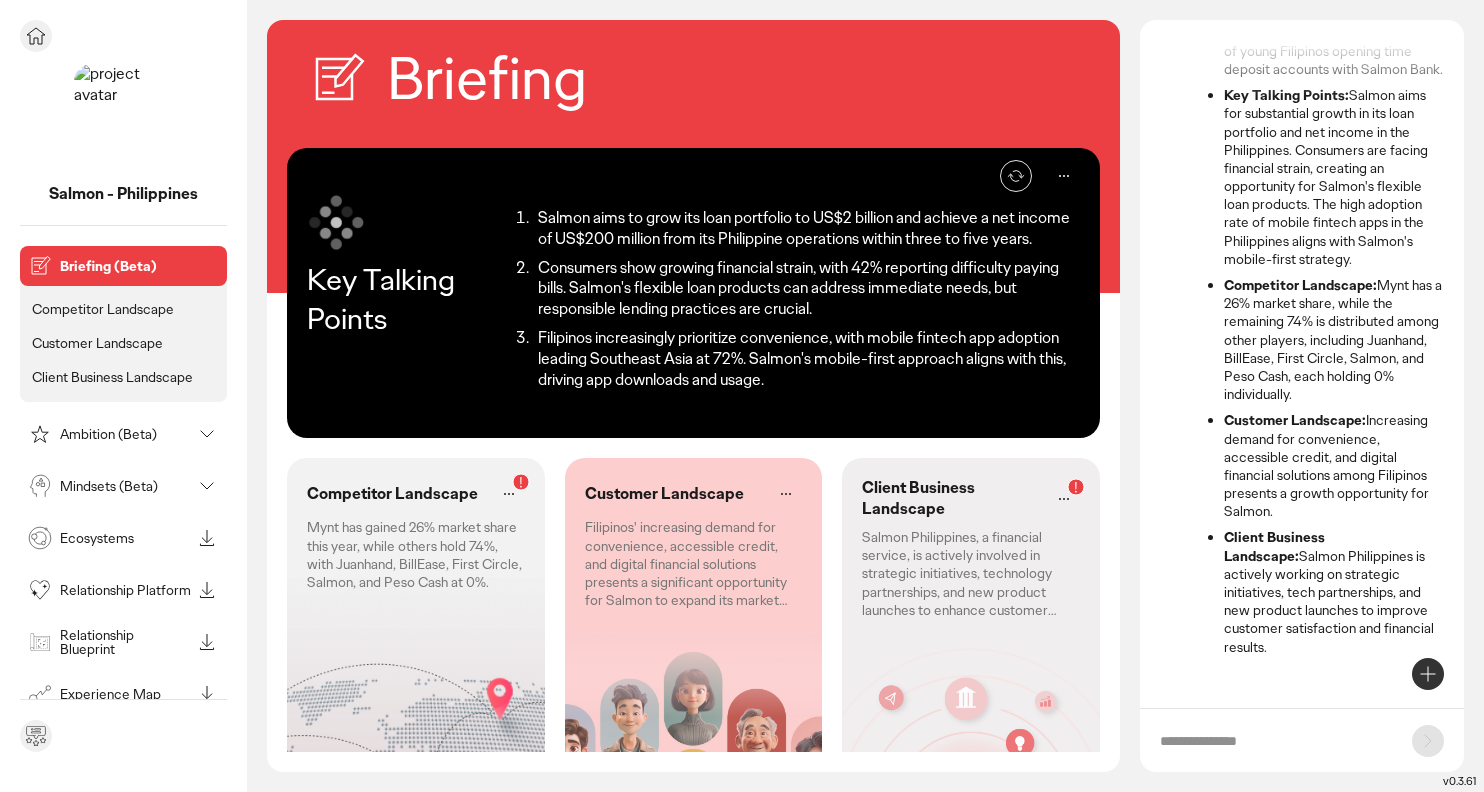 click on "Ambition (Beta)" at bounding box center [125, 434] 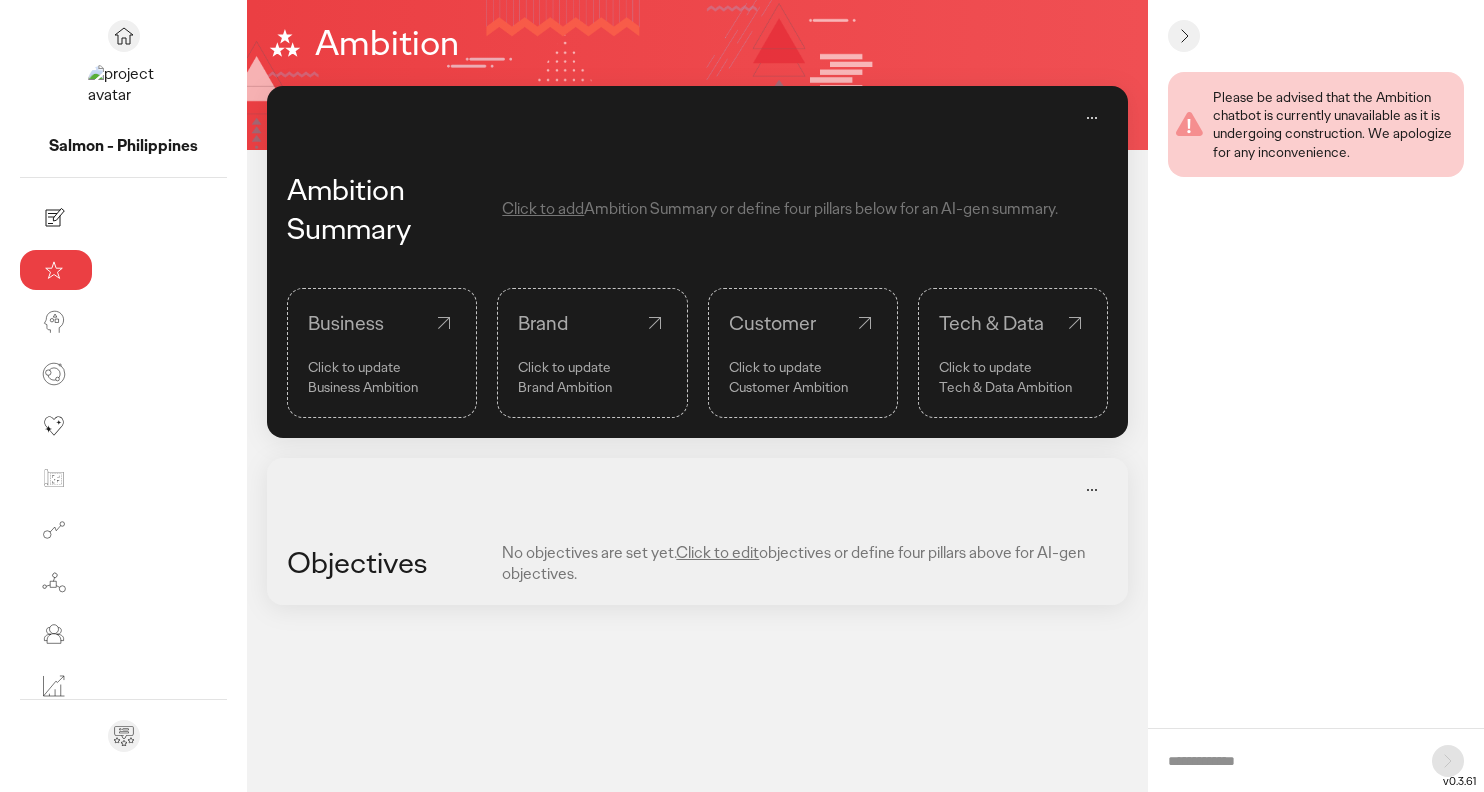 click on "Click to update" at bounding box center [382, 367] 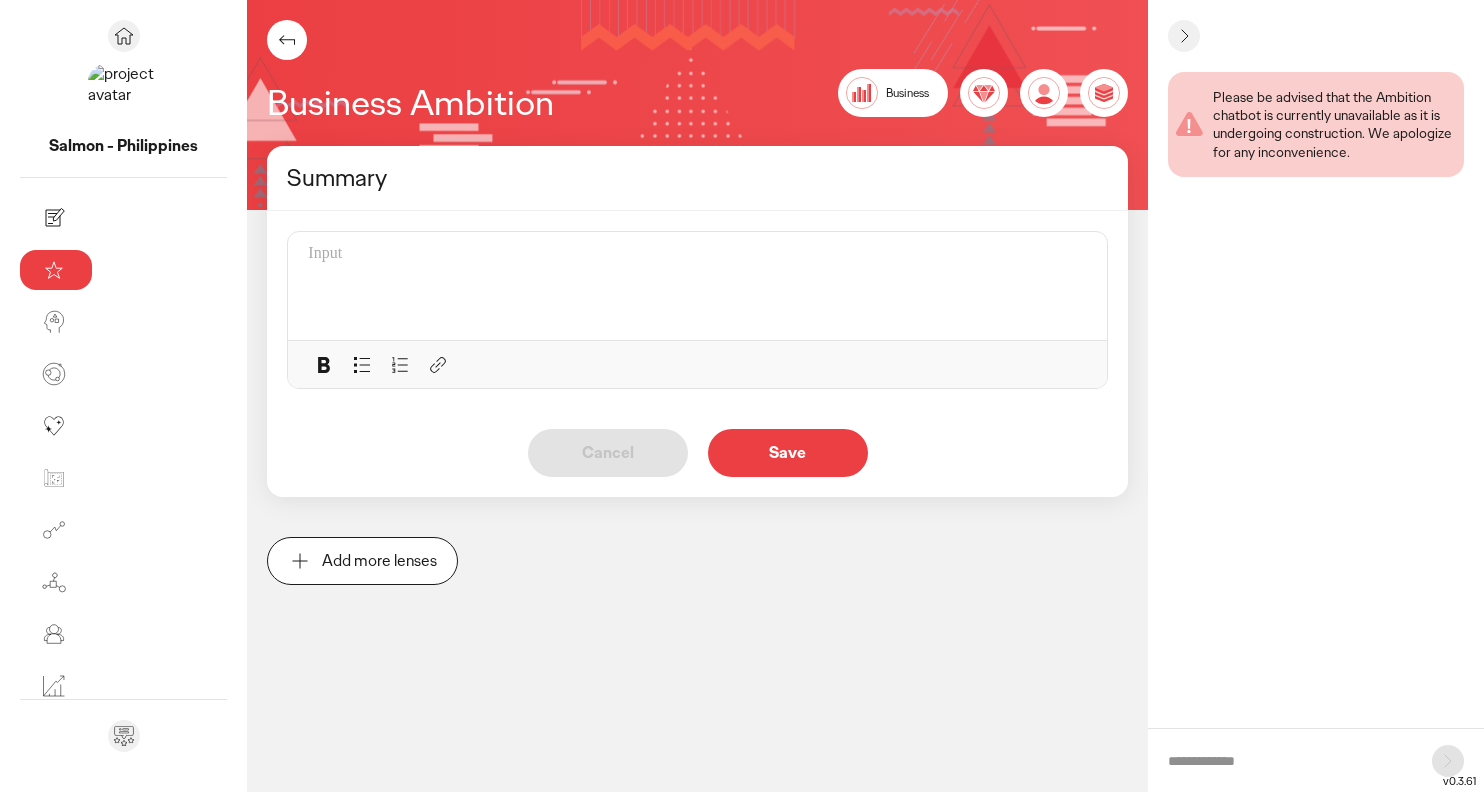 click on "Cancel   Save" at bounding box center [697, 443] 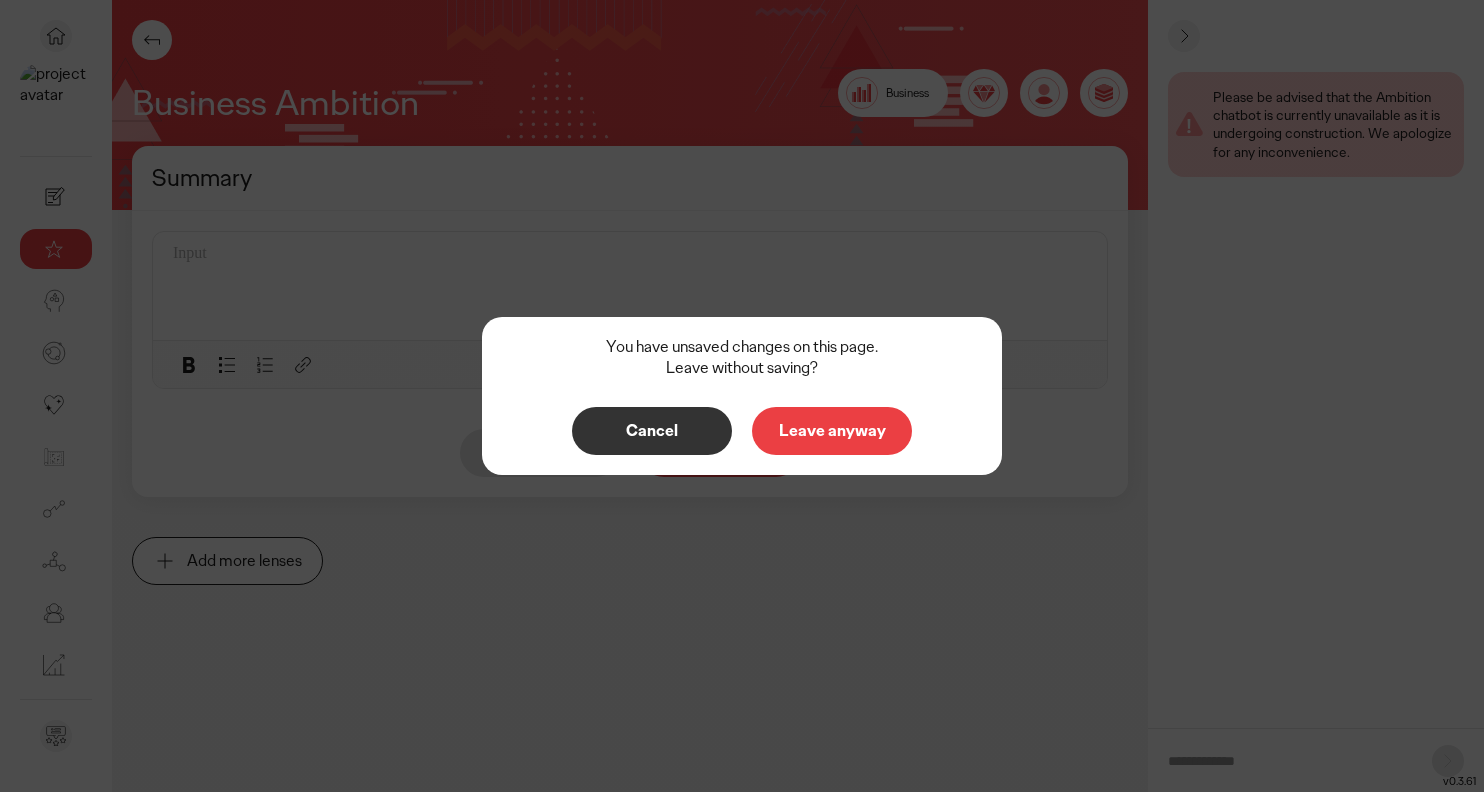 click on "Leave anyway" at bounding box center (832, 431) 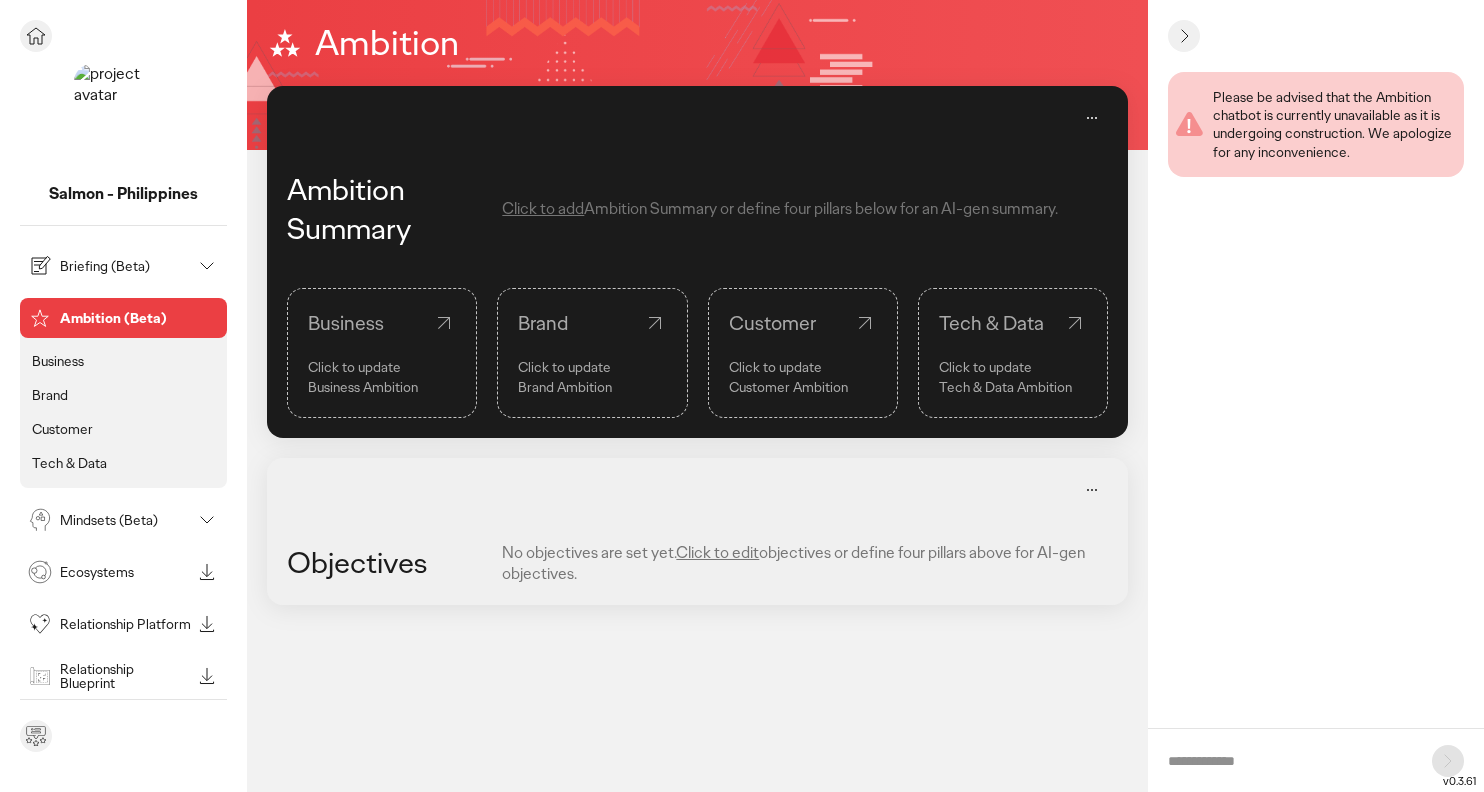 click on "Briefing (Beta)" at bounding box center (125, 266) 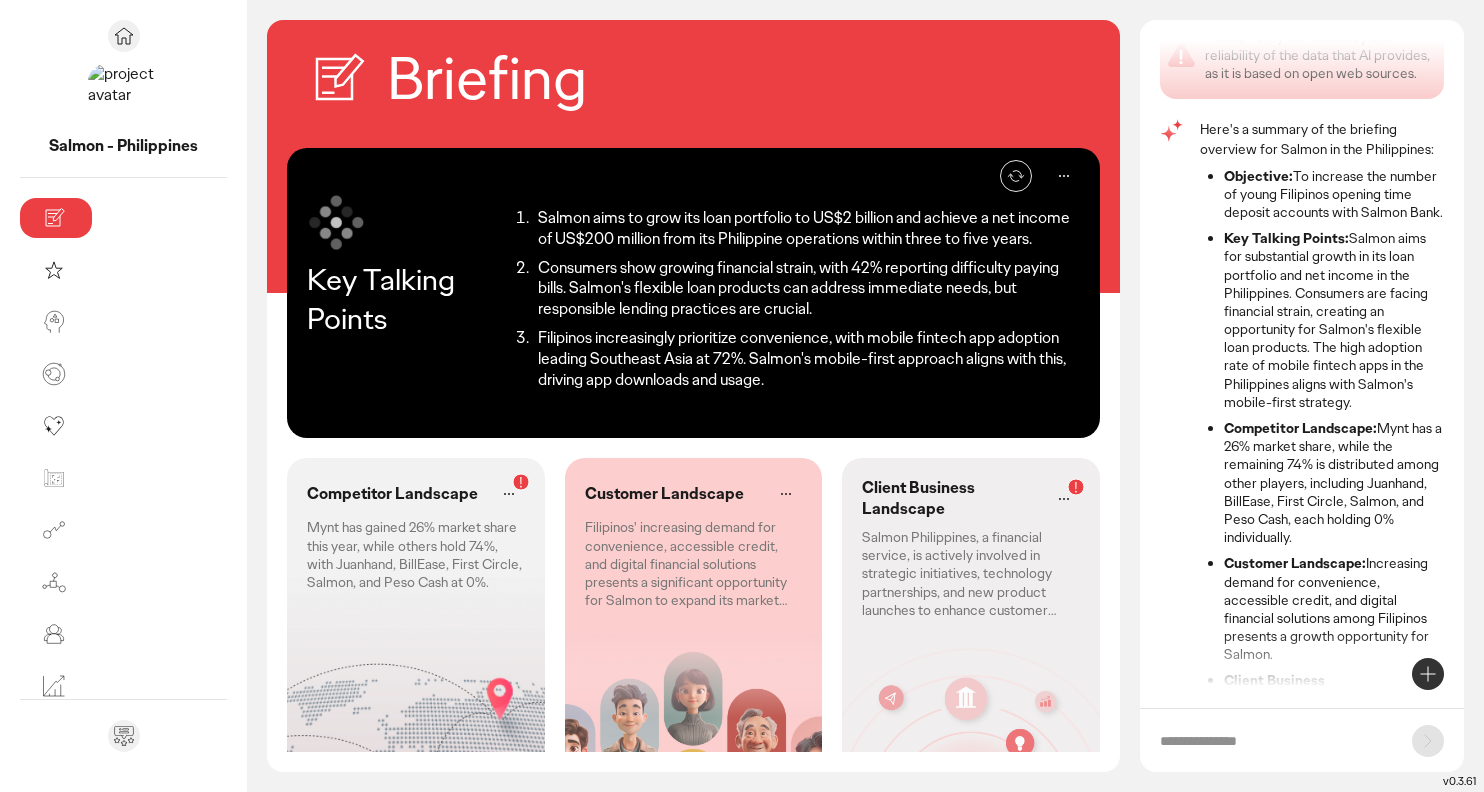 scroll, scrollTop: 171, scrollLeft: 0, axis: vertical 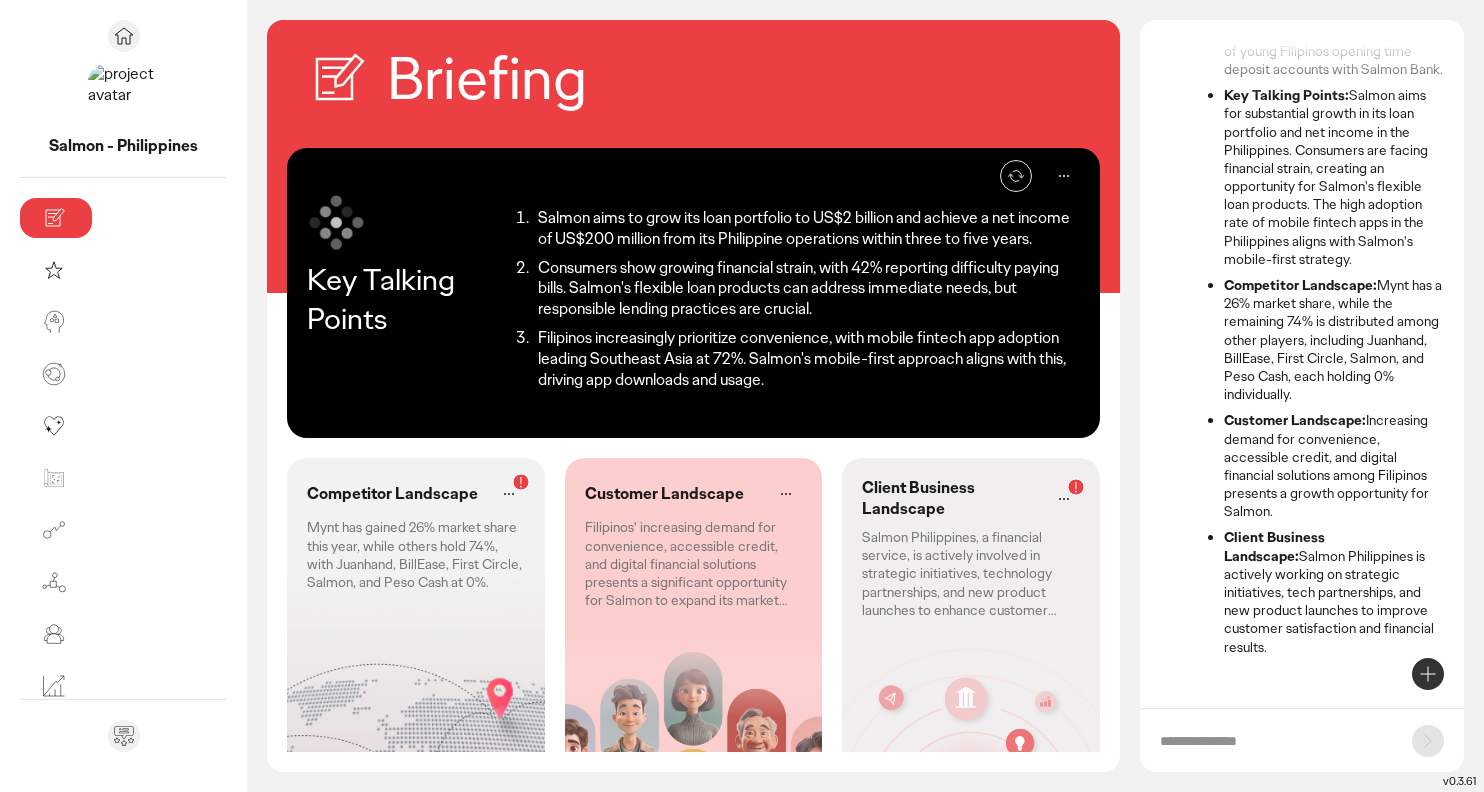click at bounding box center [1302, 740] 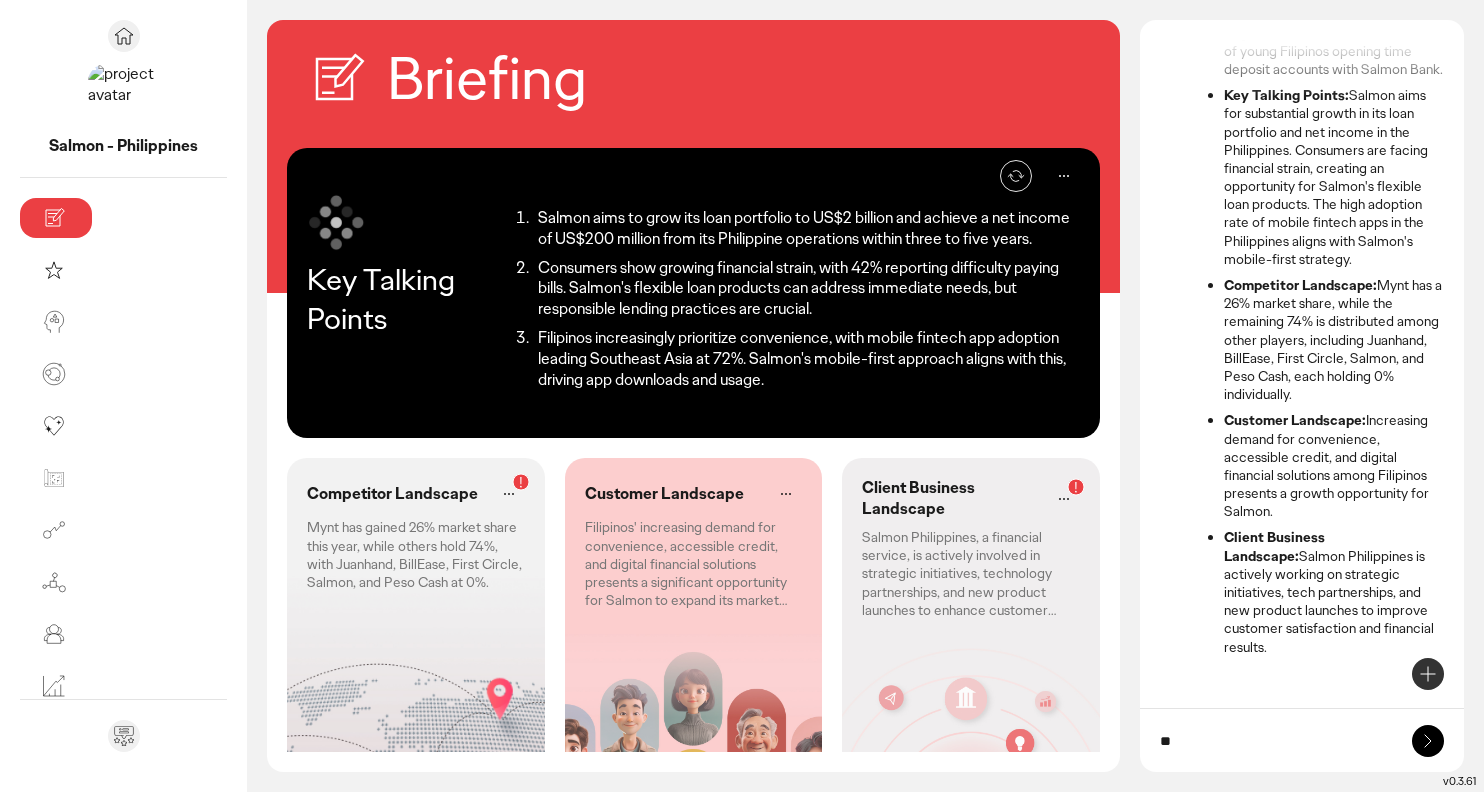 type on "*" 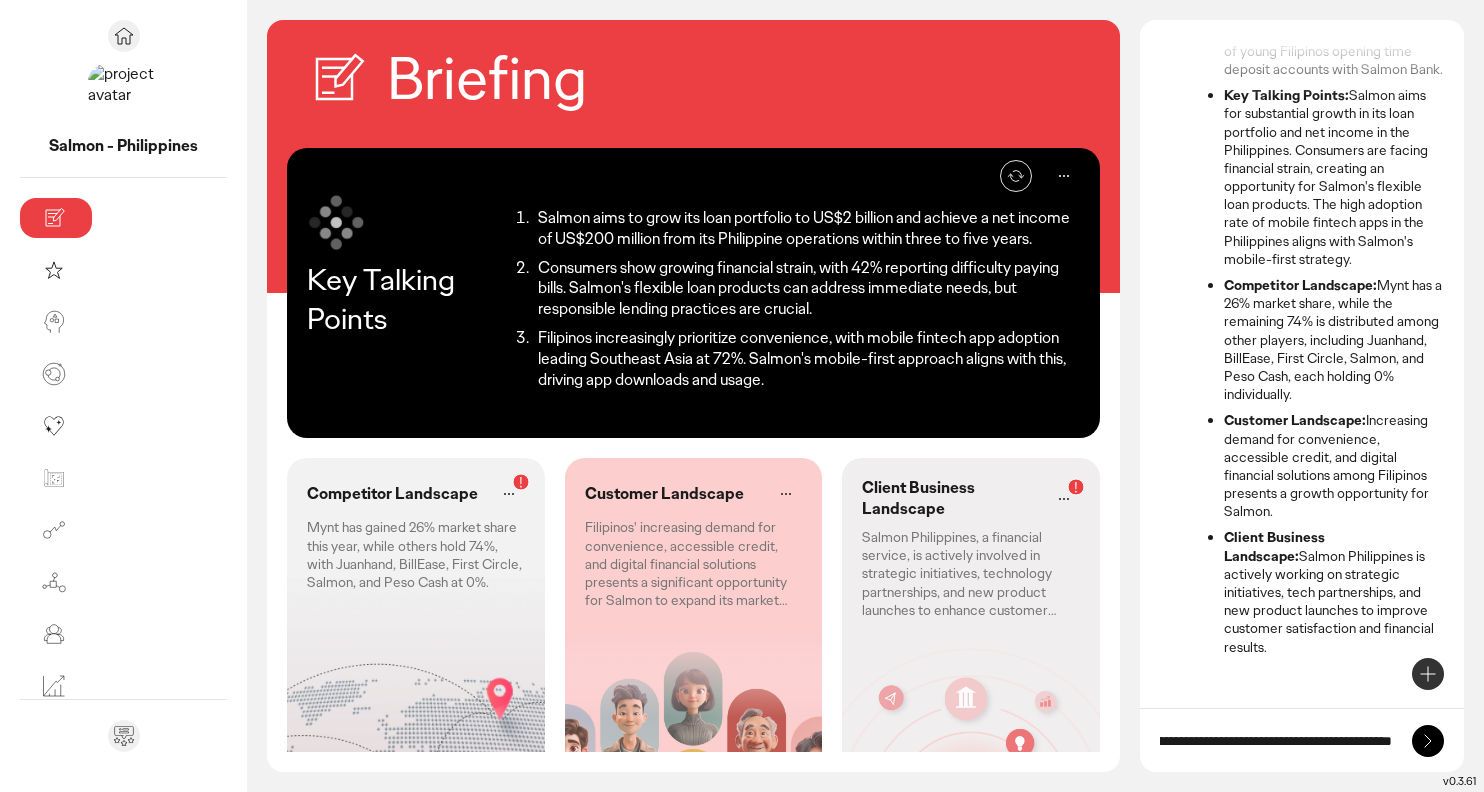 scroll, scrollTop: 0, scrollLeft: 139, axis: horizontal 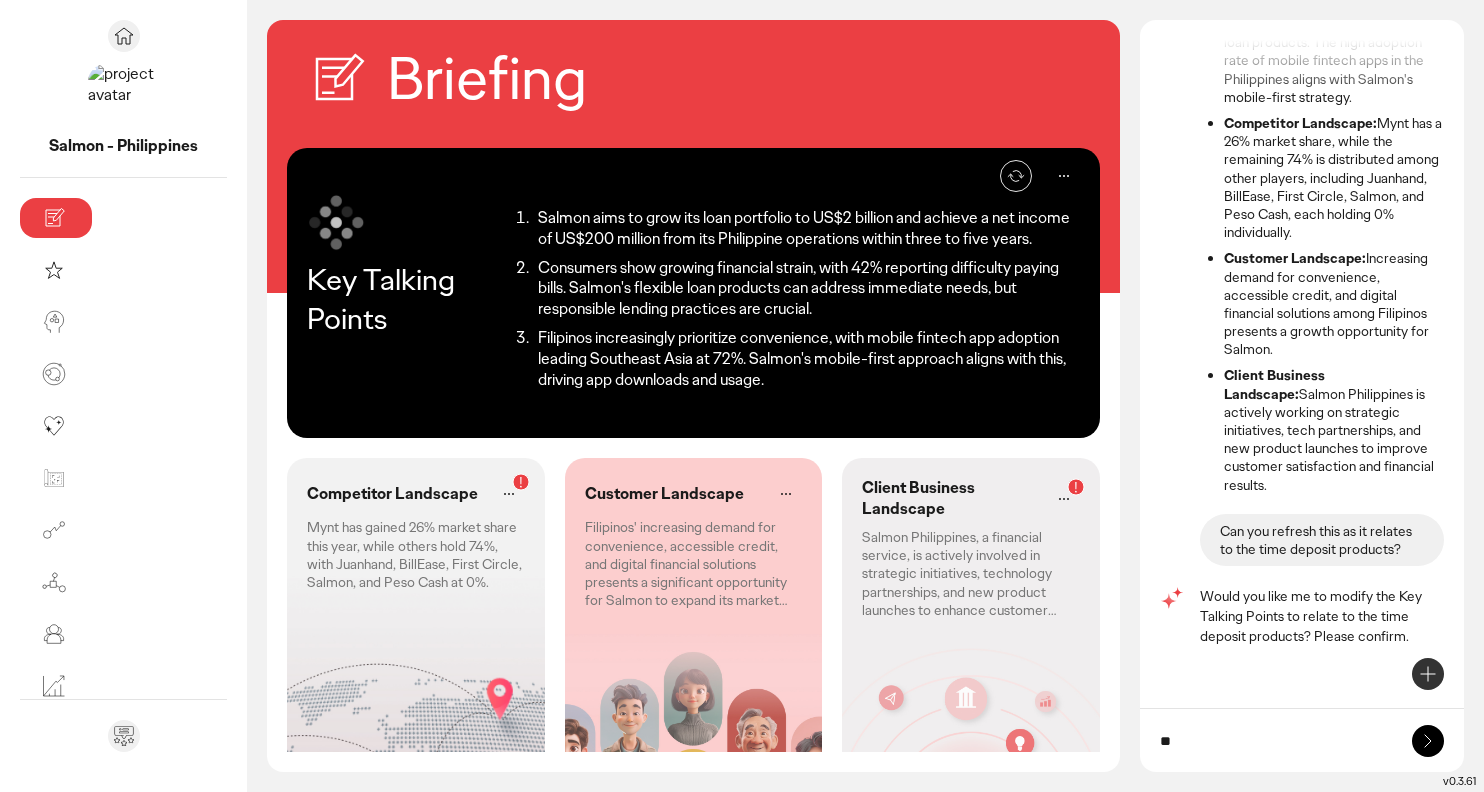 type on "*" 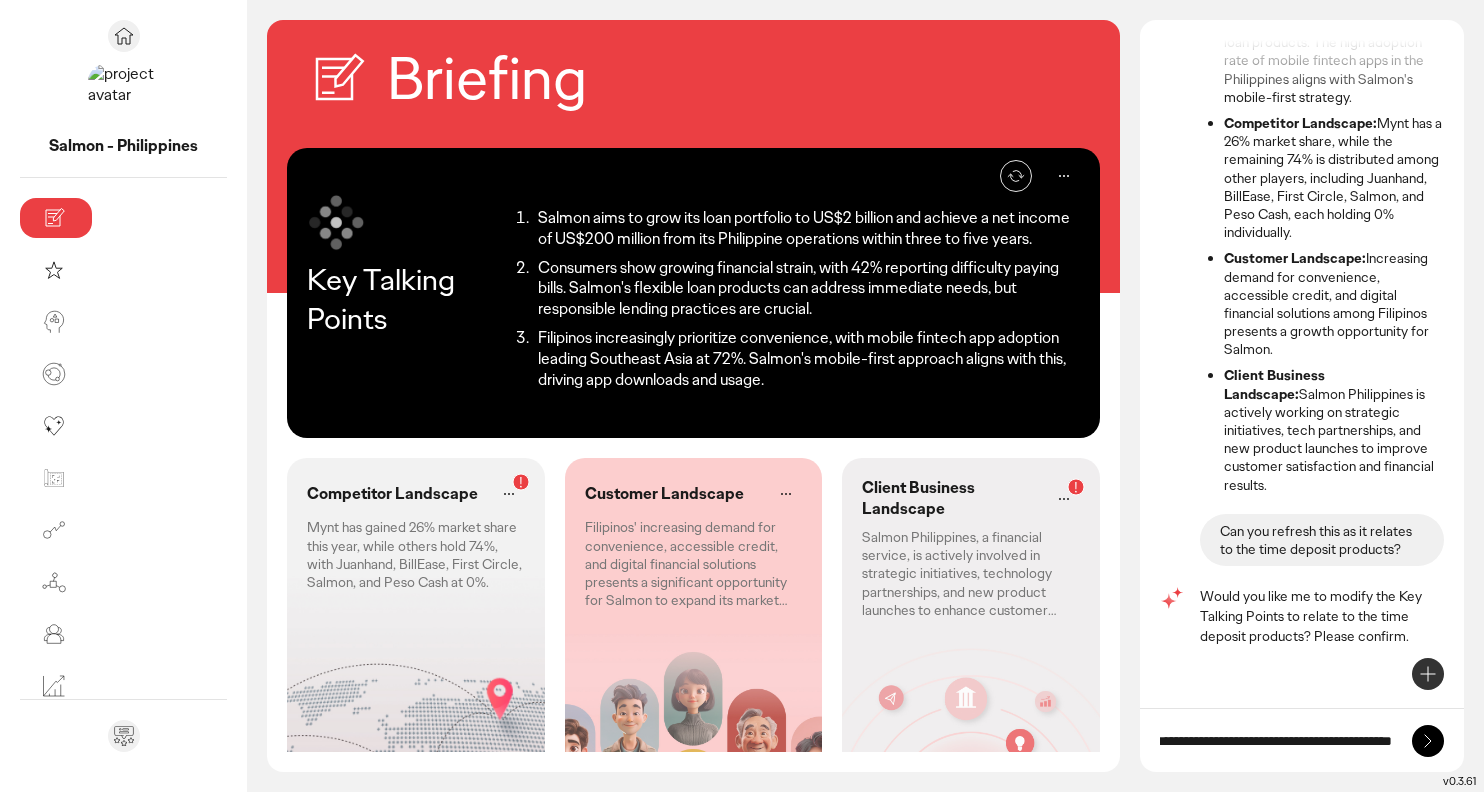 scroll, scrollTop: 0, scrollLeft: 45, axis: horizontal 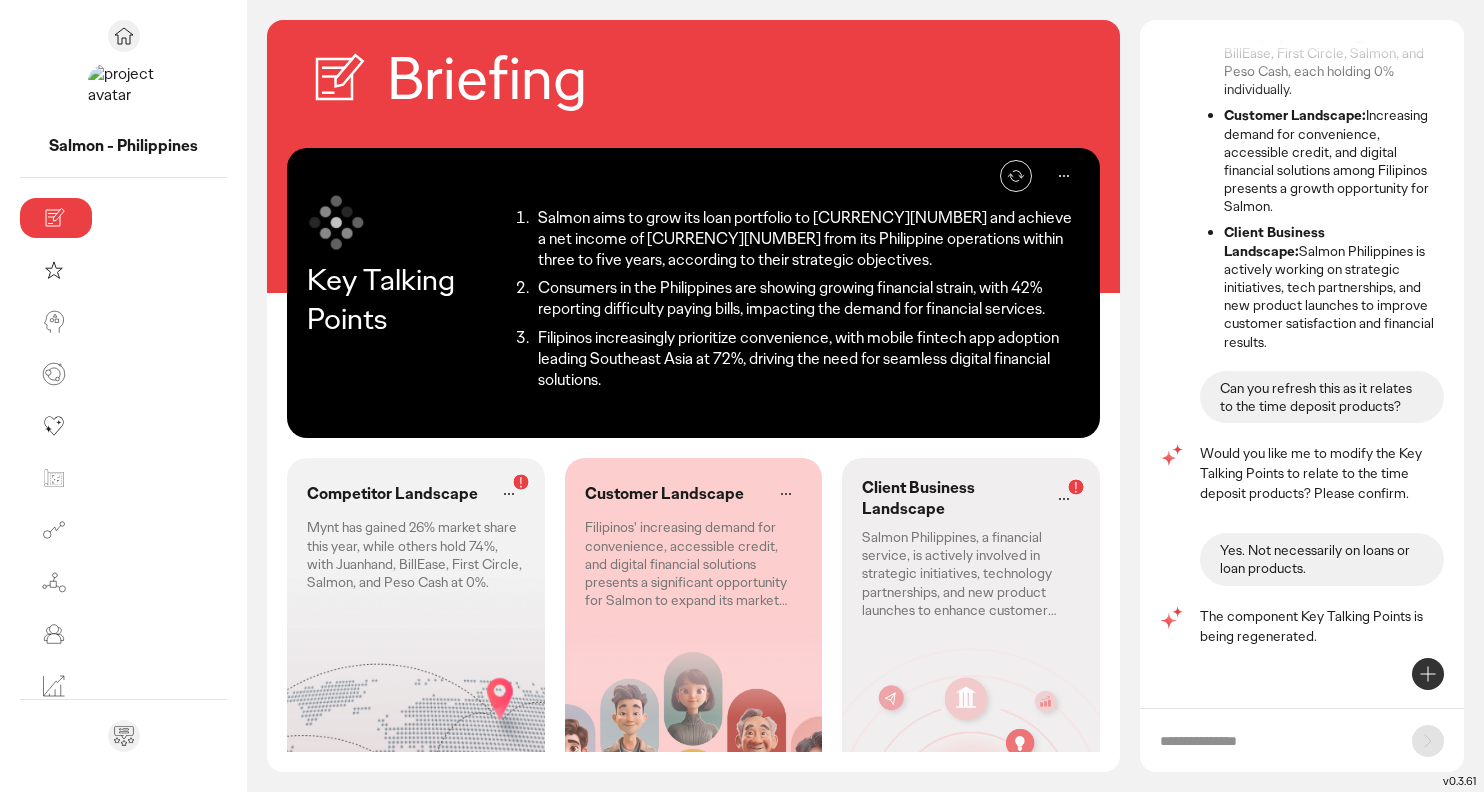 click on "Re-generate" at bounding box center [992, 176] 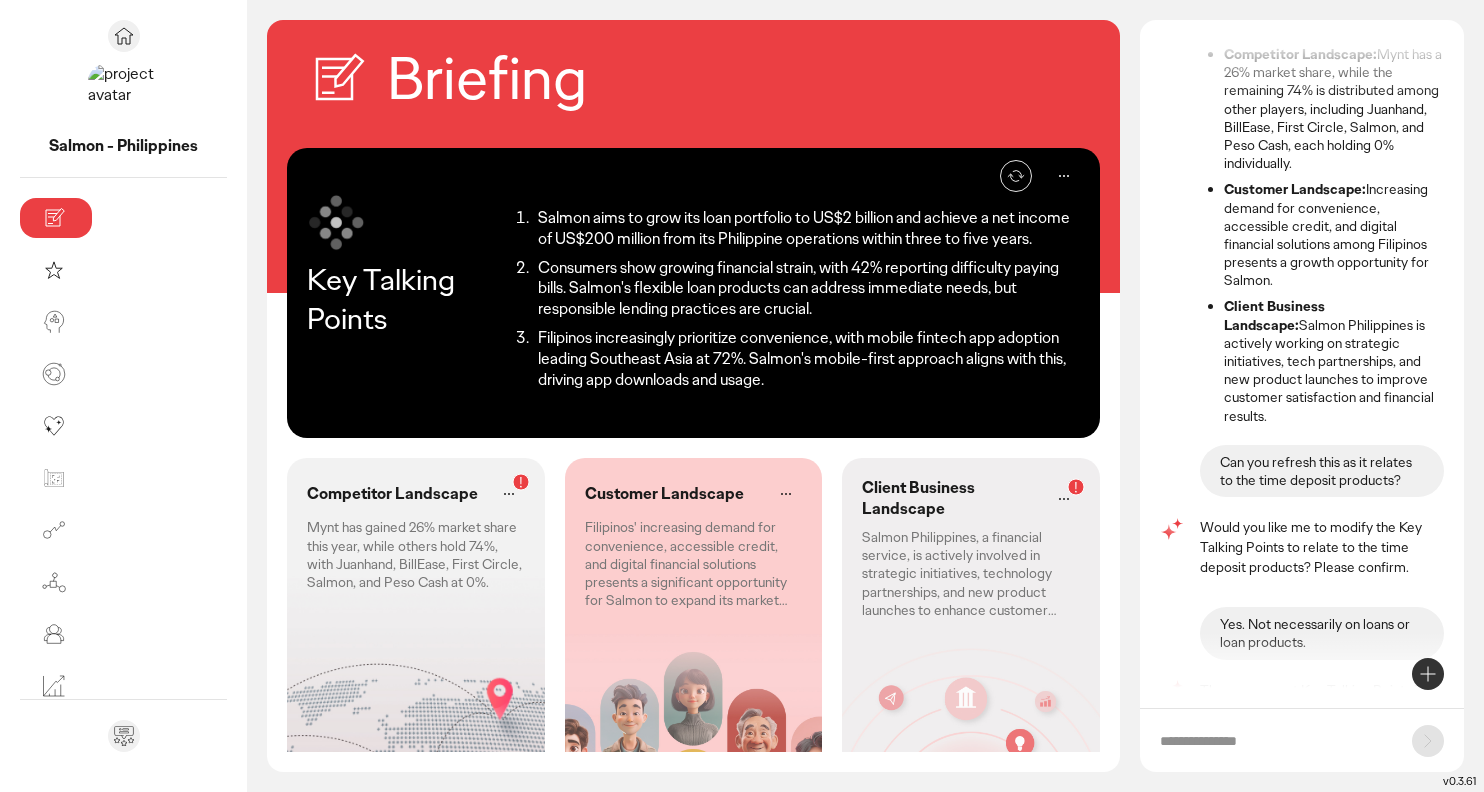 scroll, scrollTop: 476, scrollLeft: 0, axis: vertical 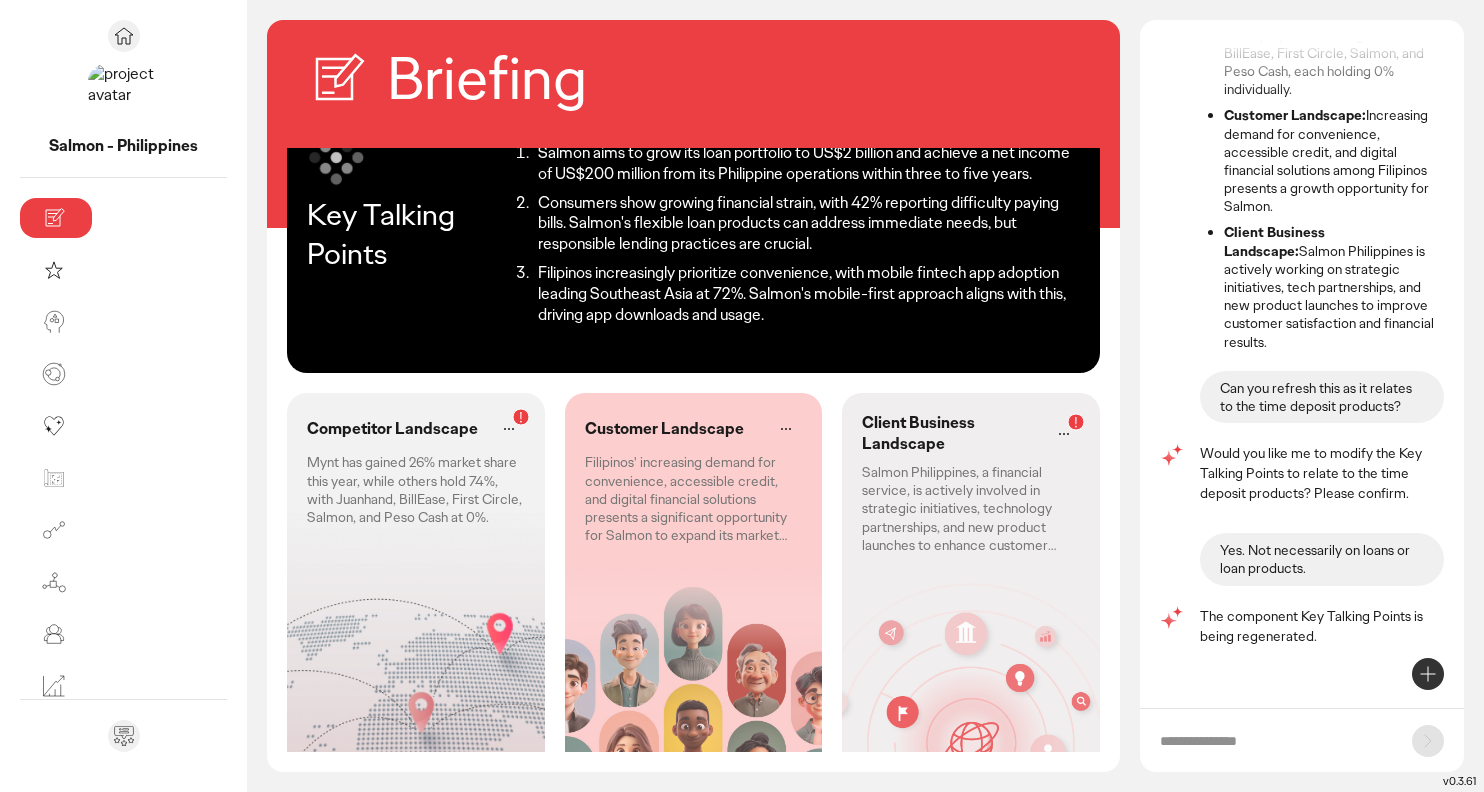 click on "The component Key Talking Points is being regenerated." at bounding box center [1322, 626] 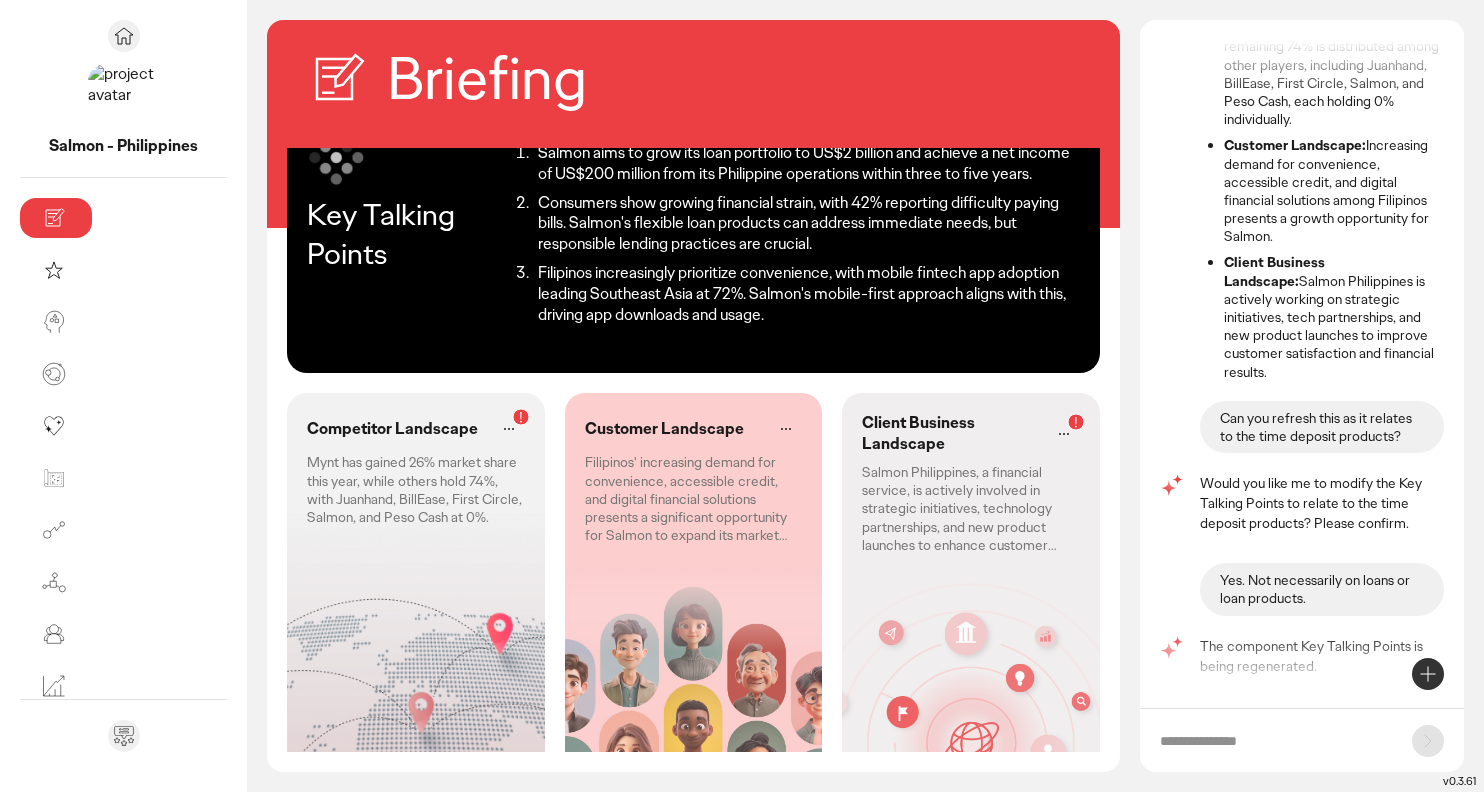 scroll, scrollTop: 476, scrollLeft: 0, axis: vertical 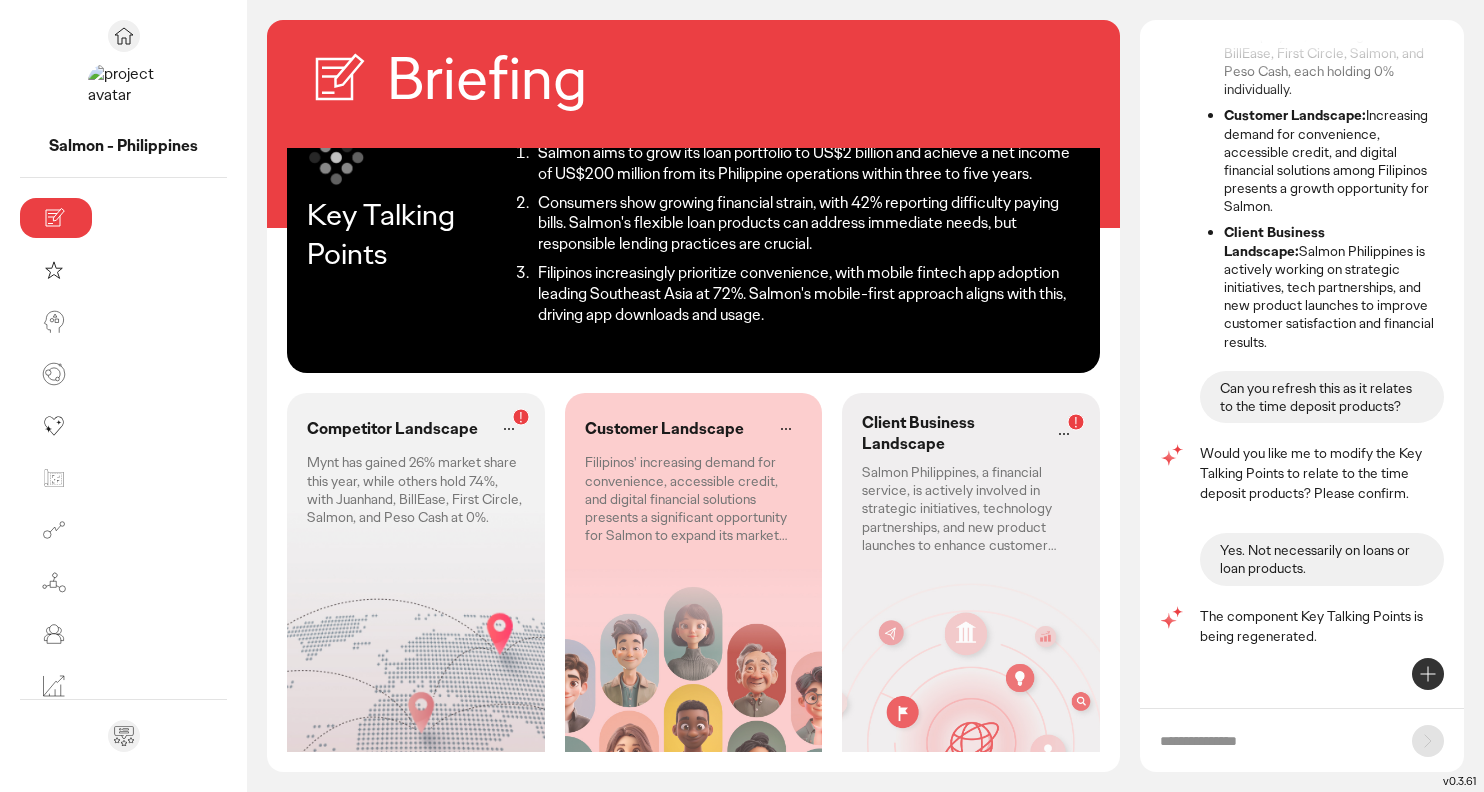 click at bounding box center [1302, 740] 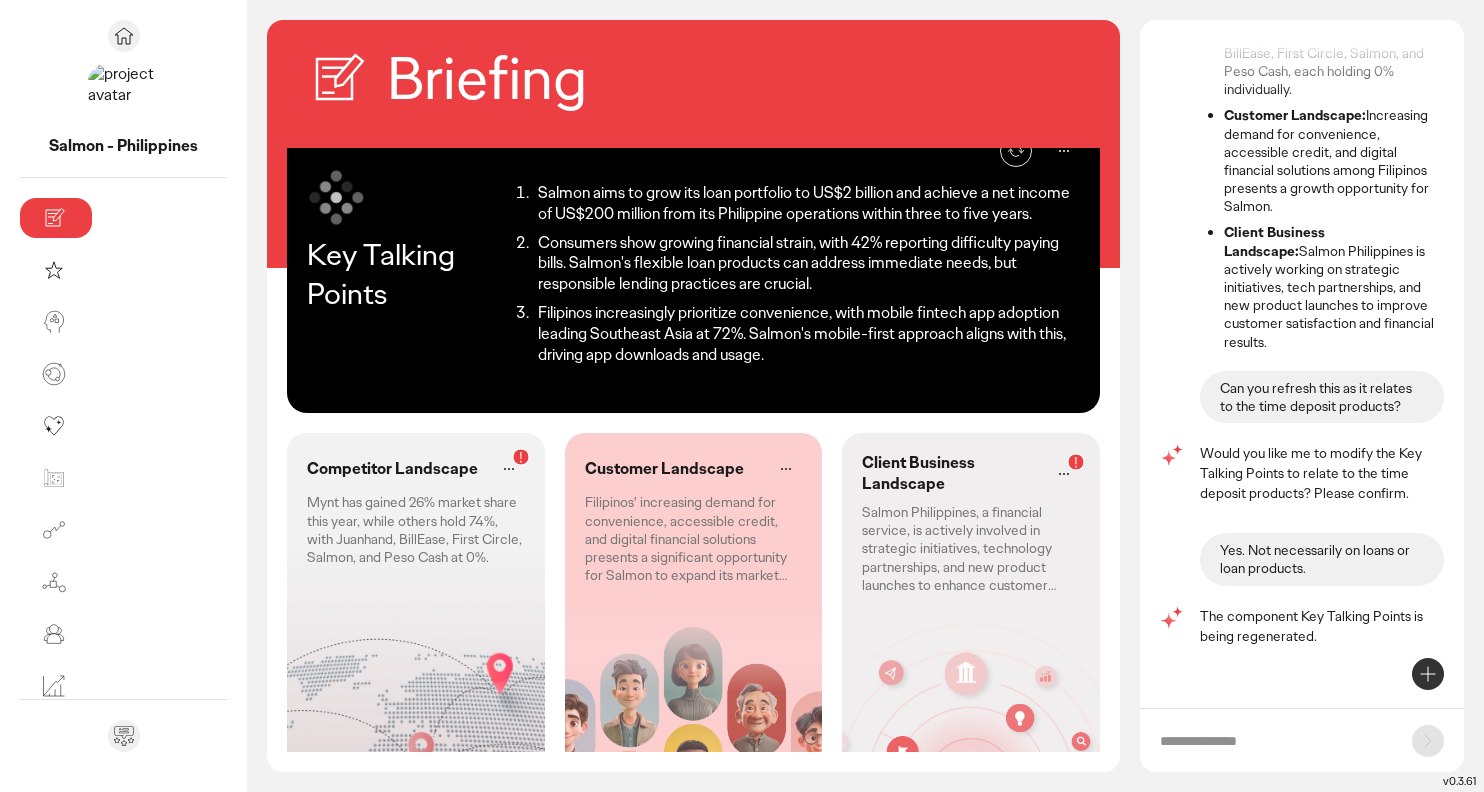 scroll, scrollTop: 0, scrollLeft: 0, axis: both 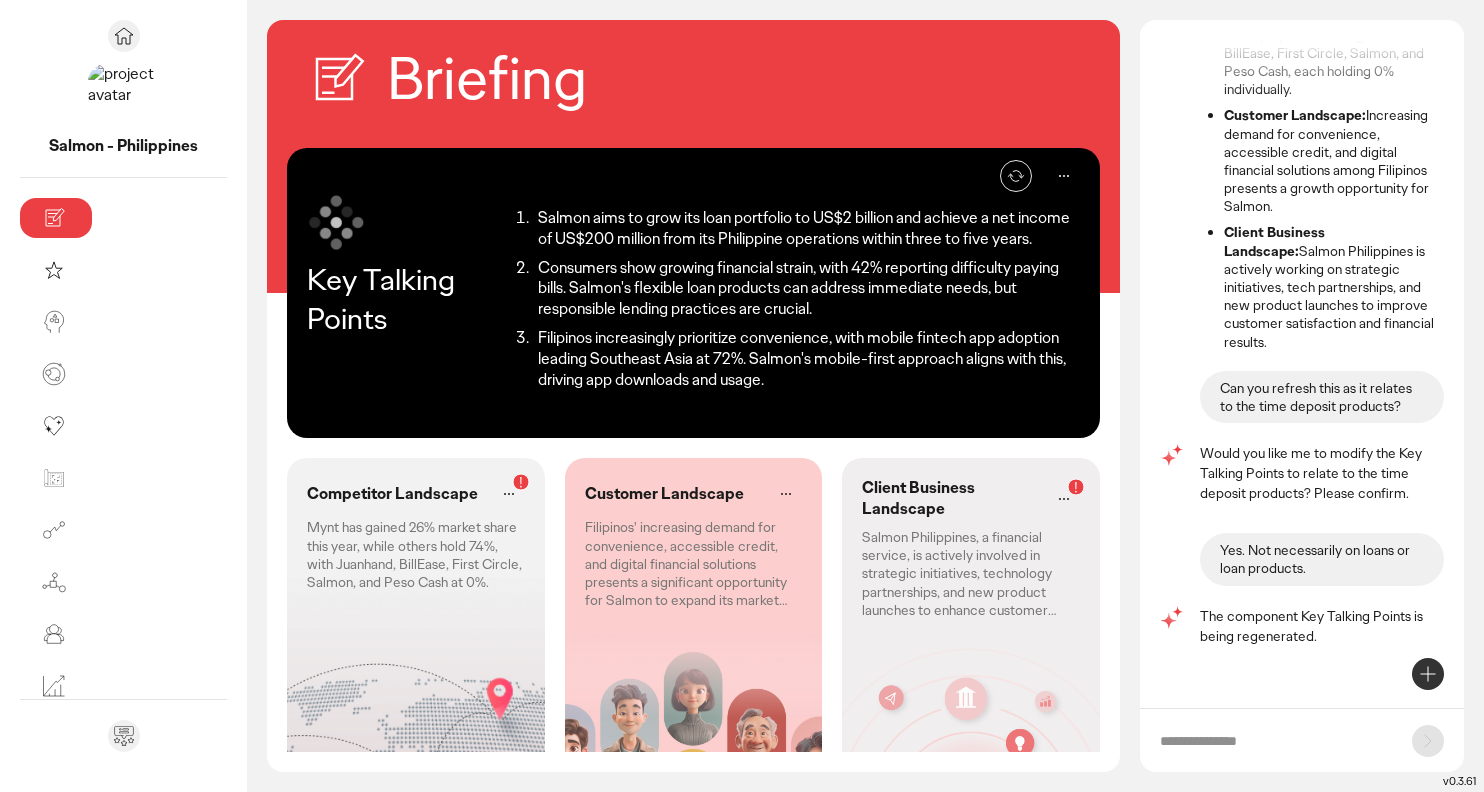 click on "Re-generate" at bounding box center [992, 176] 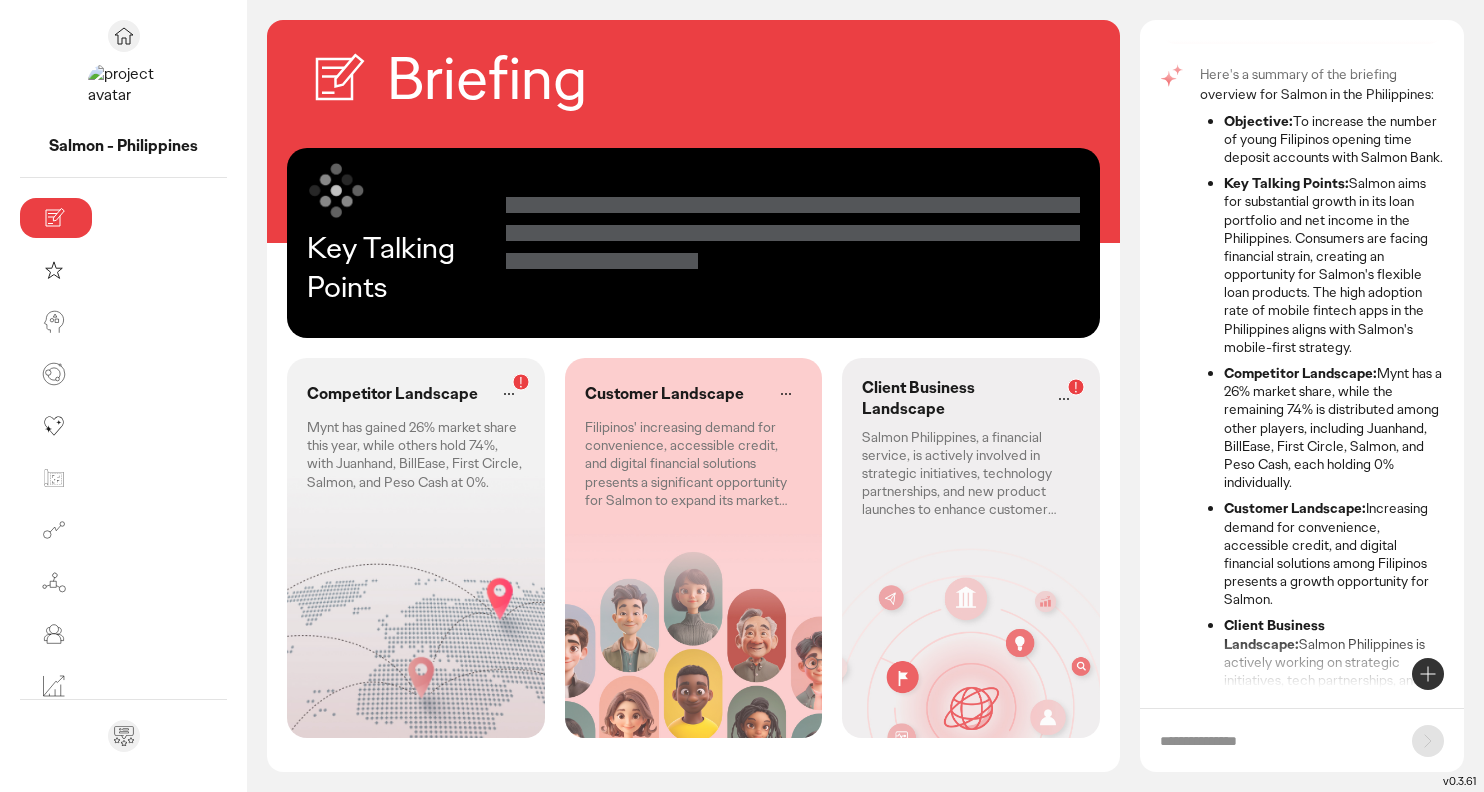 scroll, scrollTop: 82, scrollLeft: 0, axis: vertical 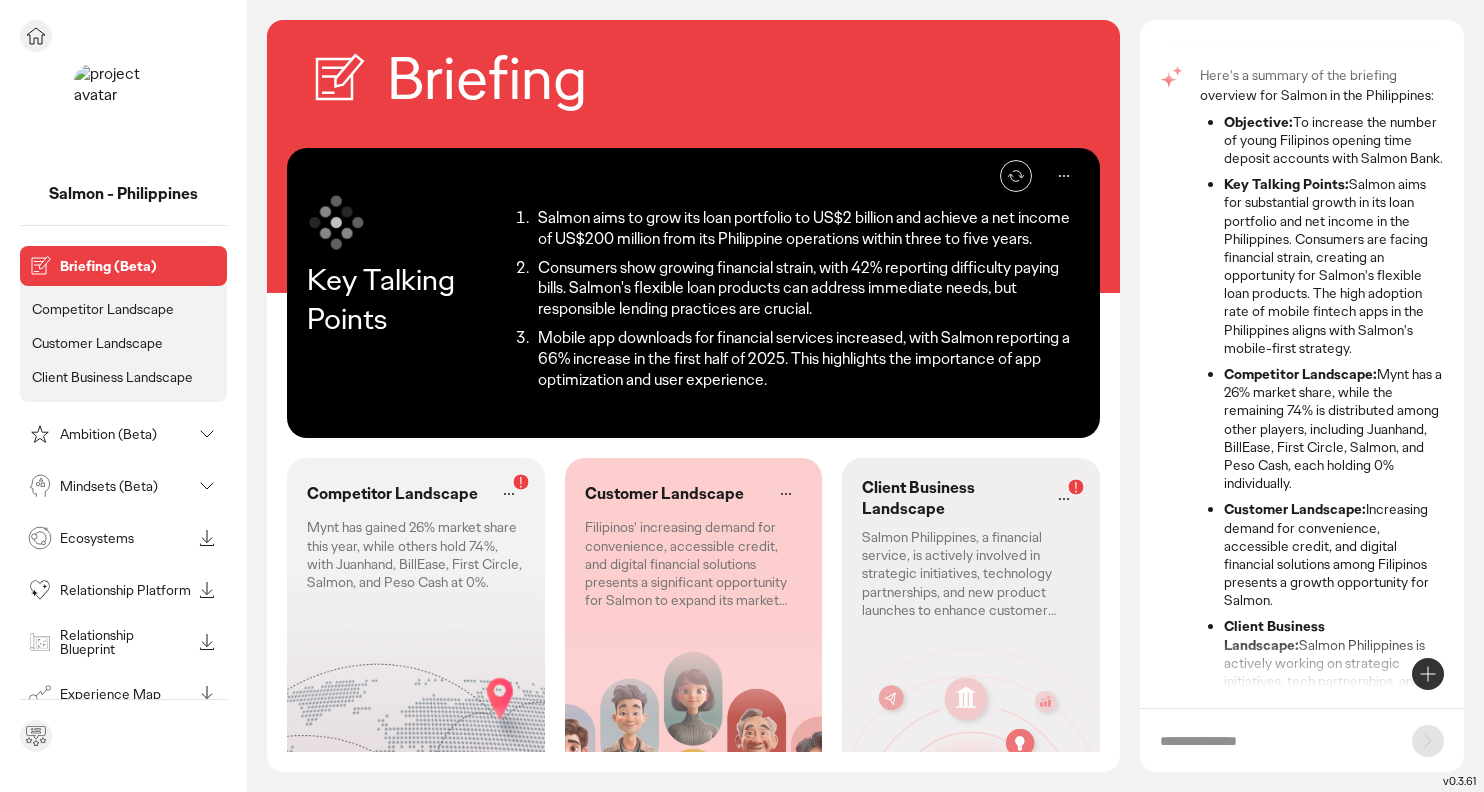 click on "Ambition (Beta)" at bounding box center [125, 434] 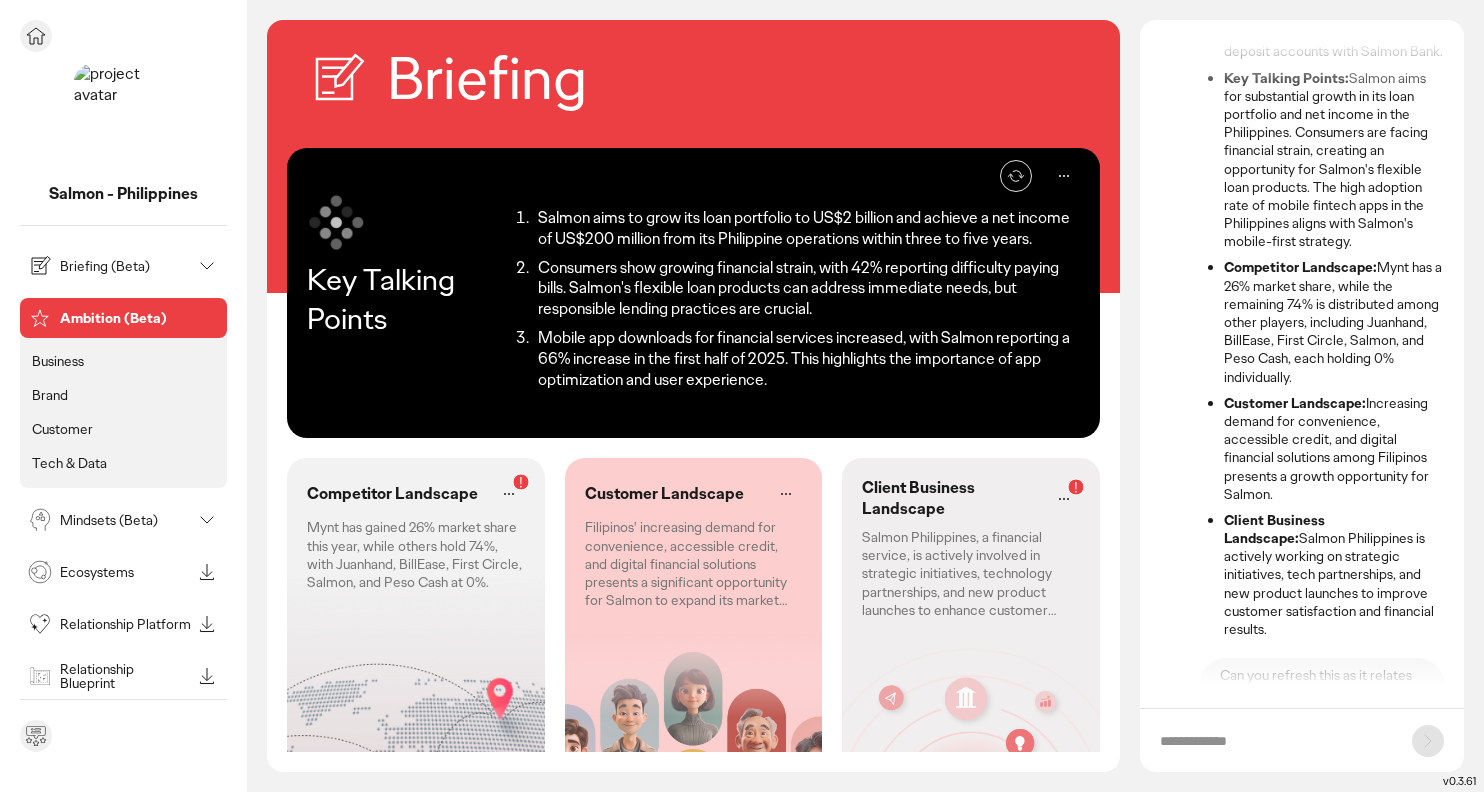 scroll, scrollTop: 0, scrollLeft: 0, axis: both 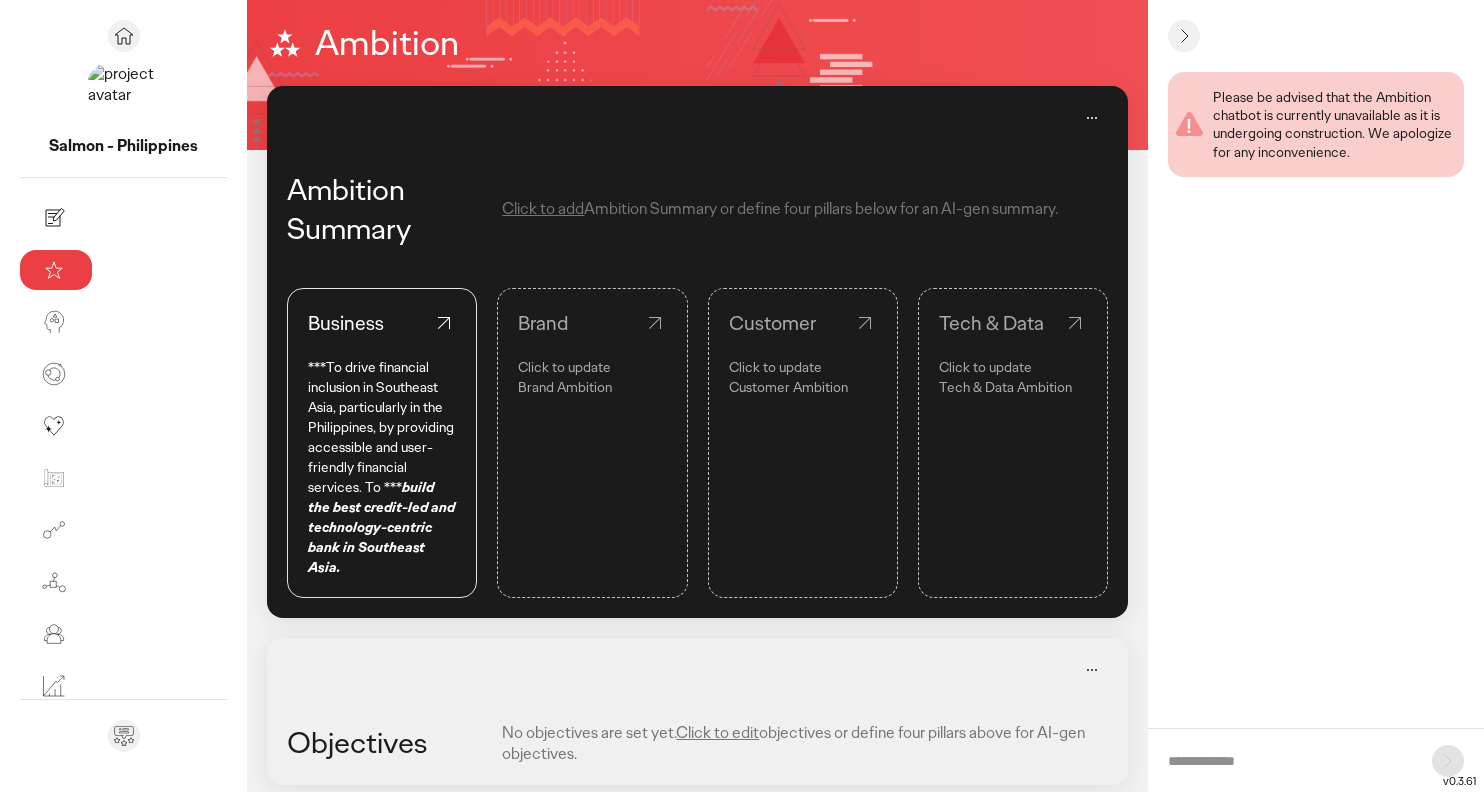 click 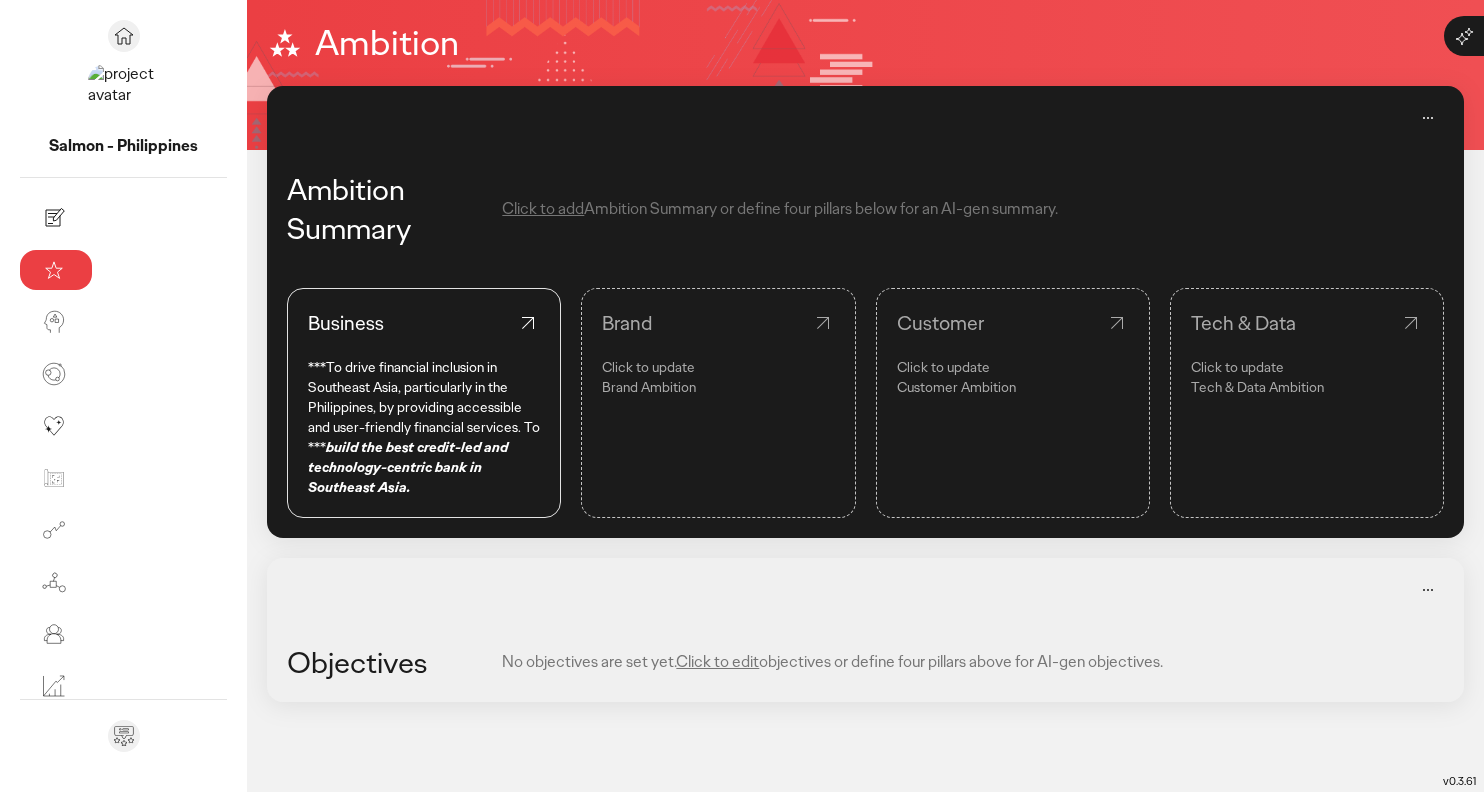 click at bounding box center (1464, 36) 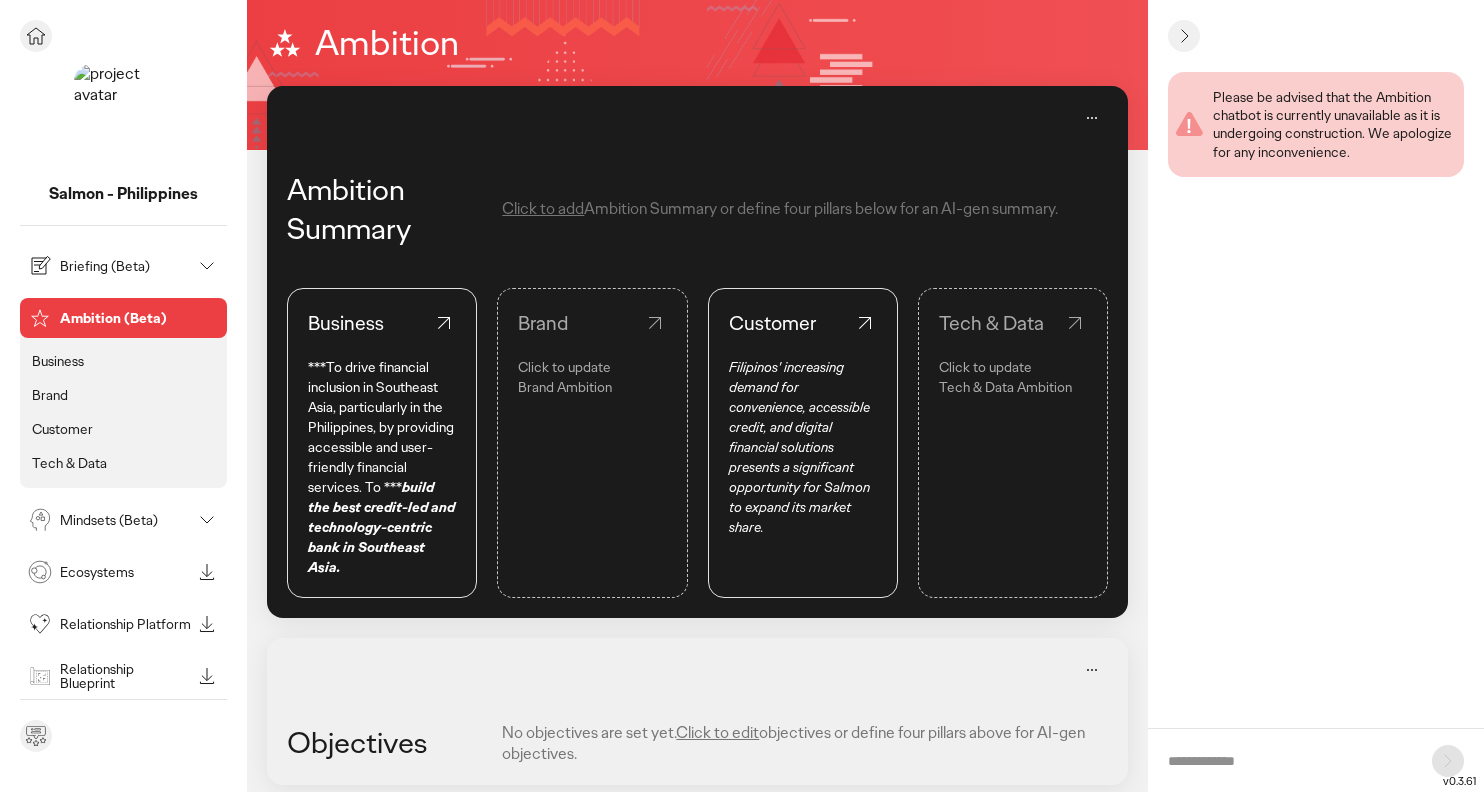 scroll, scrollTop: 0, scrollLeft: 0, axis: both 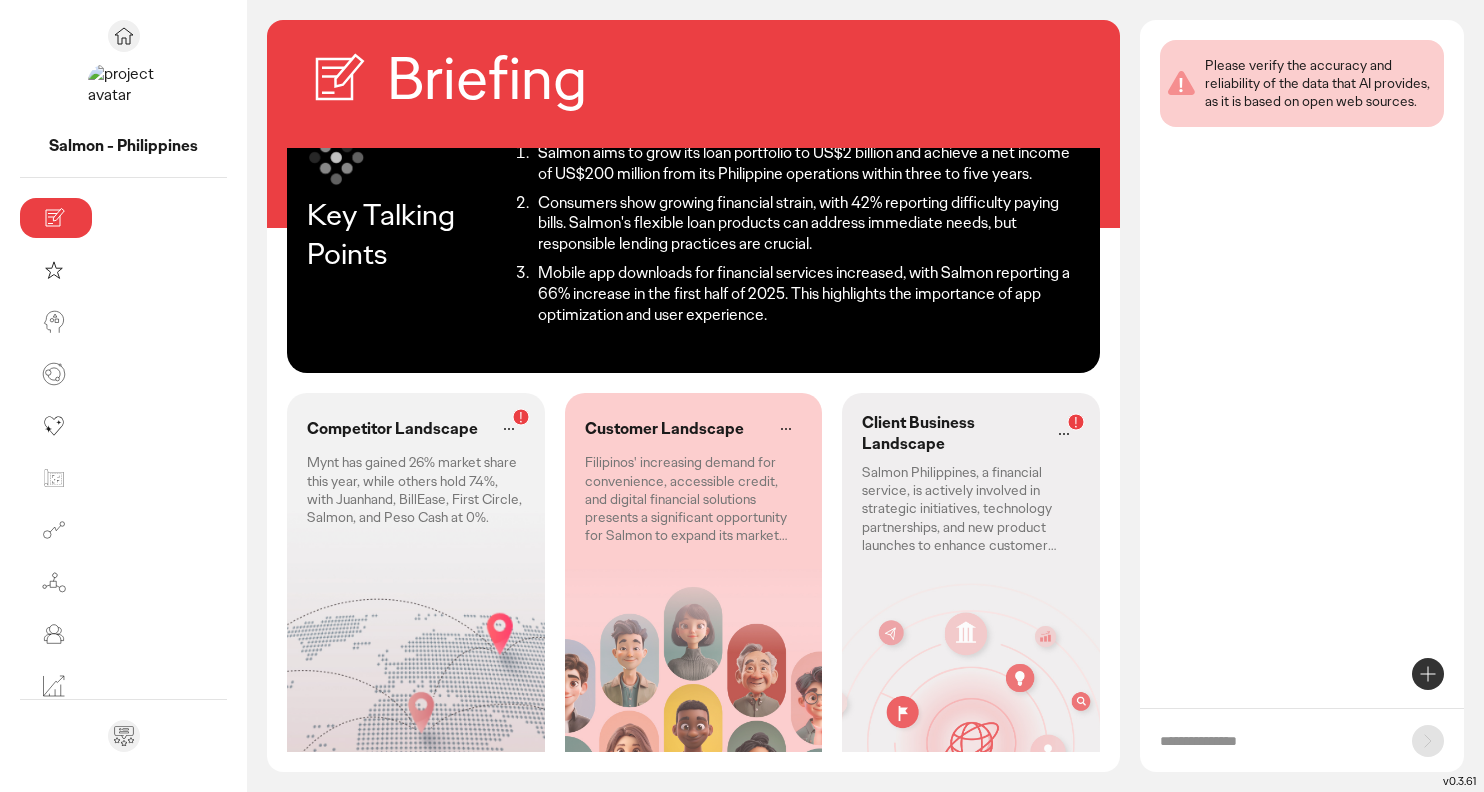 click on "Salmon Philippines, a financial service, is actively involved in strategic initiatives, technology partnerships, and new product launches to enhance customer satisfaction and financial performance." 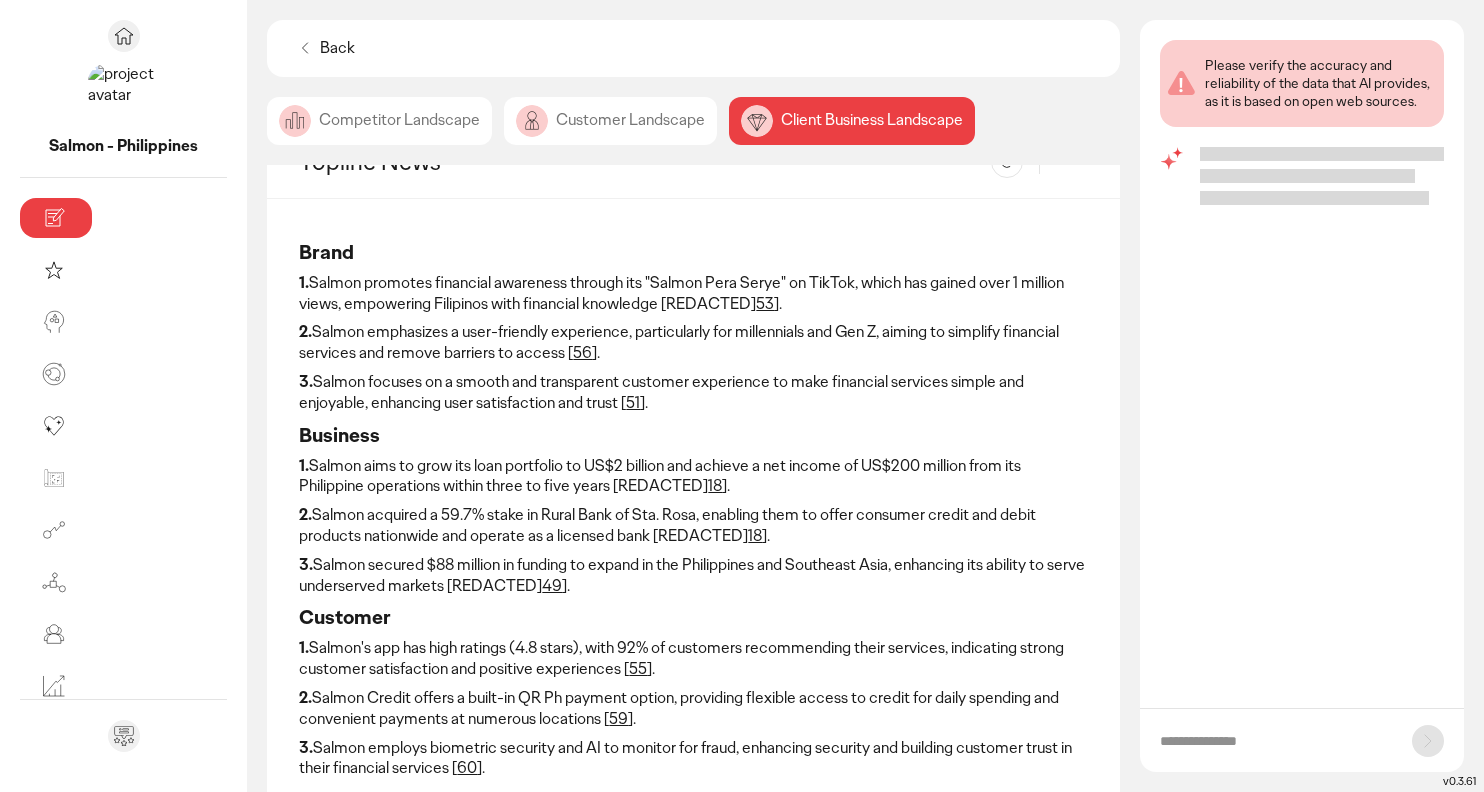 scroll, scrollTop: 0, scrollLeft: 0, axis: both 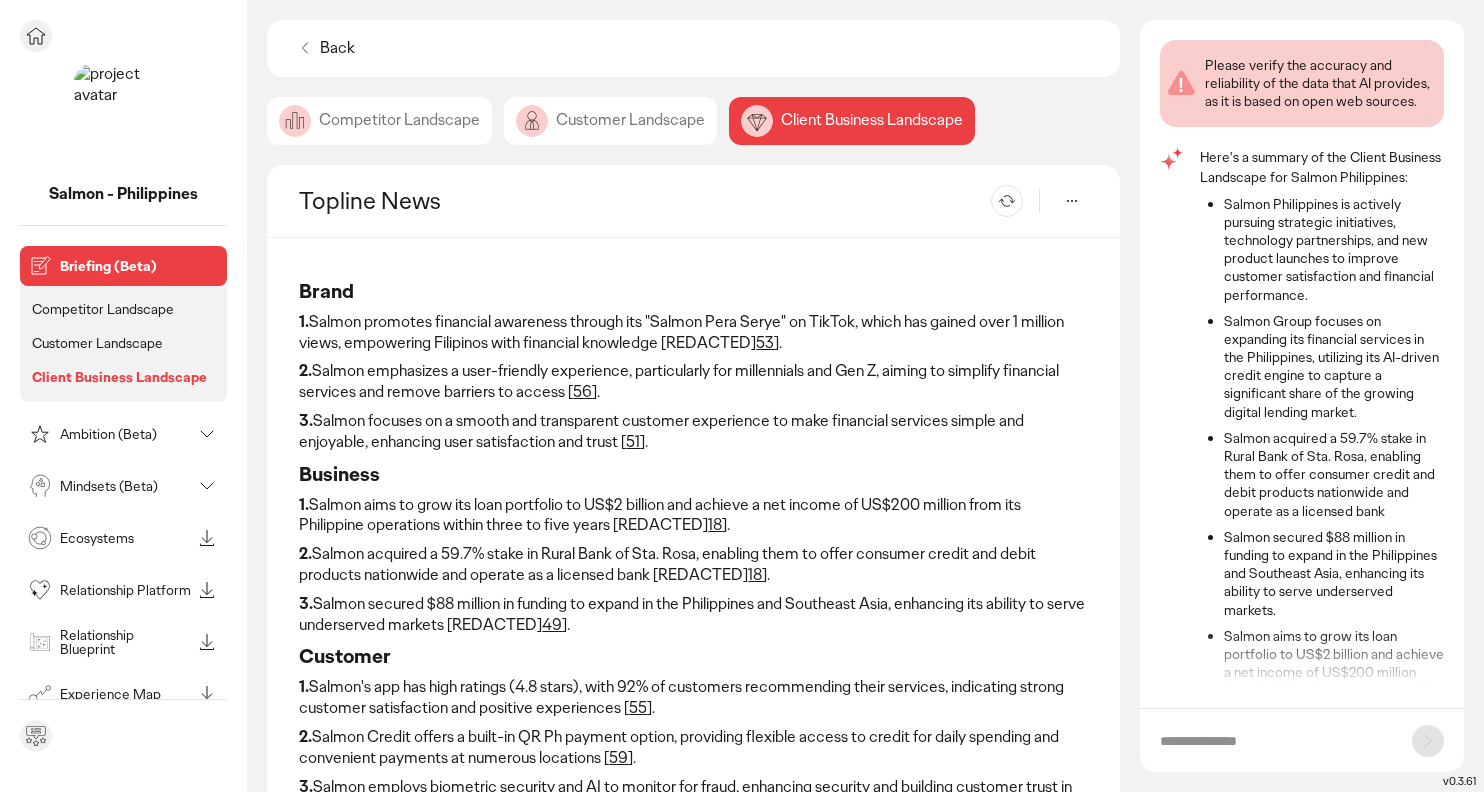 click on "Ambition (Beta)" at bounding box center [125, 434] 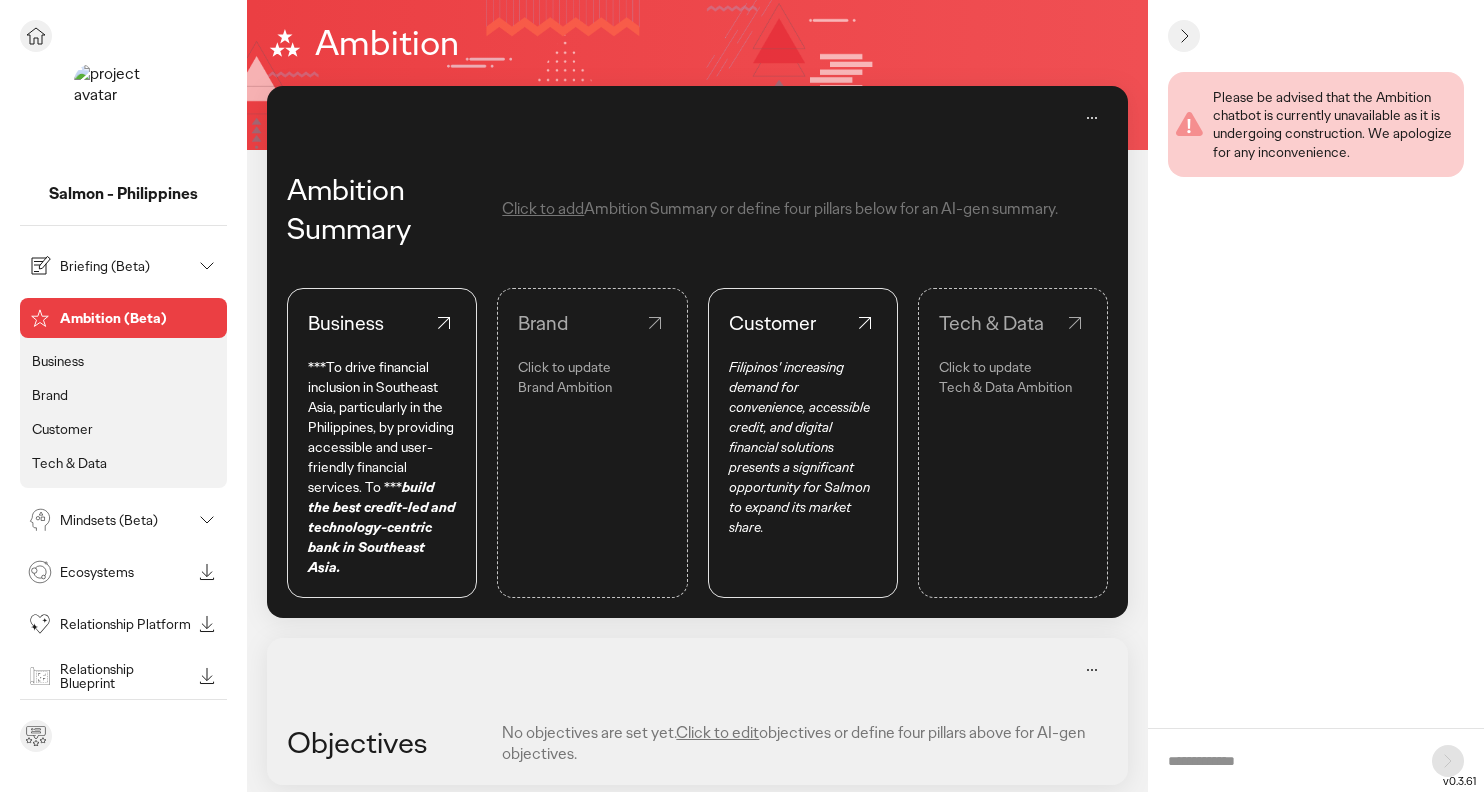 click on "Briefing (Beta)" at bounding box center (107, 266) 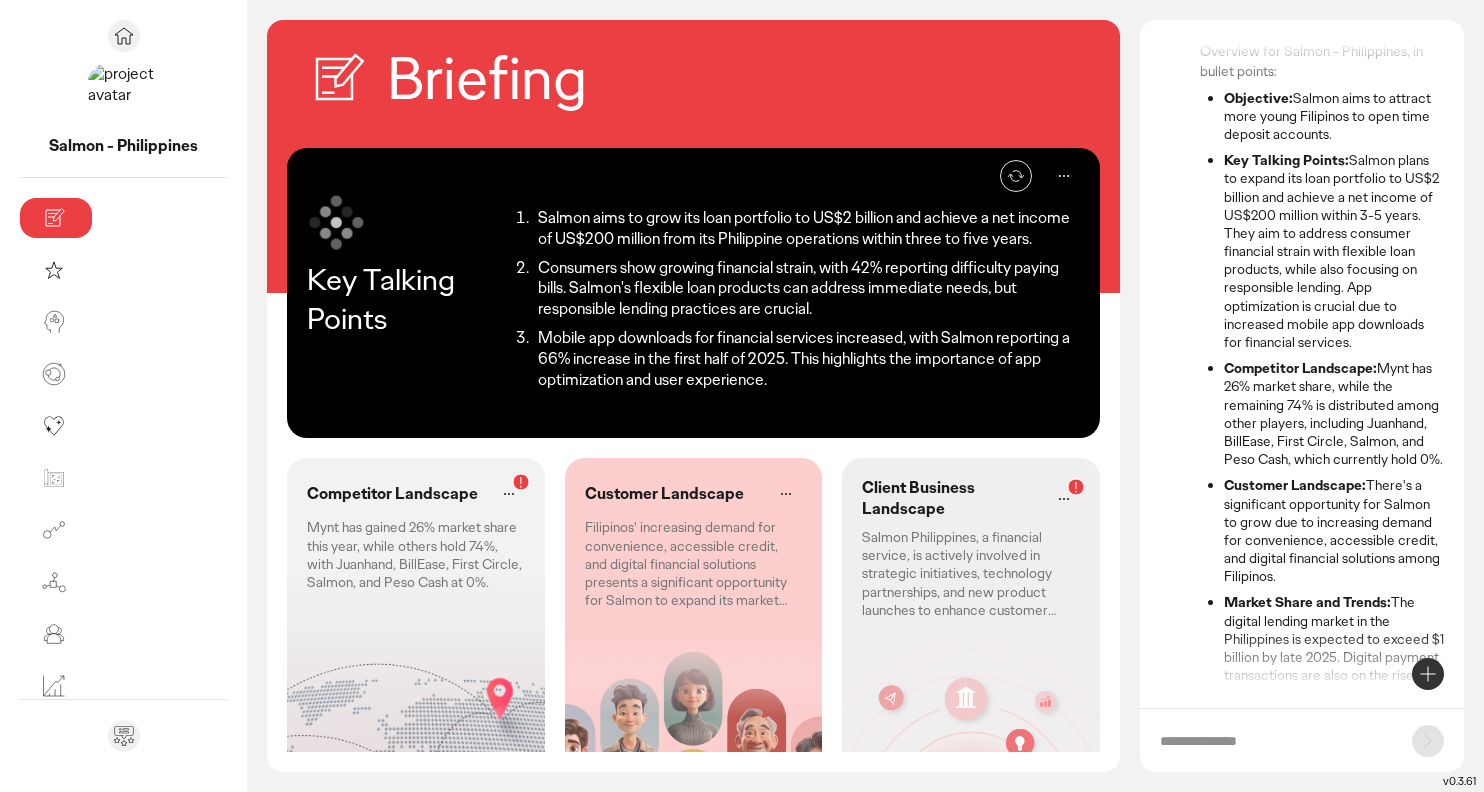 scroll, scrollTop: 30, scrollLeft: 0, axis: vertical 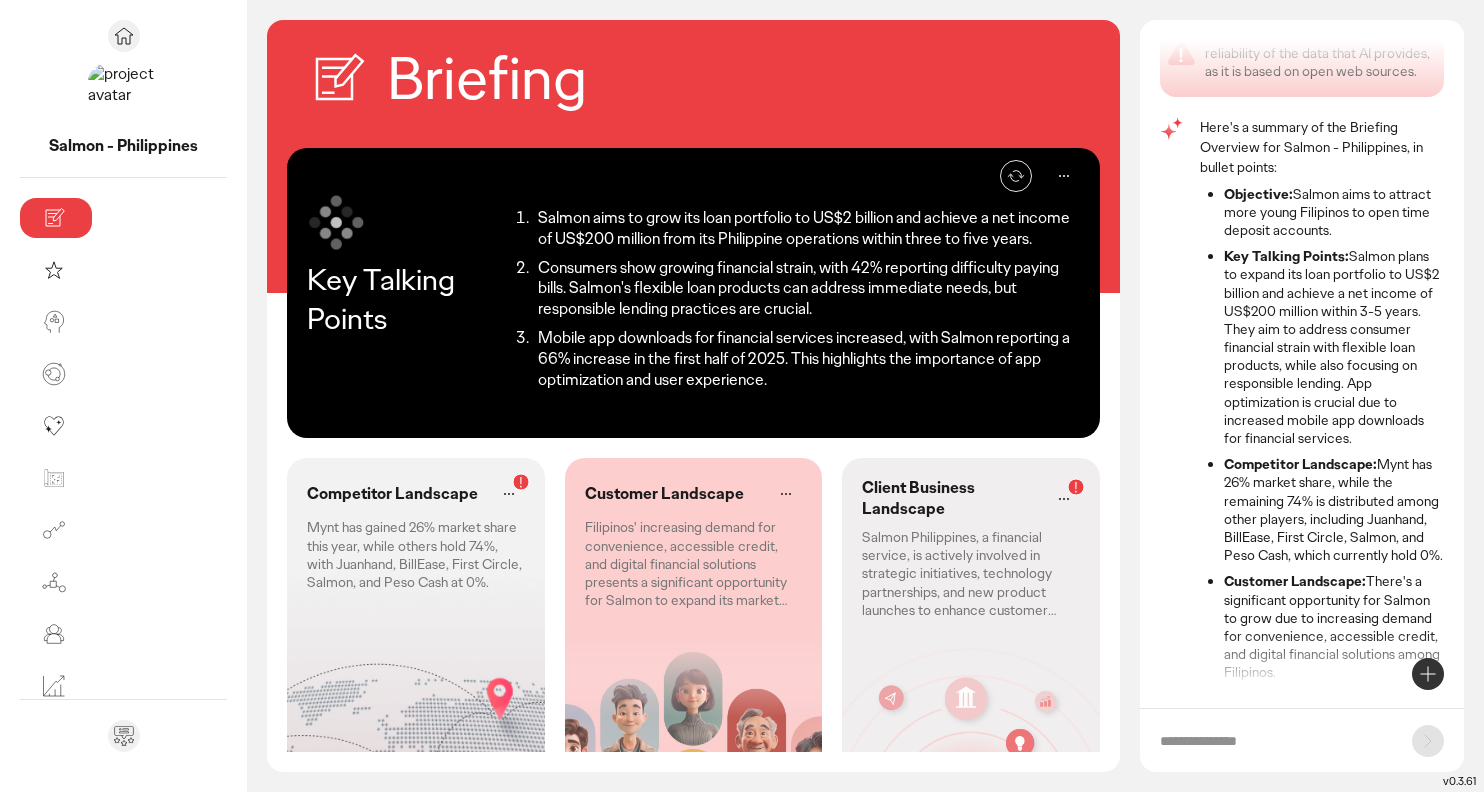 click on "Filipinos' increasing demand for convenience, accessible credit, and digital financial solutions presents a significant opportunity for Salmon to expand its market share." 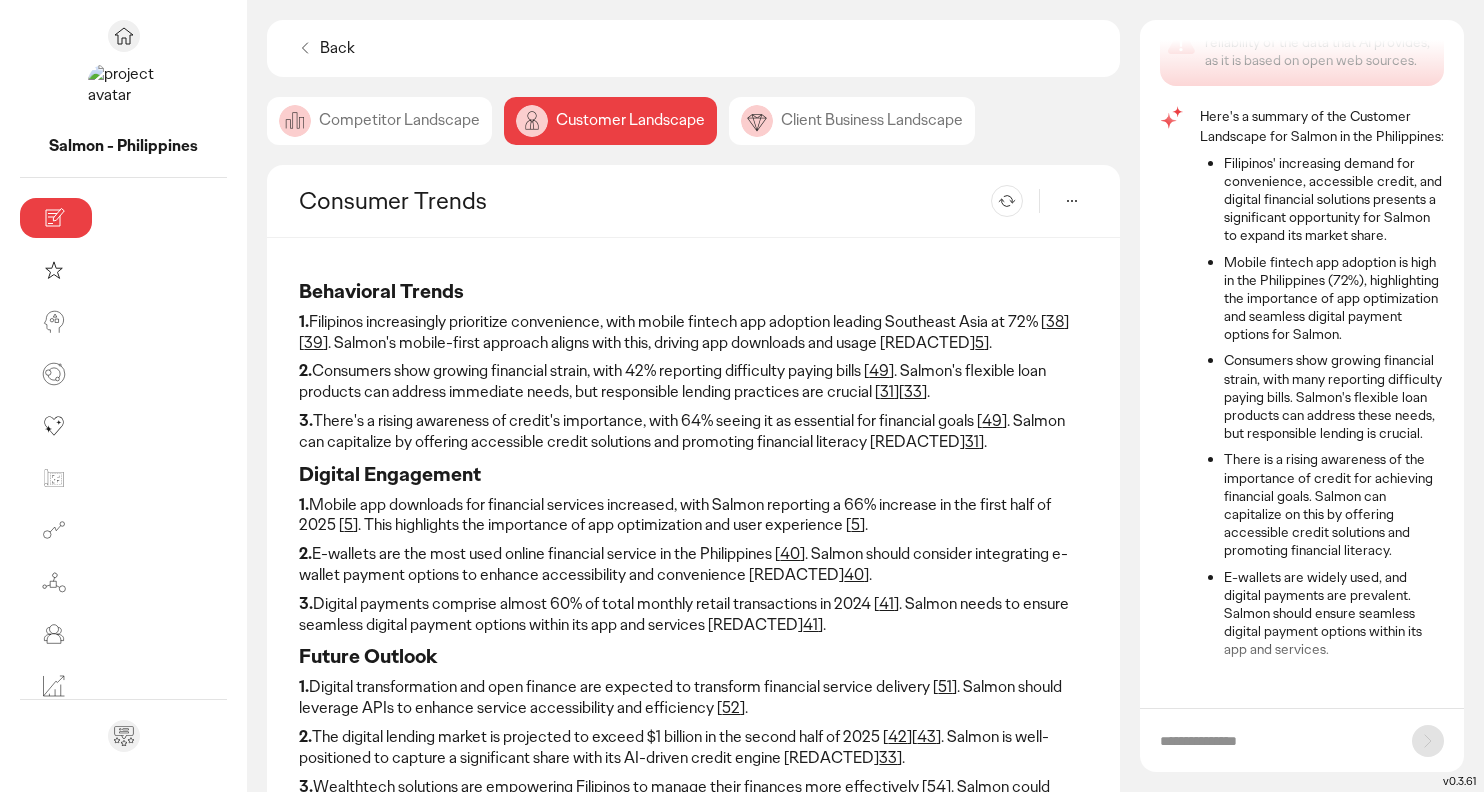 scroll, scrollTop: 0, scrollLeft: 0, axis: both 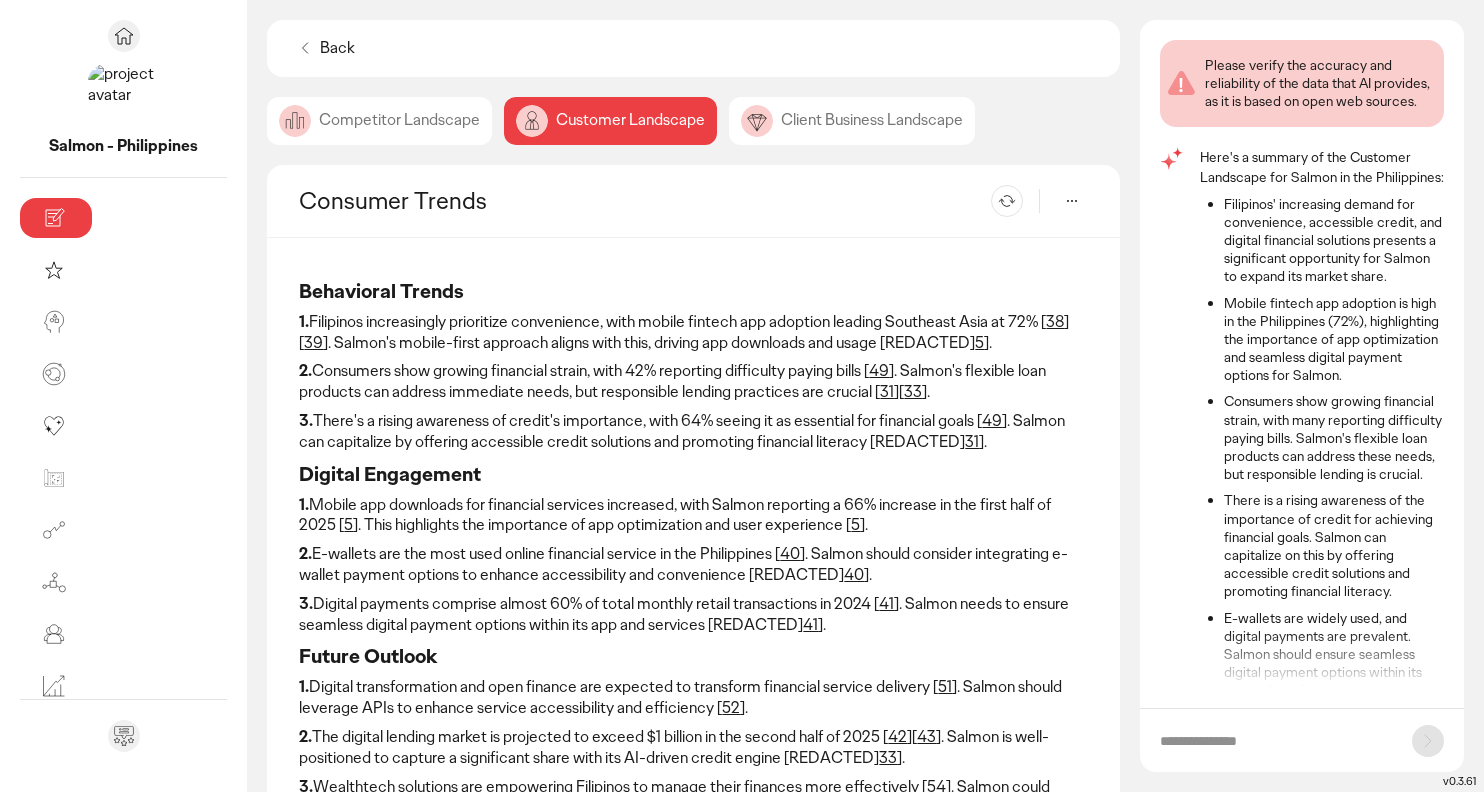 click on "Competitor Landscape" 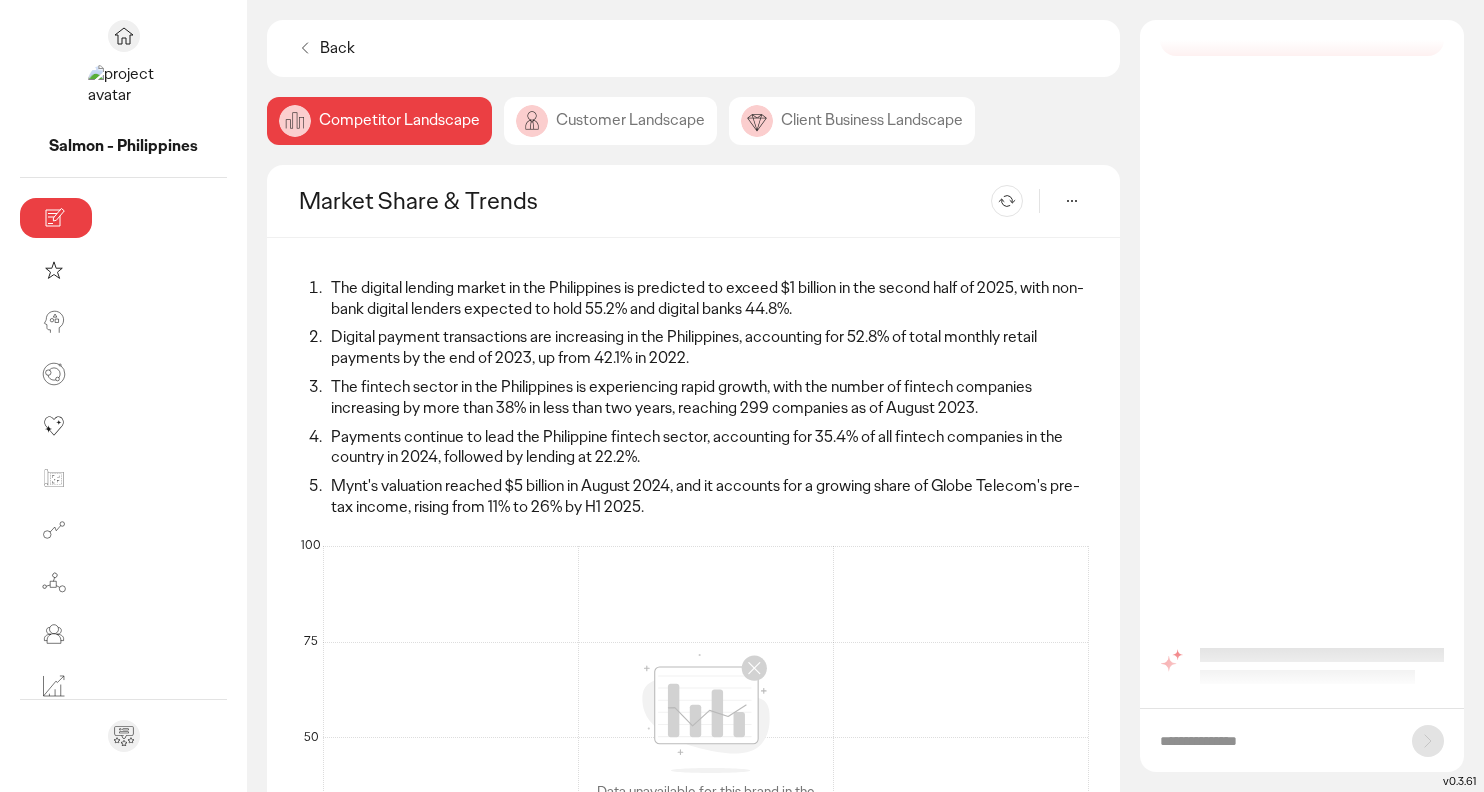 scroll, scrollTop: 0, scrollLeft: 0, axis: both 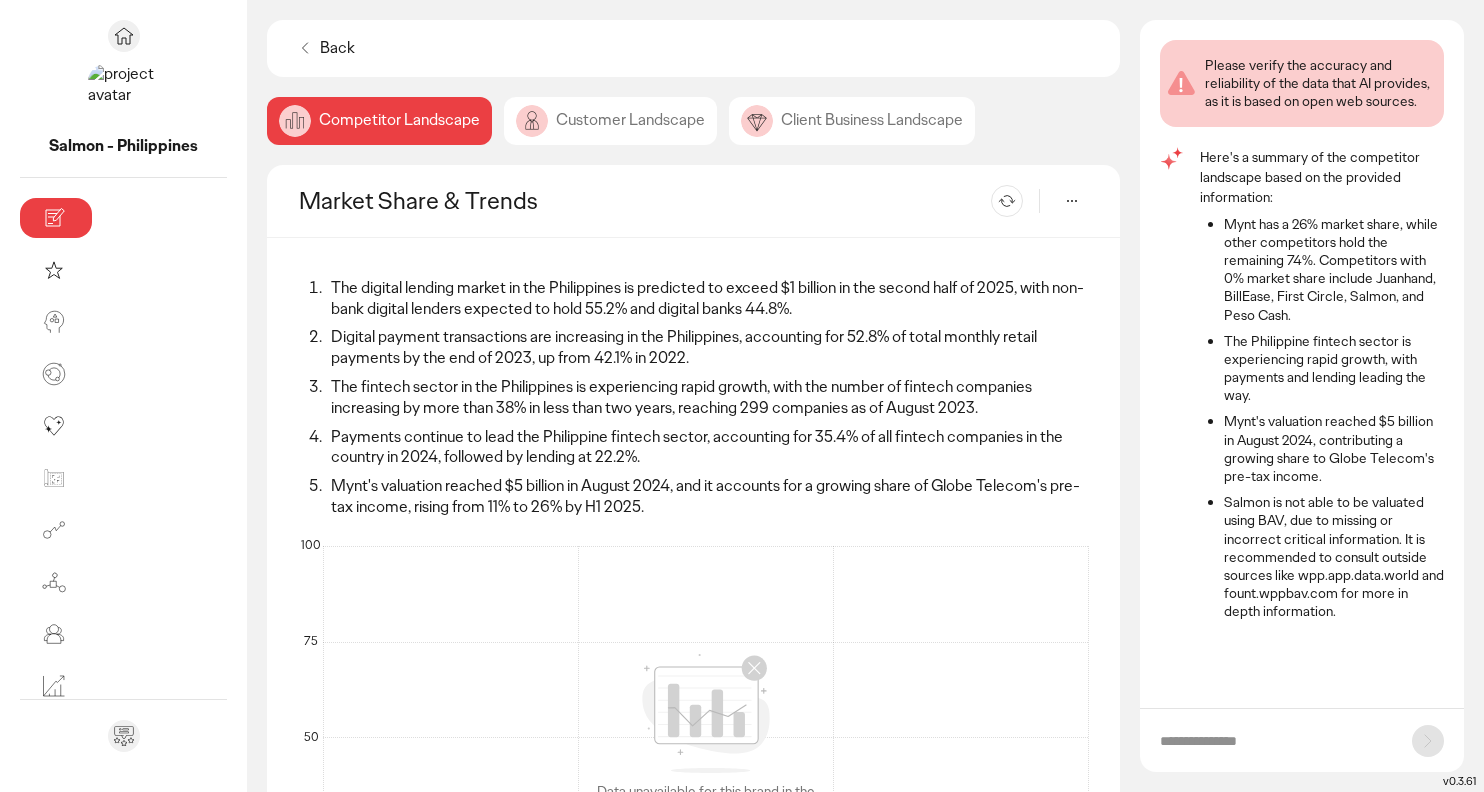 click on "Customer Landscape" 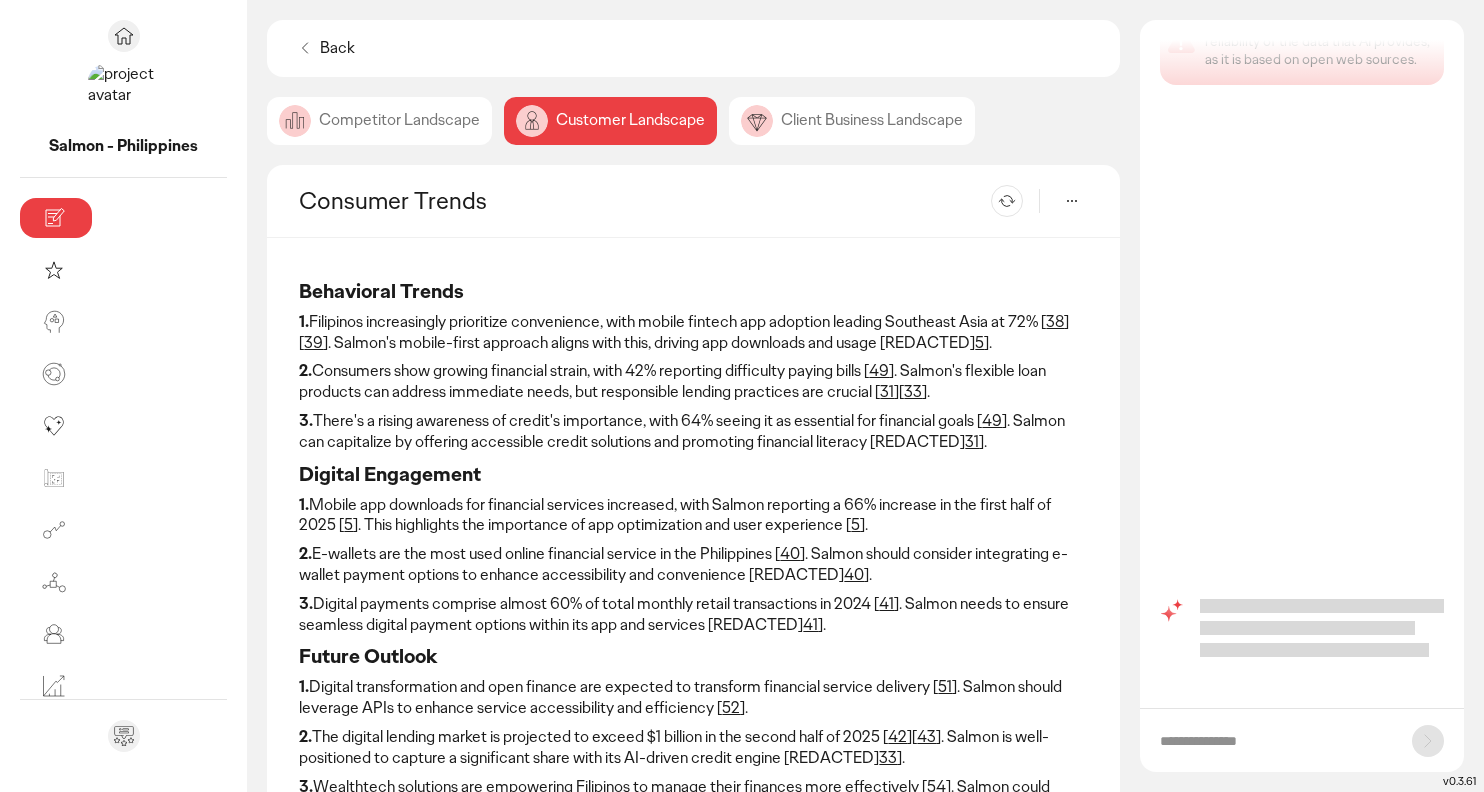scroll, scrollTop: 0, scrollLeft: 0, axis: both 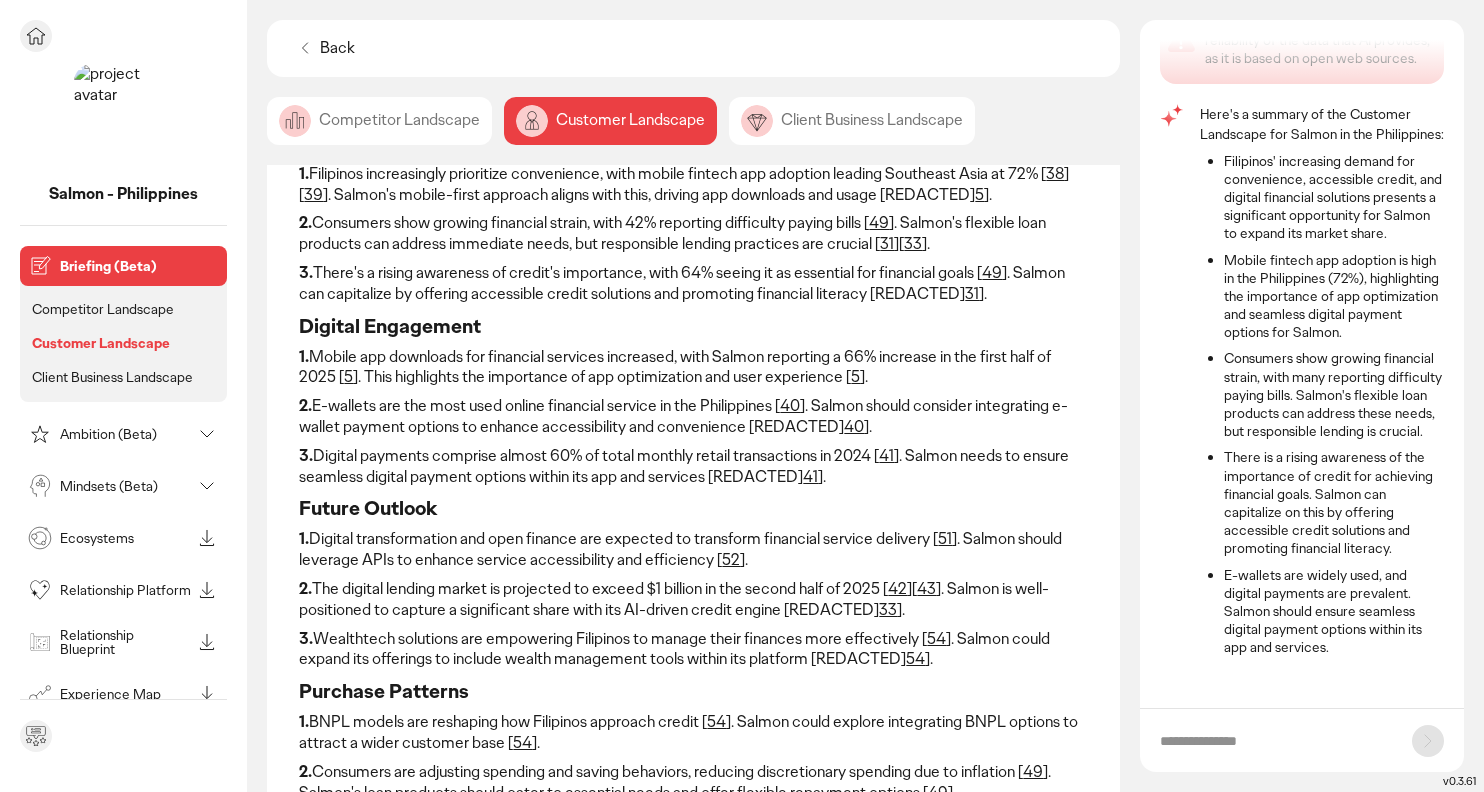 click on "Ambition (Beta)" at bounding box center [125, 434] 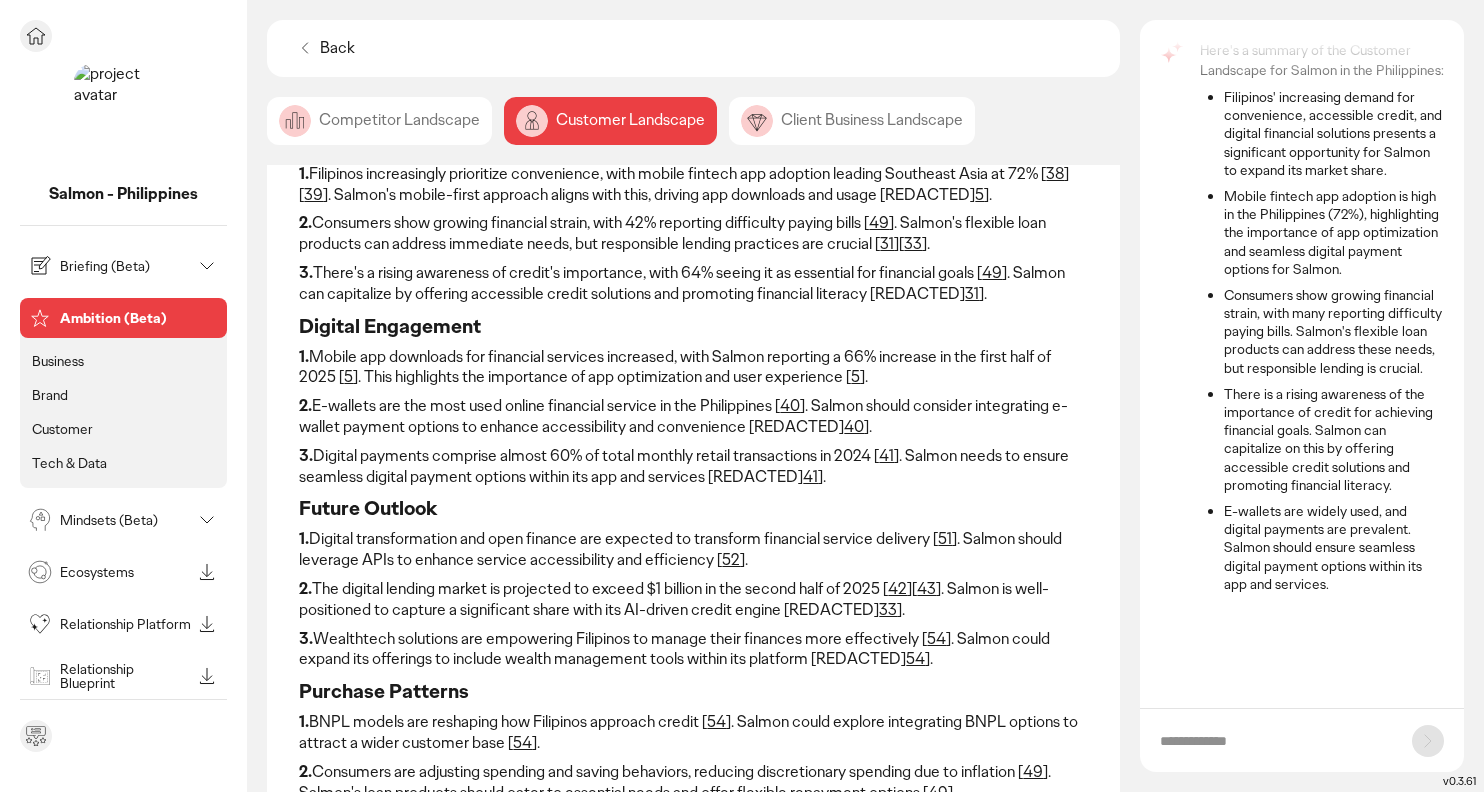 scroll, scrollTop: 0, scrollLeft: 0, axis: both 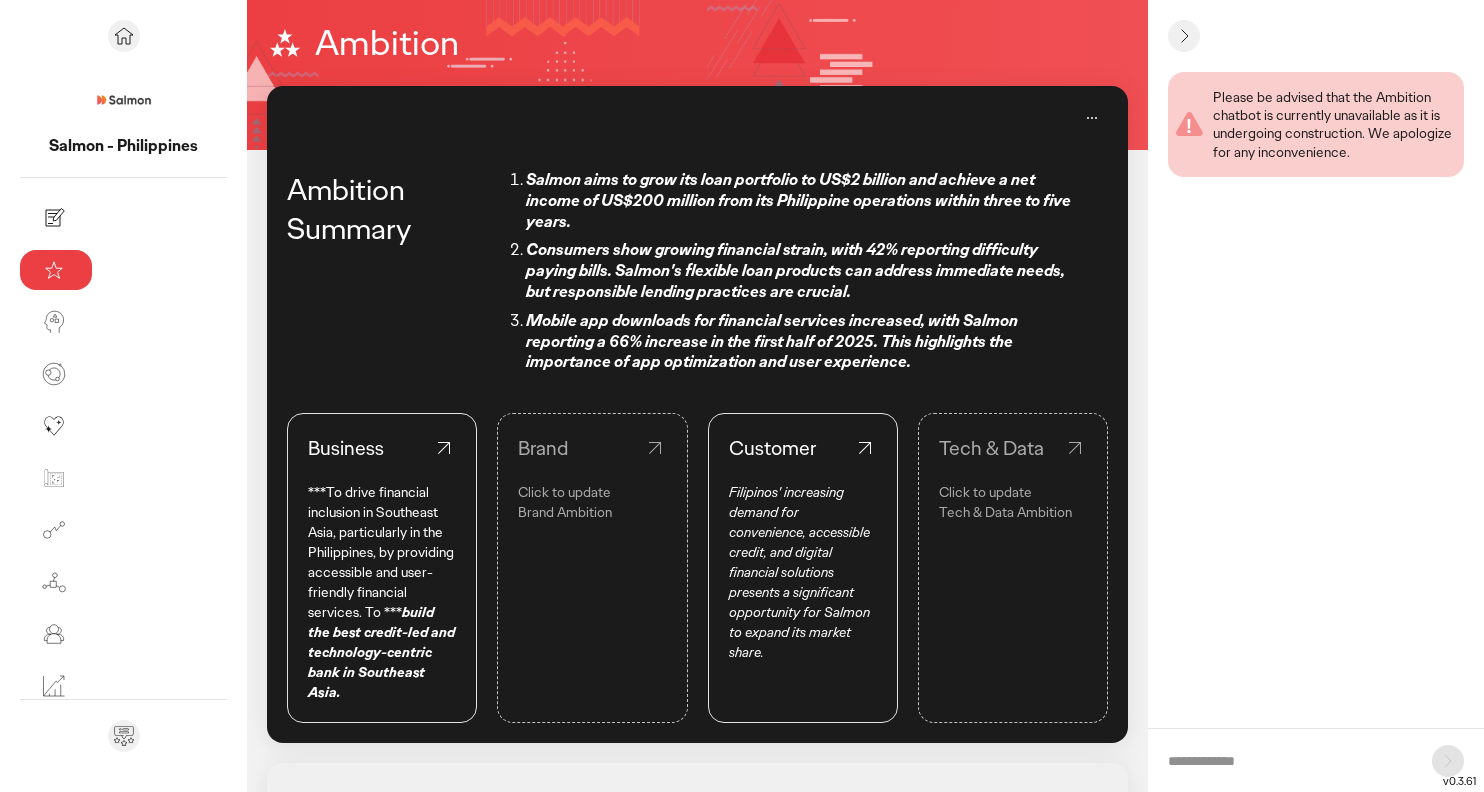 click on "Brand Ambition" at bounding box center [592, 512] 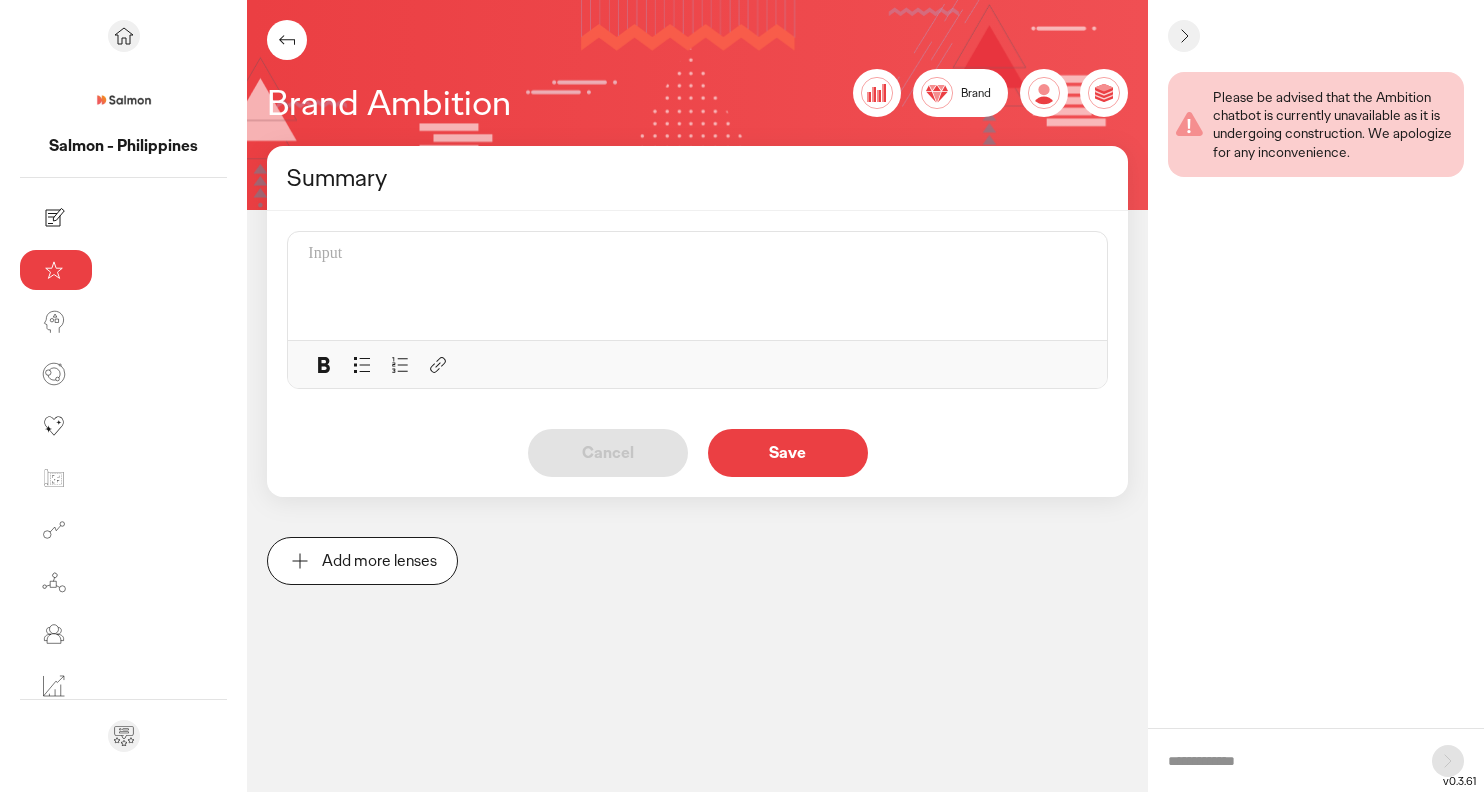 click at bounding box center [287, 40] 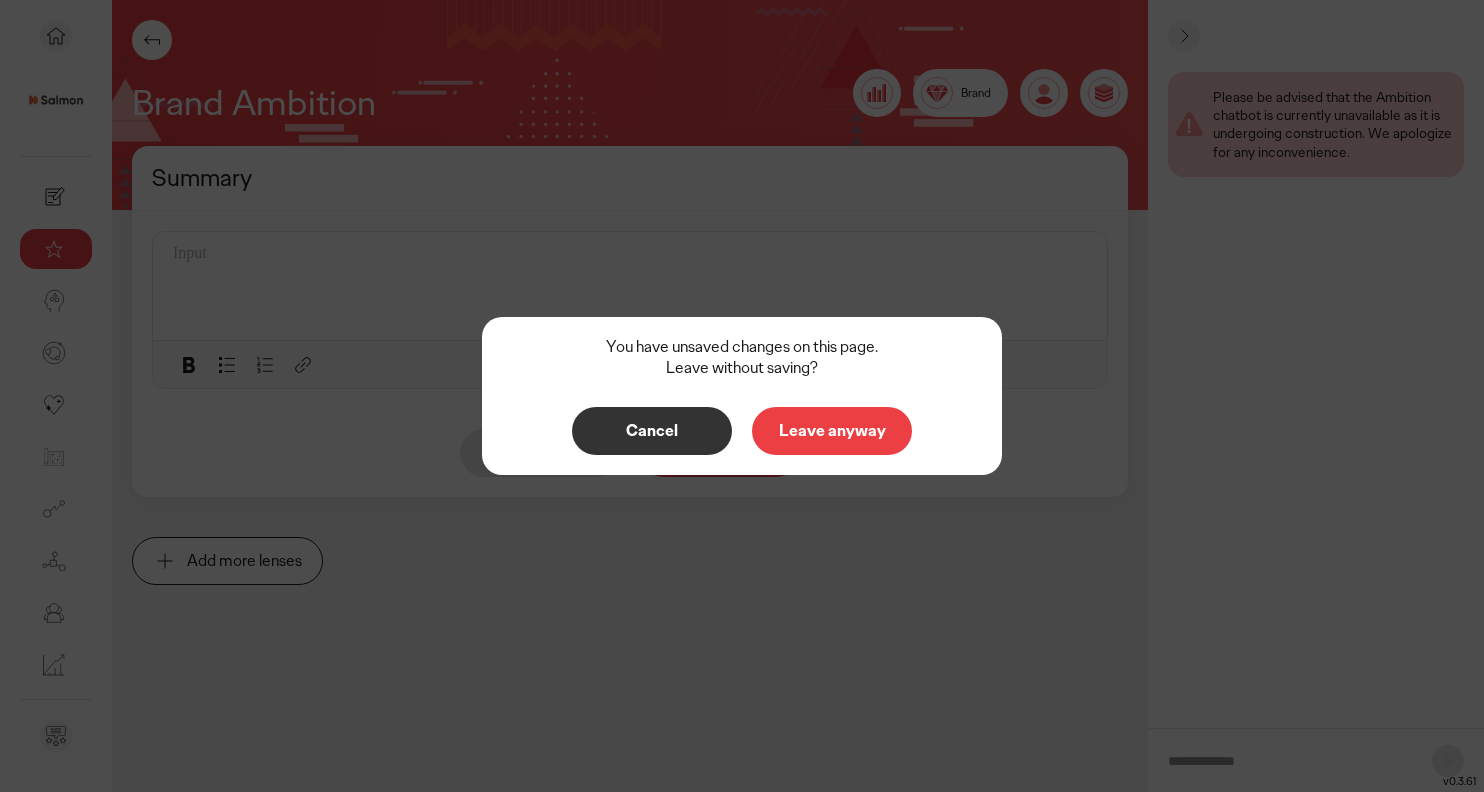 click on "Leave anyway" at bounding box center (832, 431) 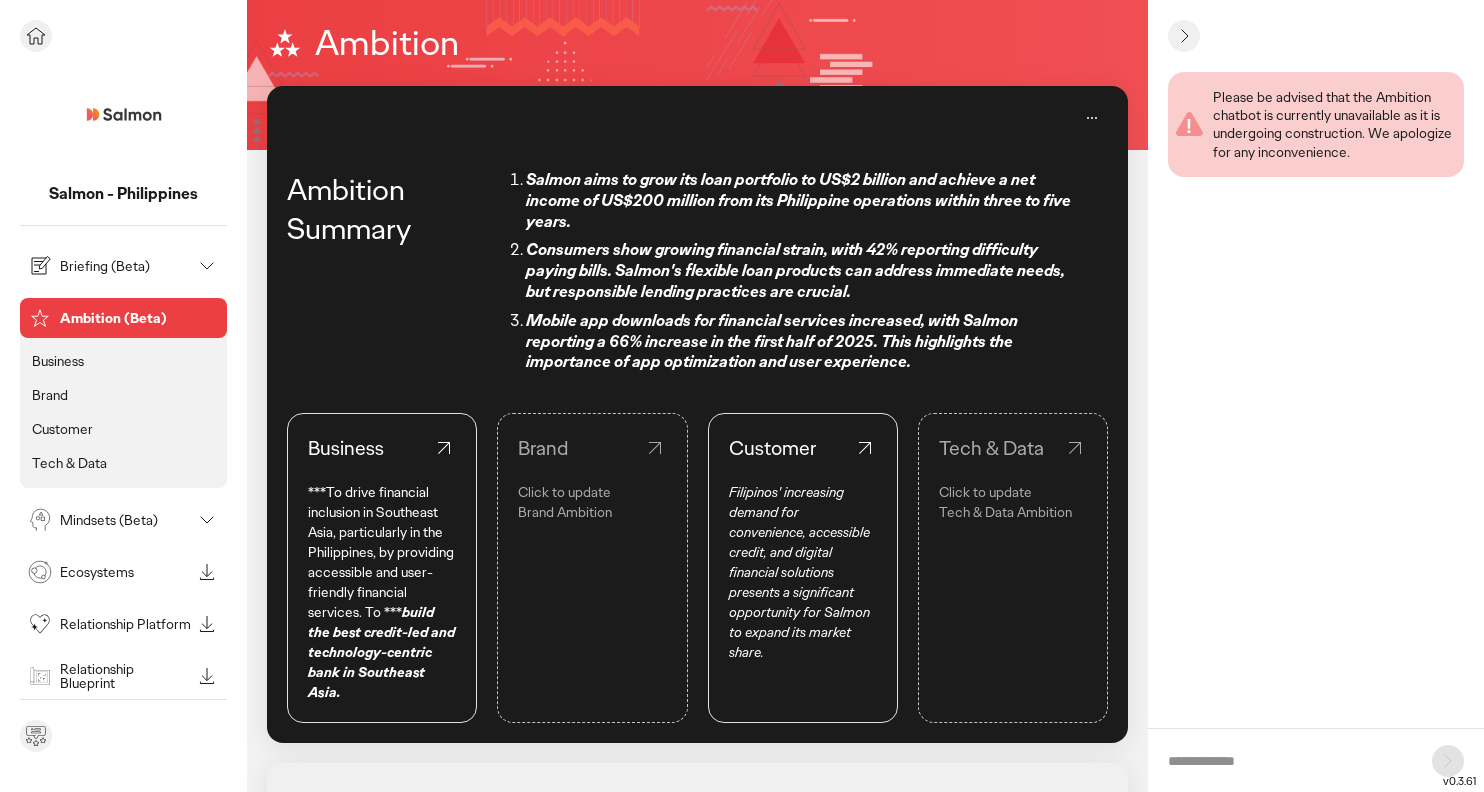 click on "Briefing (Beta)" at bounding box center (125, 266) 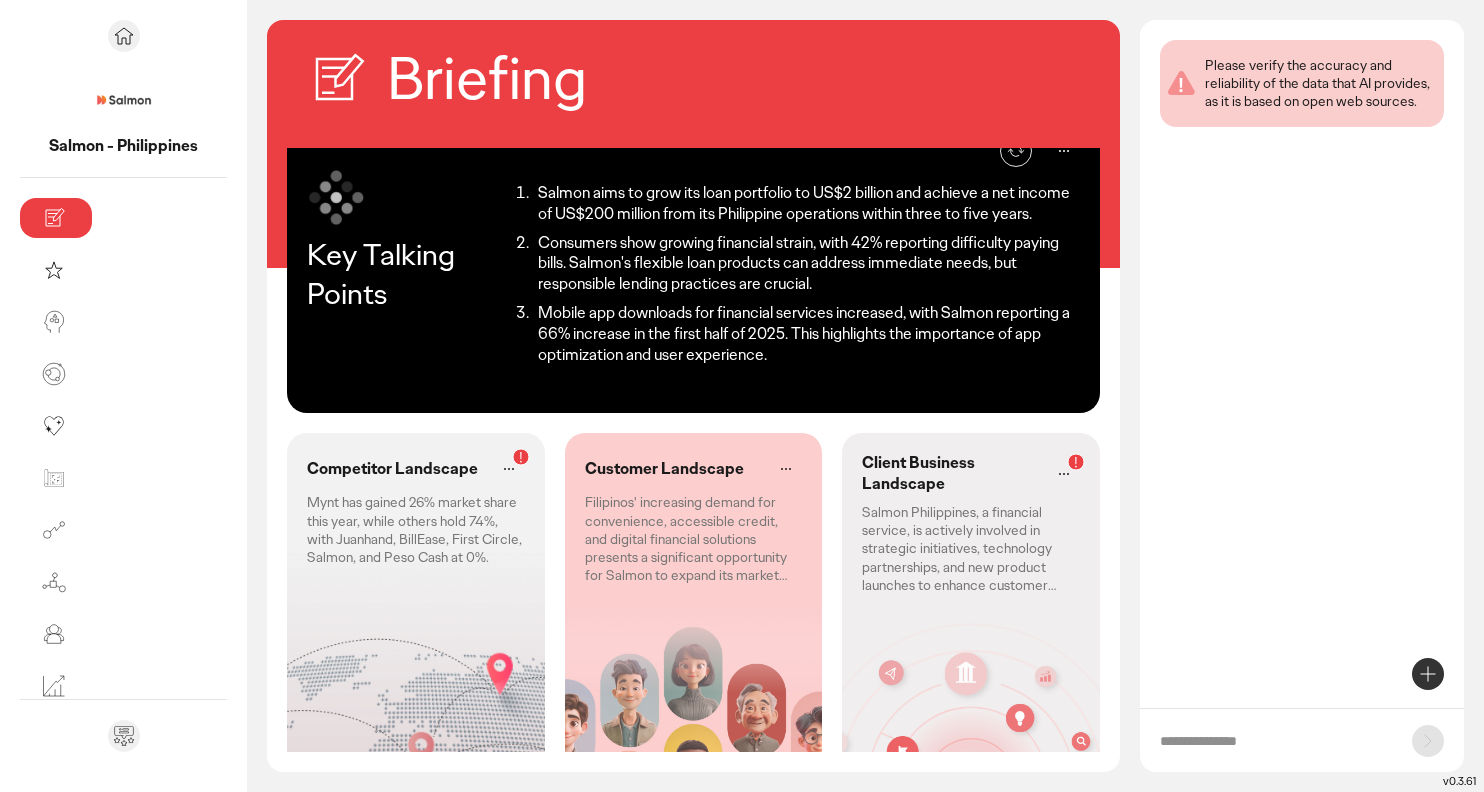 scroll, scrollTop: 0, scrollLeft: 0, axis: both 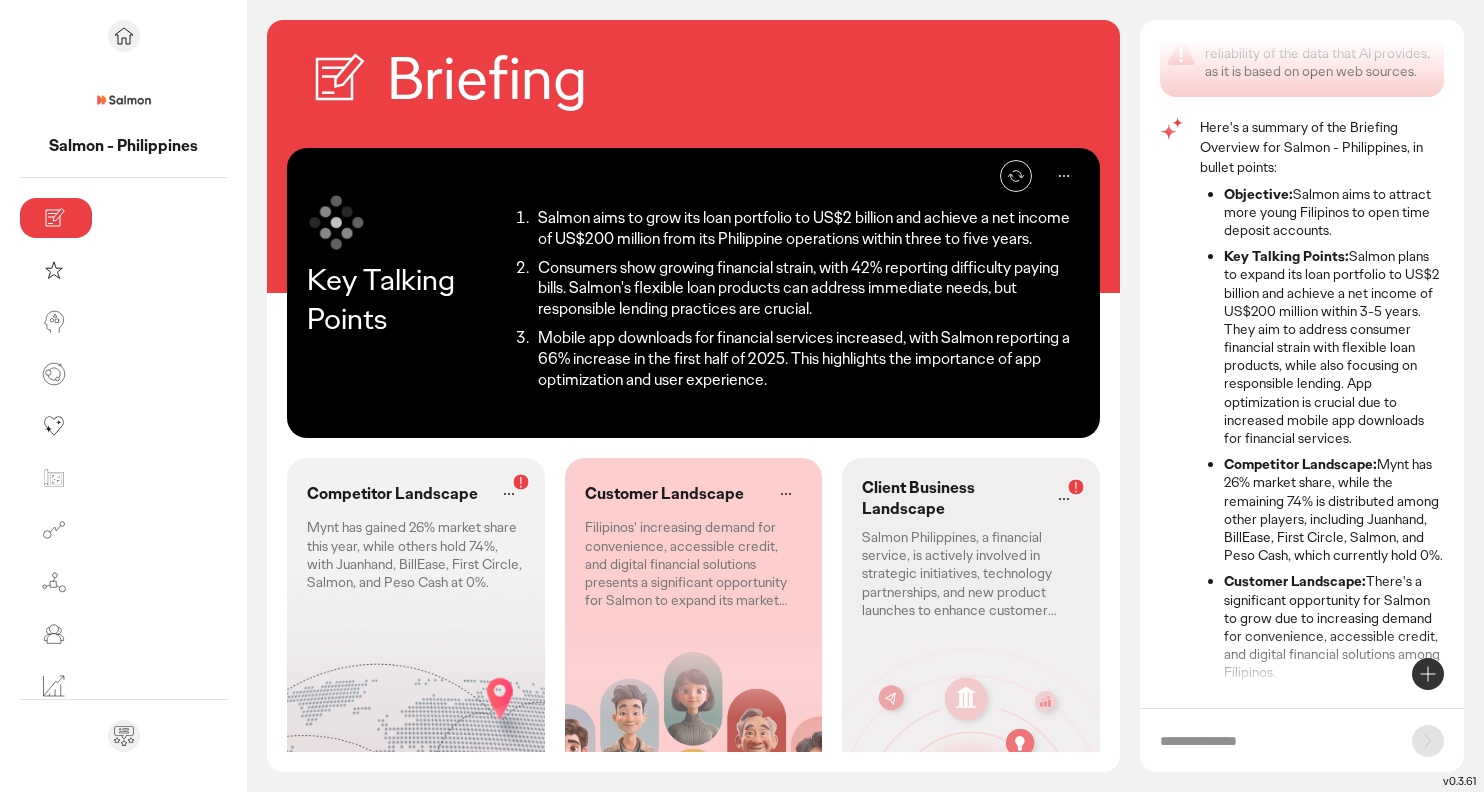 click 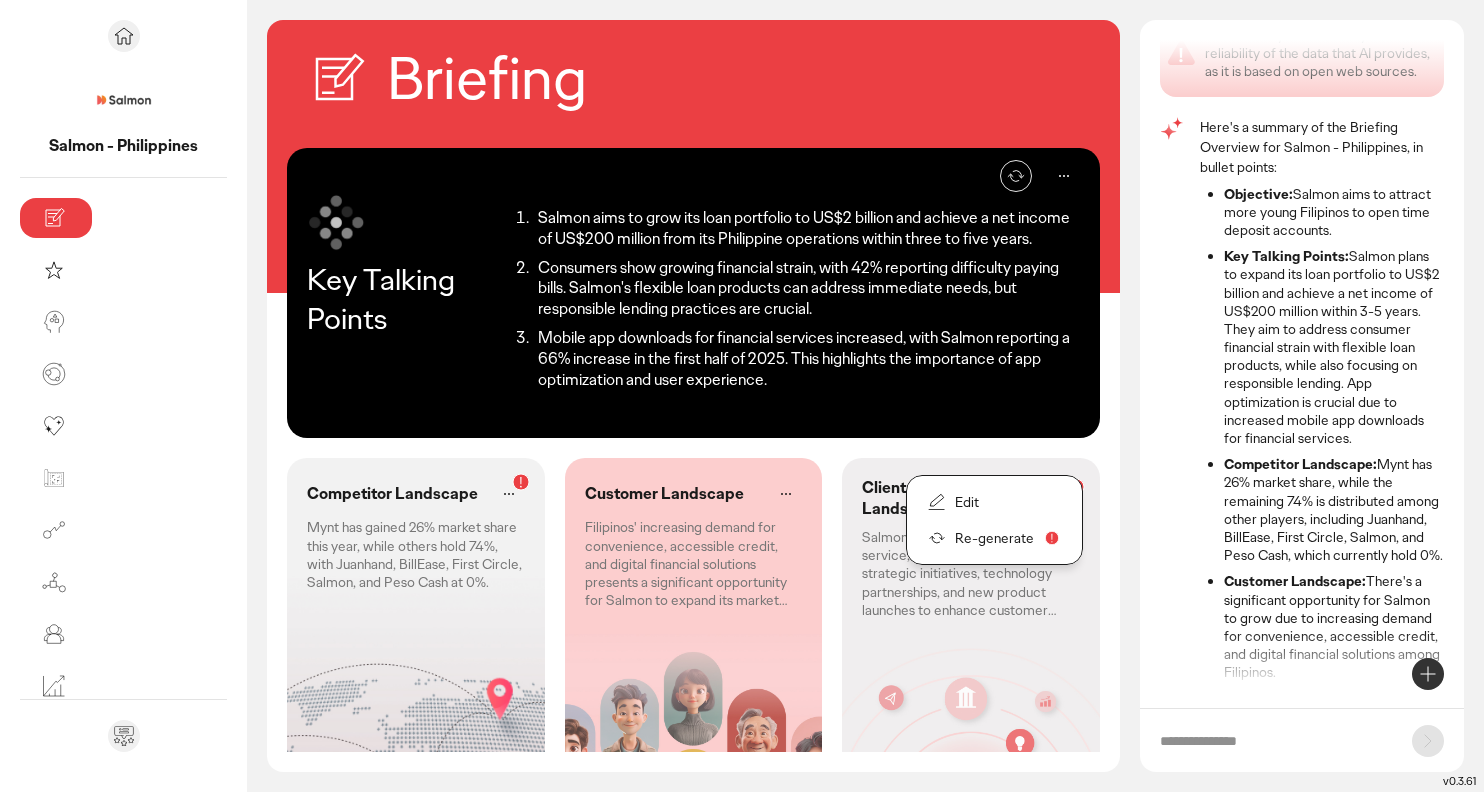 click on "Re-generate" 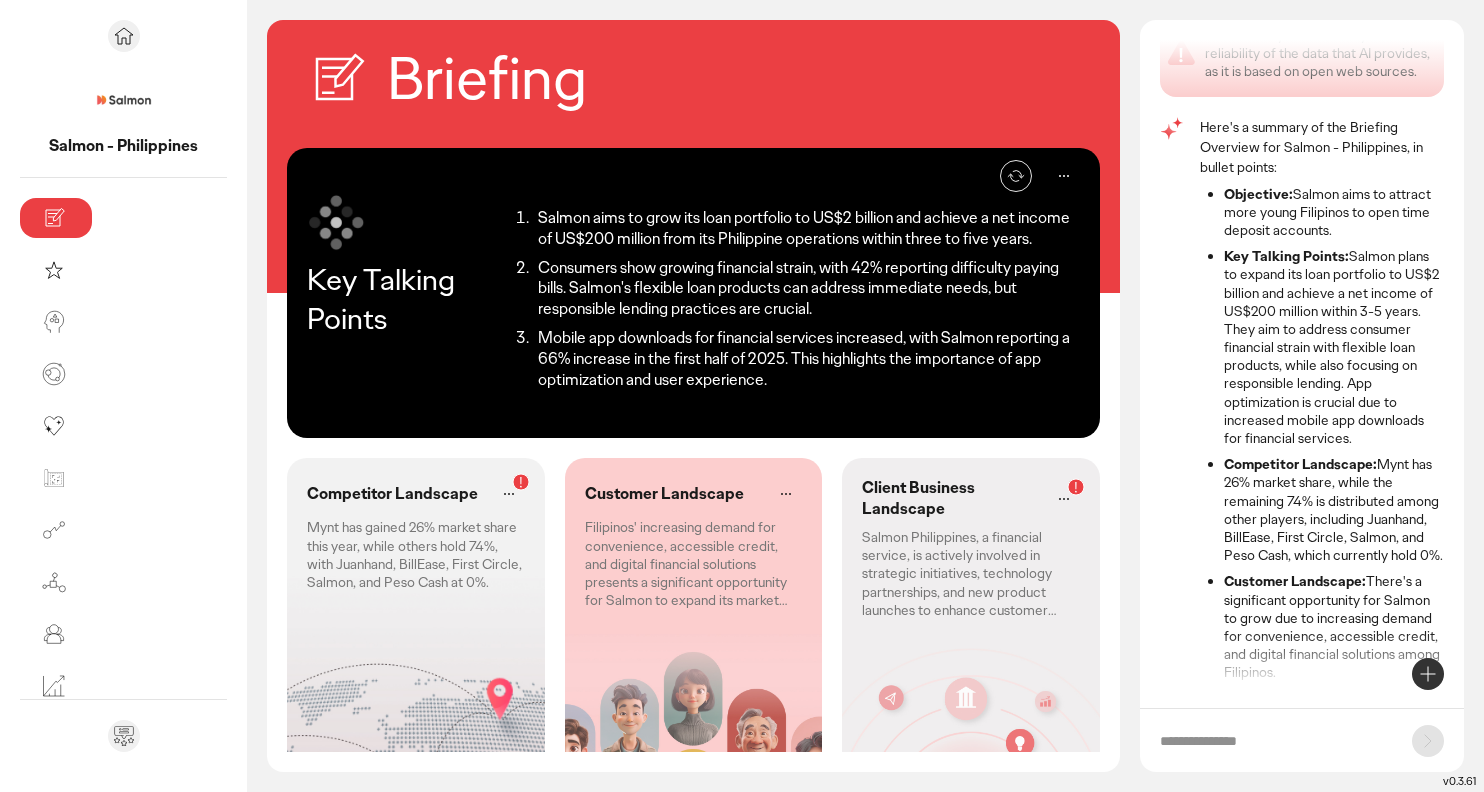 click 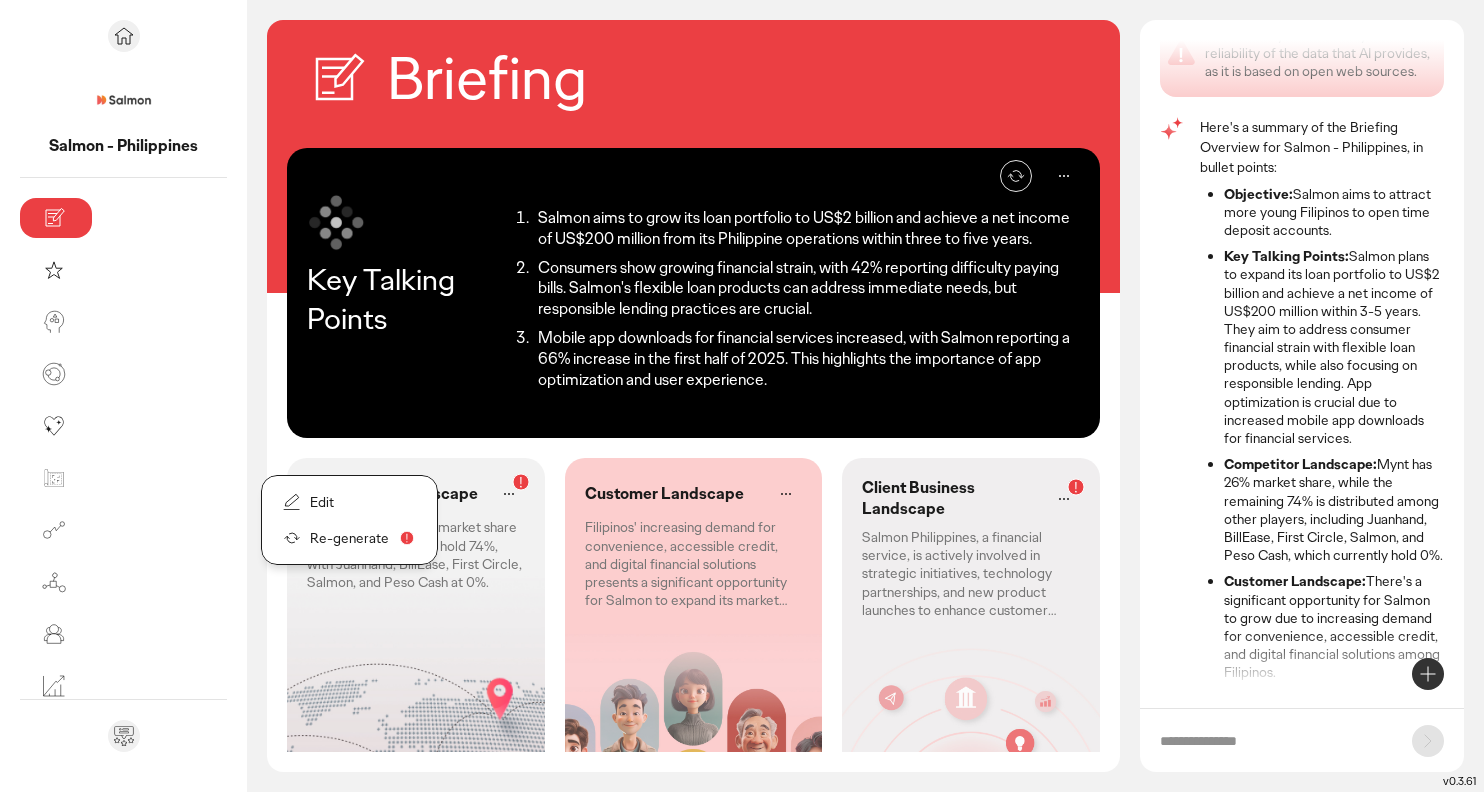 click 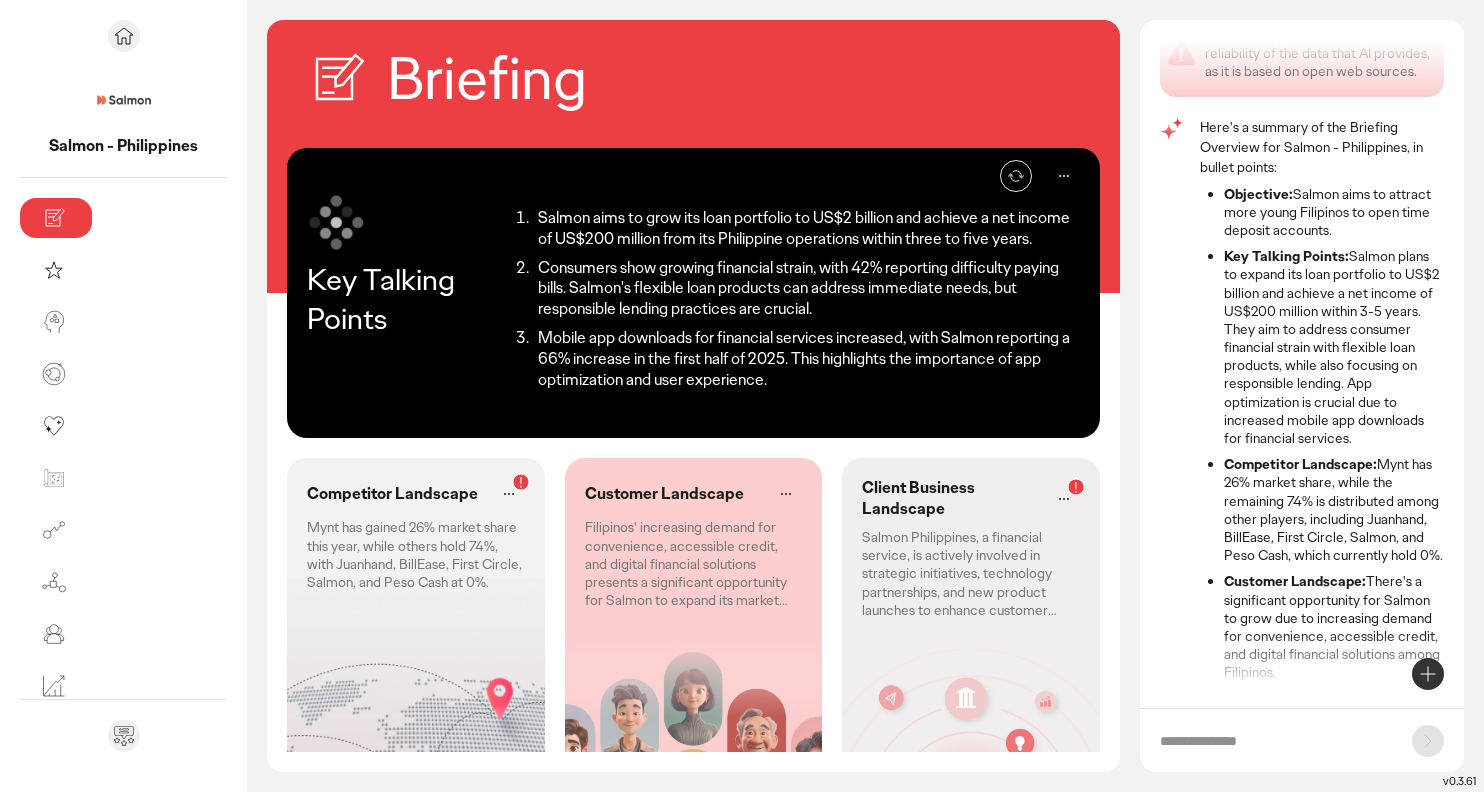 click on "Mynt has gained 26% market share this year, while others hold 74%, with Juanhand, BillEase, First Circle, Salmon, and Peso Cash at 0%." 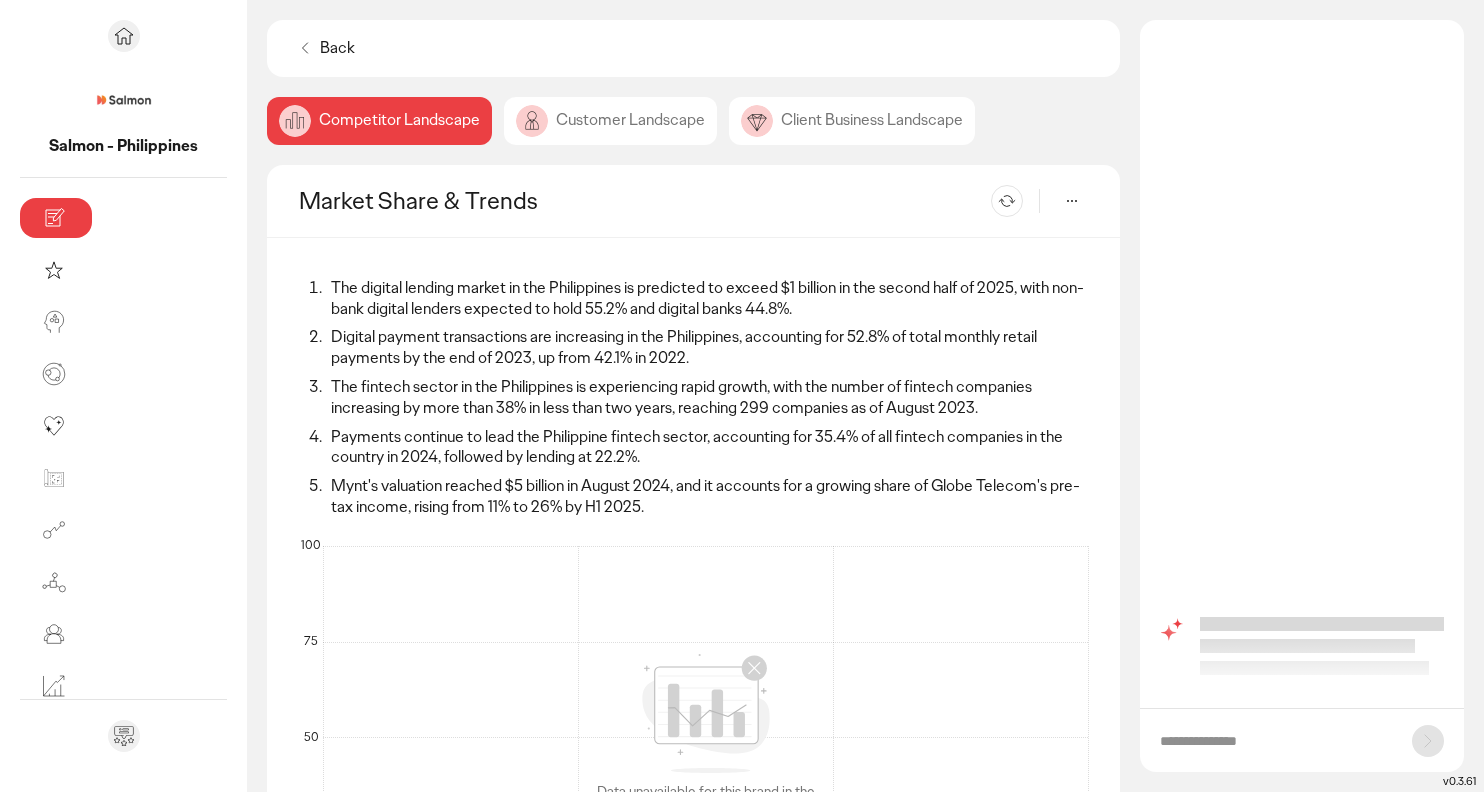 scroll, scrollTop: 0, scrollLeft: 0, axis: both 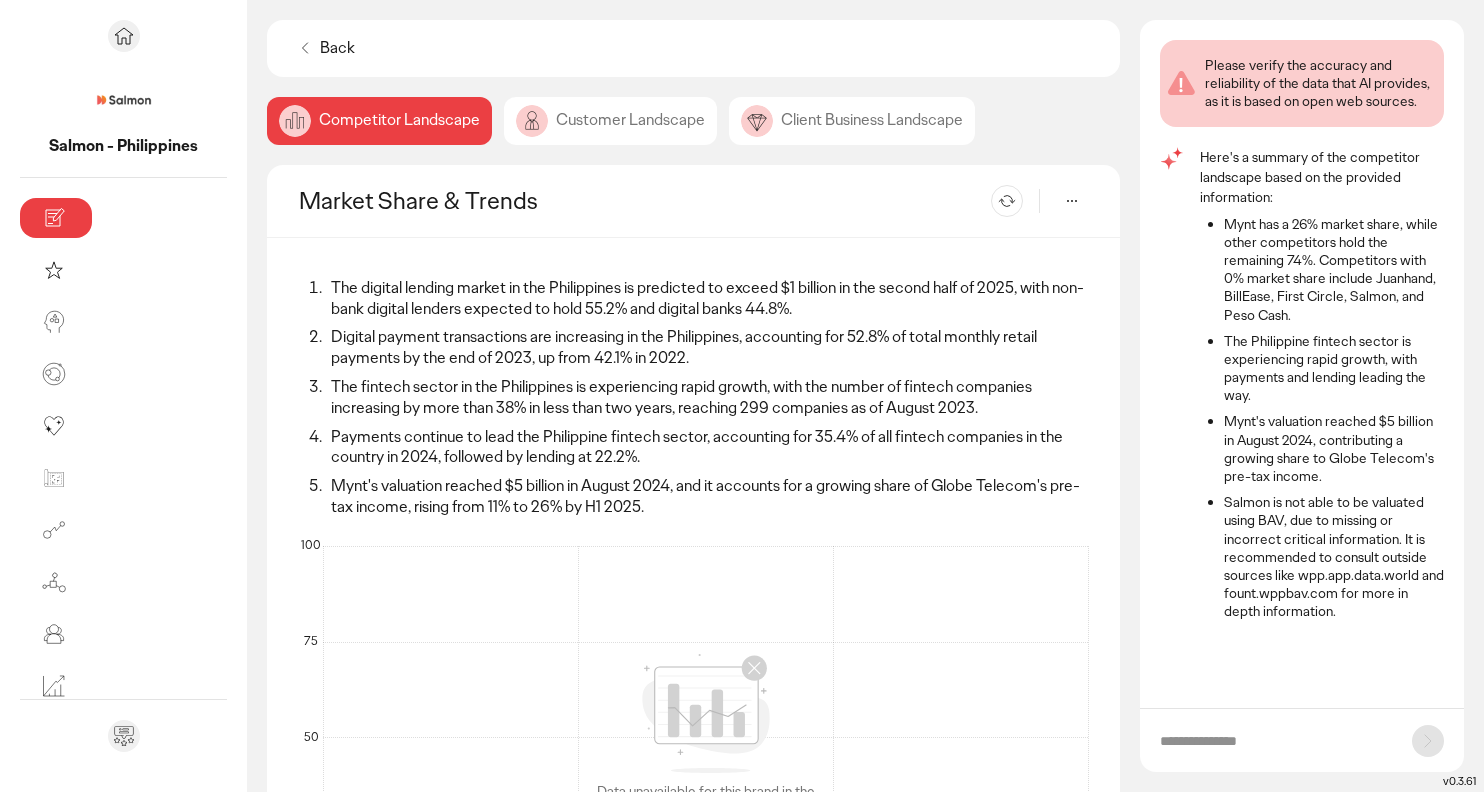 click on "Re-generate" at bounding box center (983, 201) 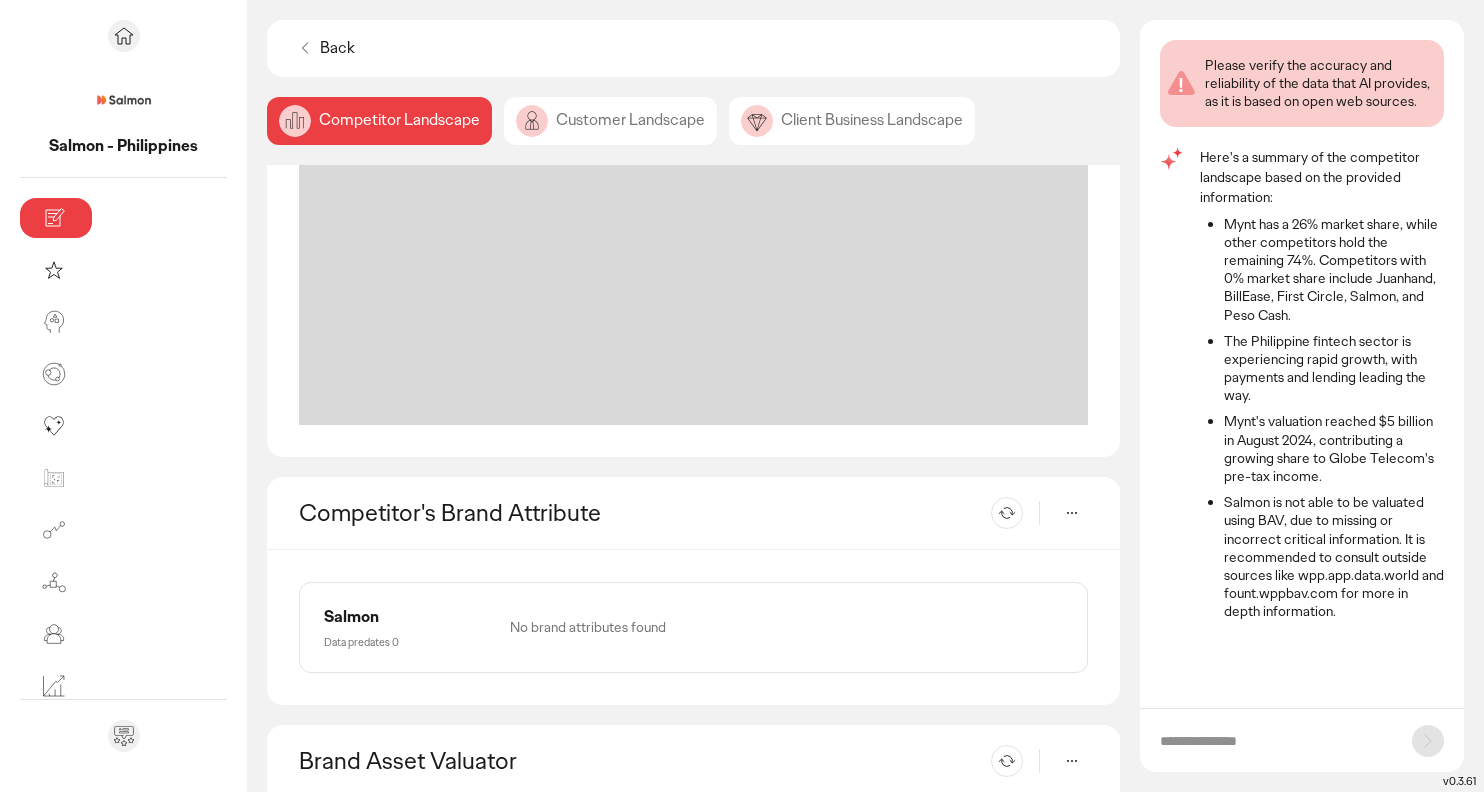 scroll, scrollTop: 0, scrollLeft: 0, axis: both 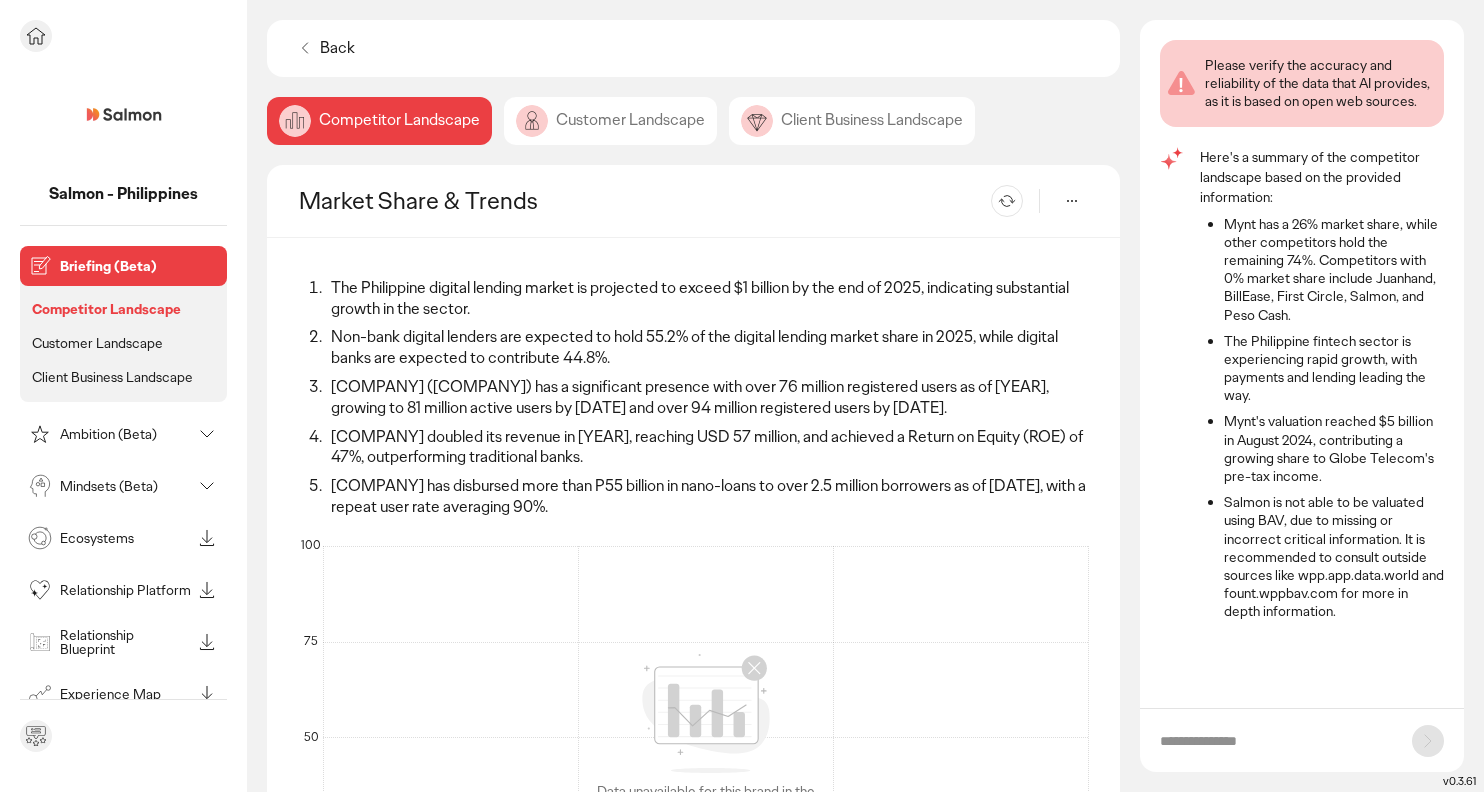 click on "Ambition (Beta)" at bounding box center [125, 434] 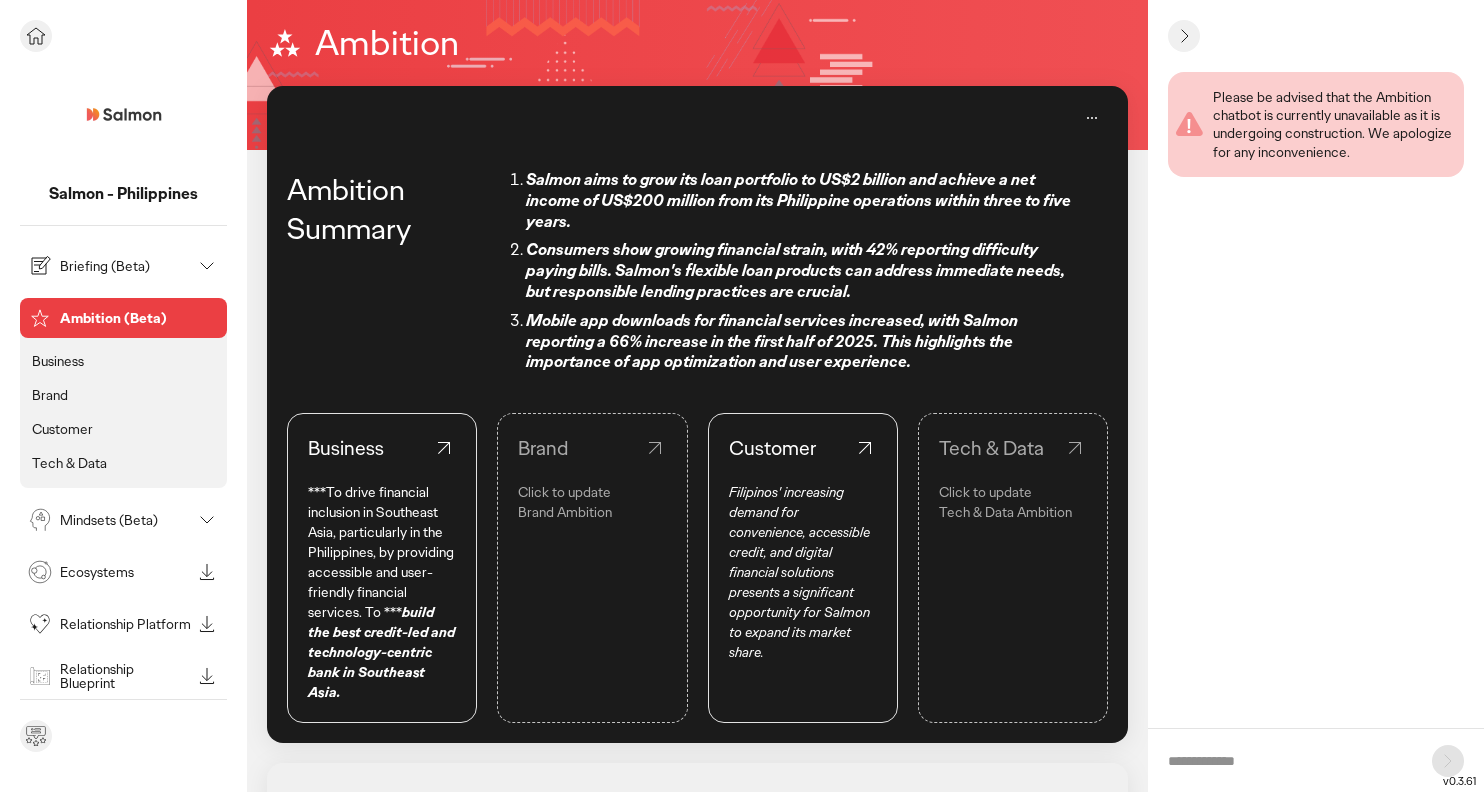 click on "Briefing (Beta)" at bounding box center [125, 266] 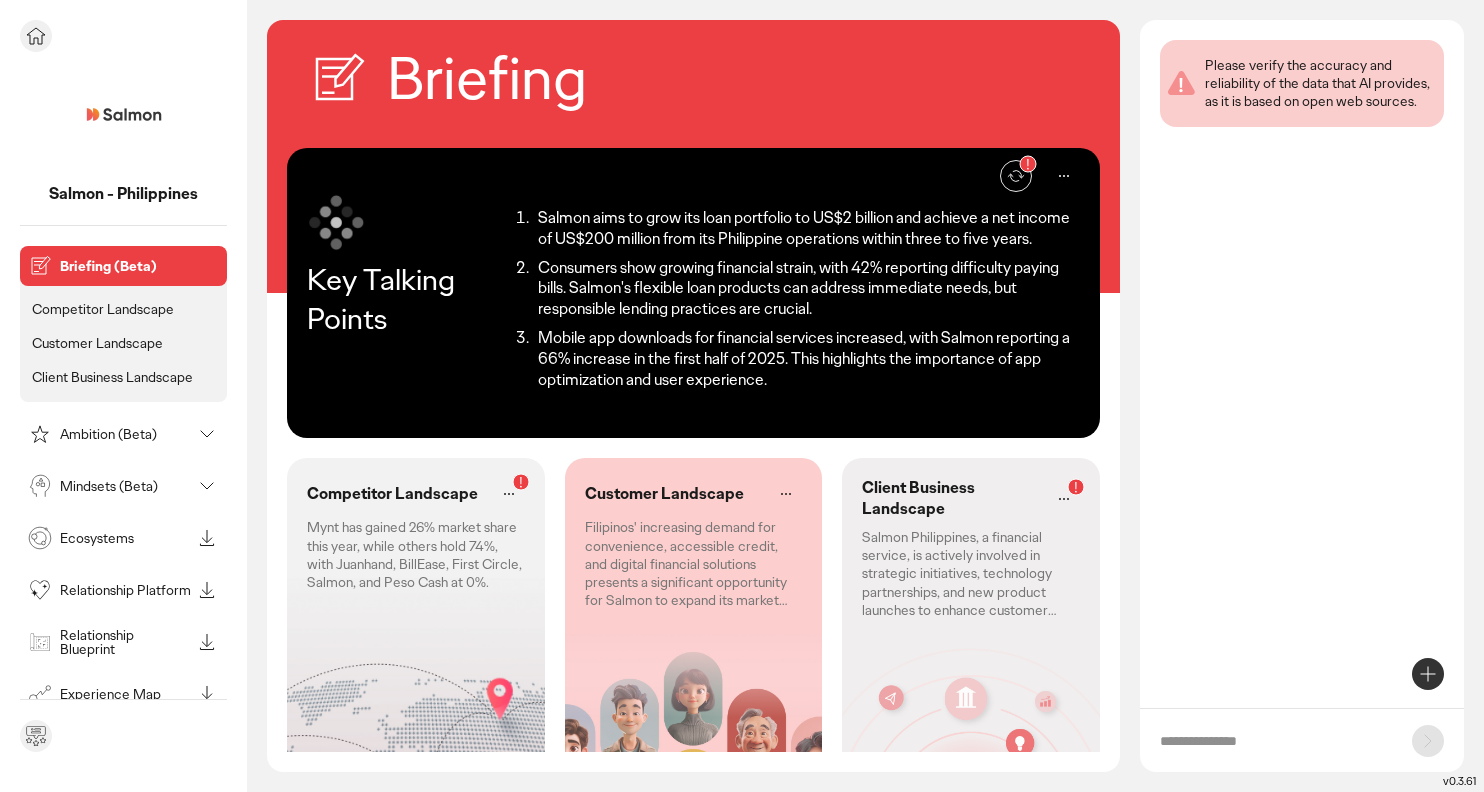 click on "Ambition (Beta)" at bounding box center [125, 434] 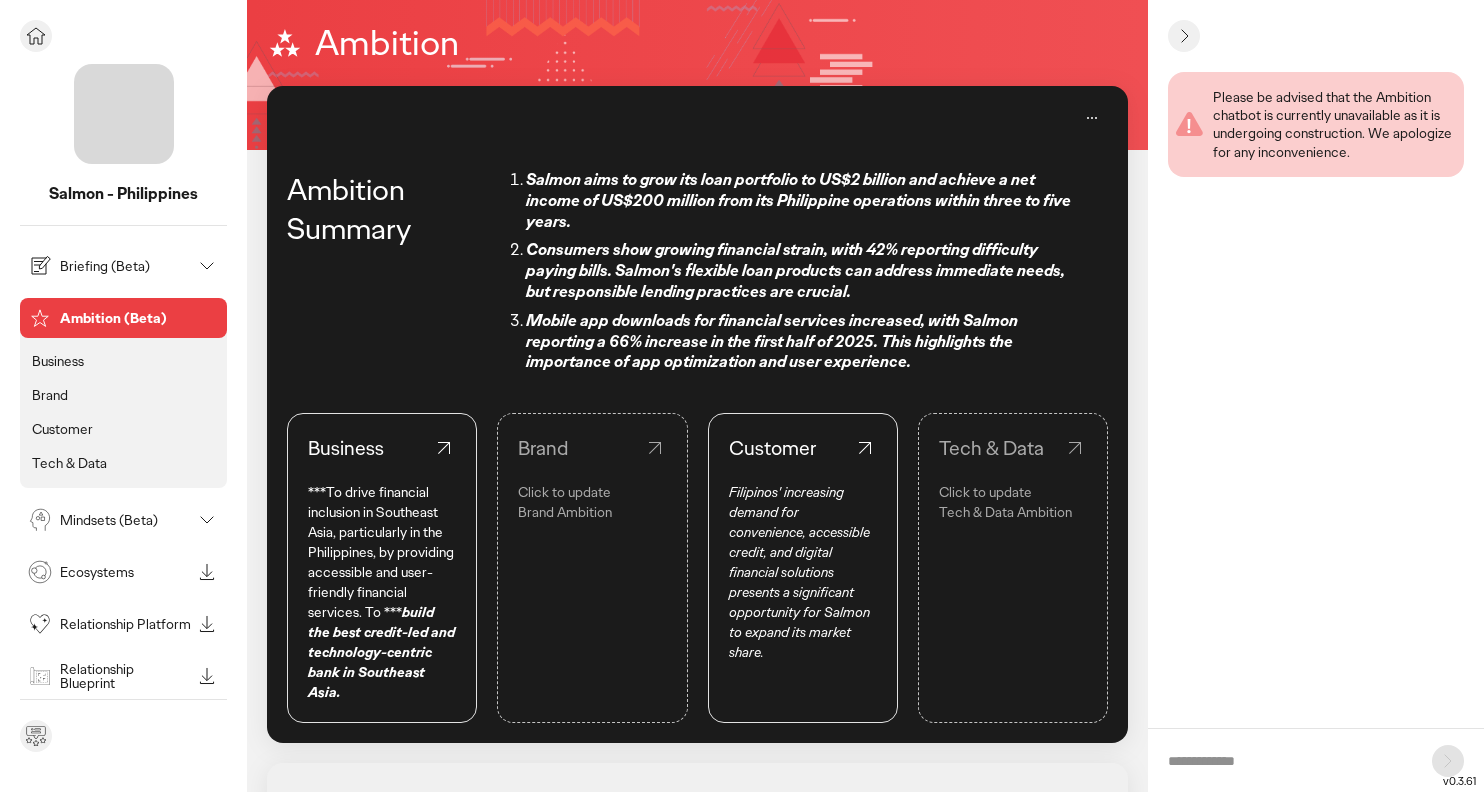 click on "Tech & Data" at bounding box center (69, 463) 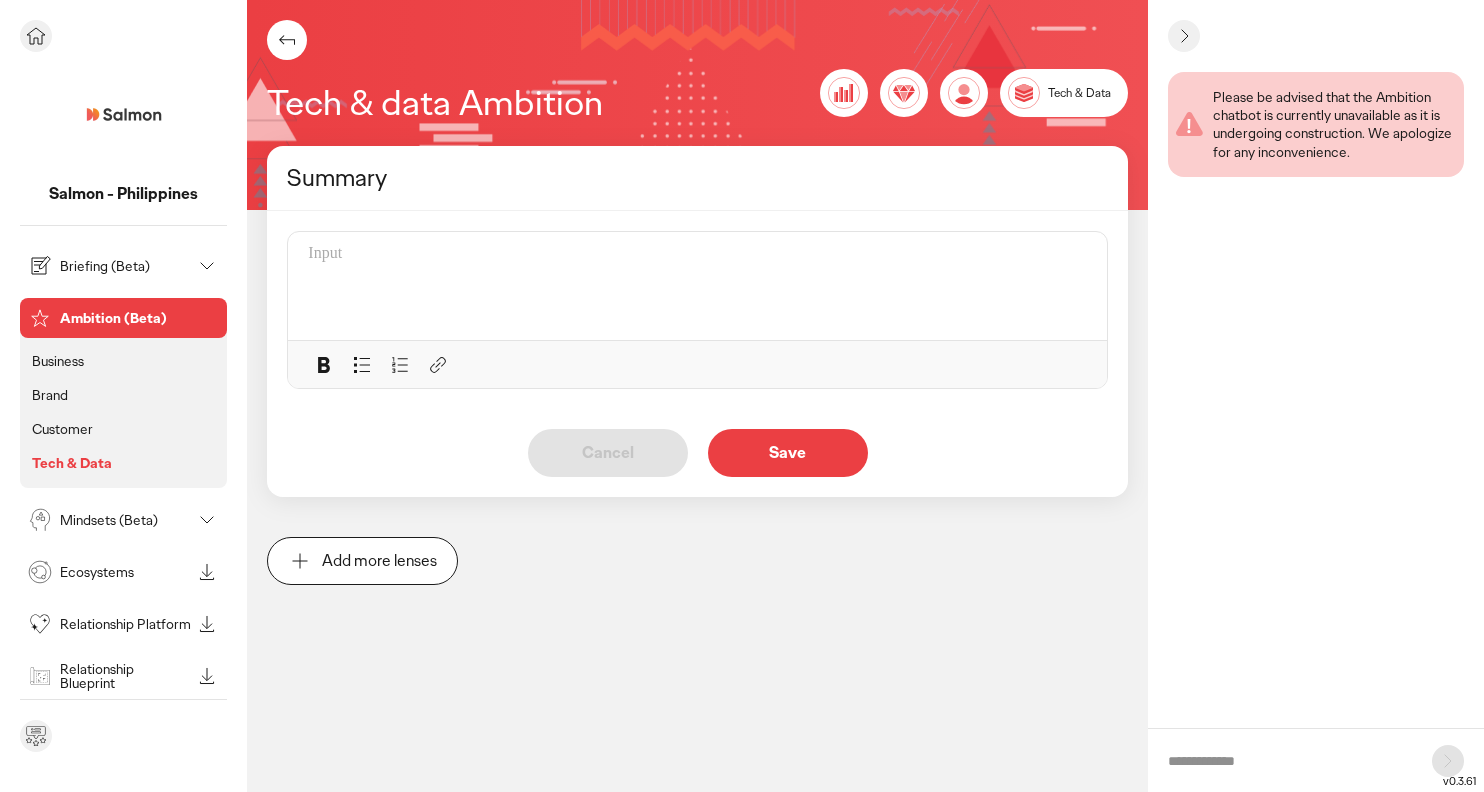 click on "Briefing (Beta)" at bounding box center (125, 266) 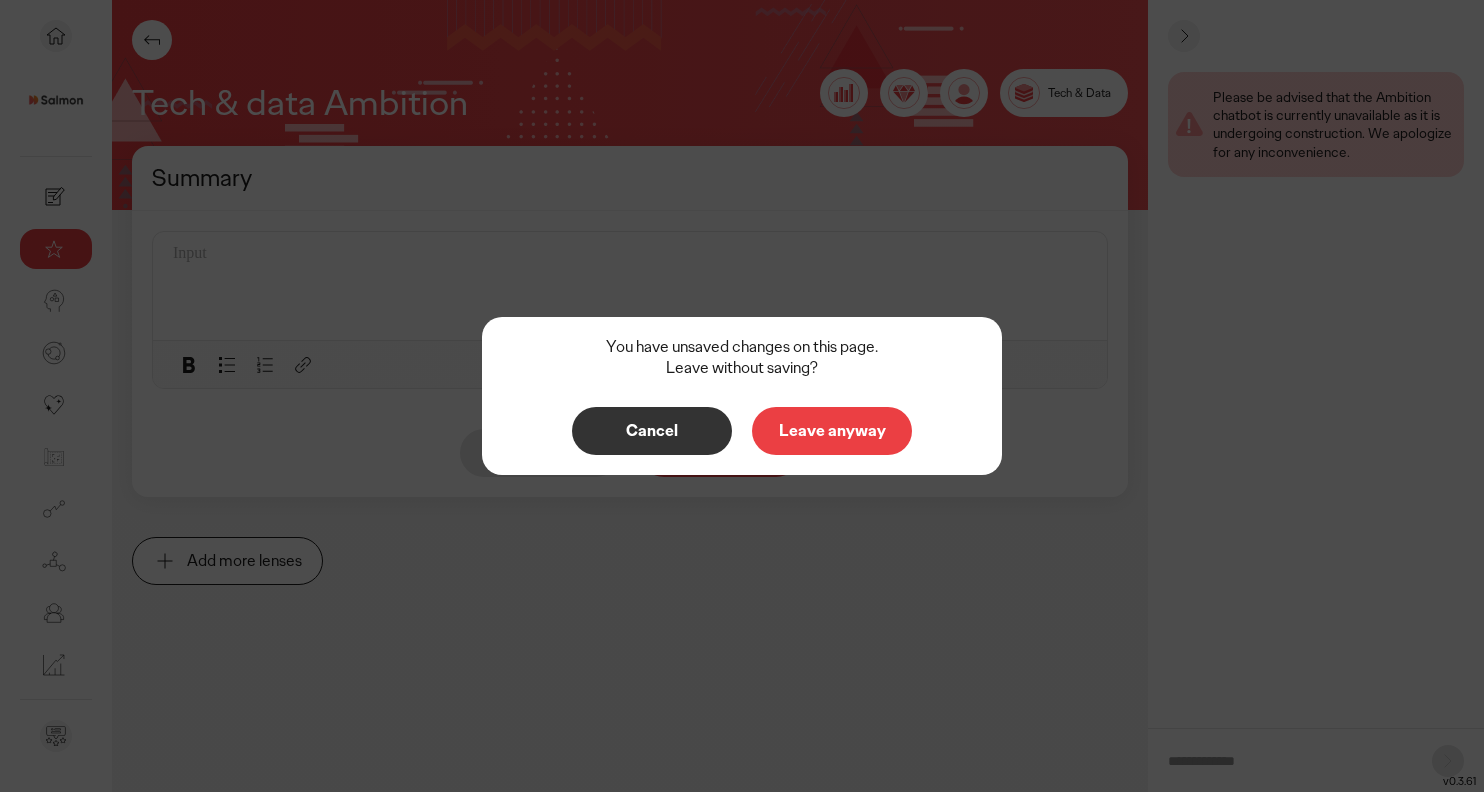 click on "Leave anyway" at bounding box center (832, 431) 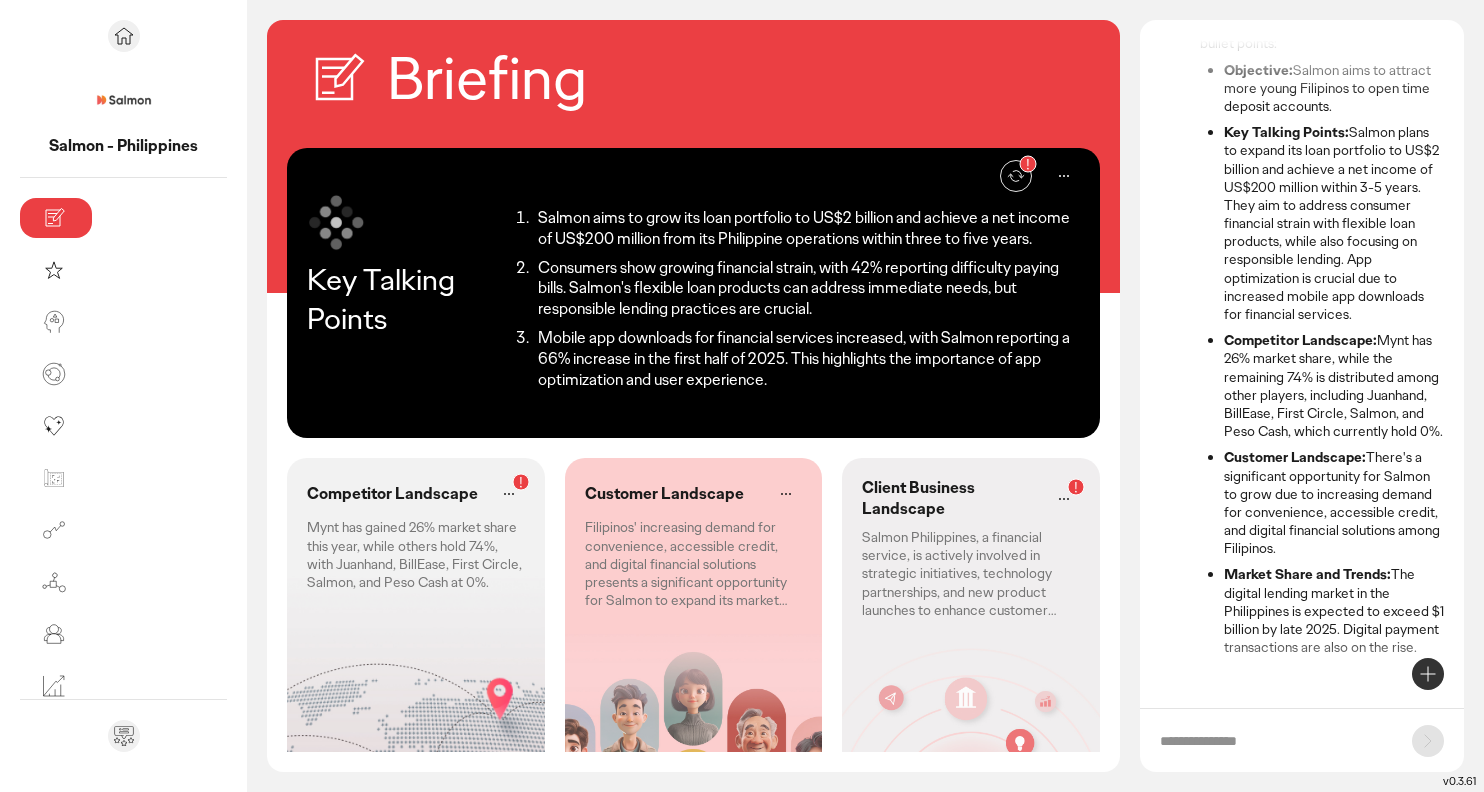 scroll, scrollTop: 173, scrollLeft: 0, axis: vertical 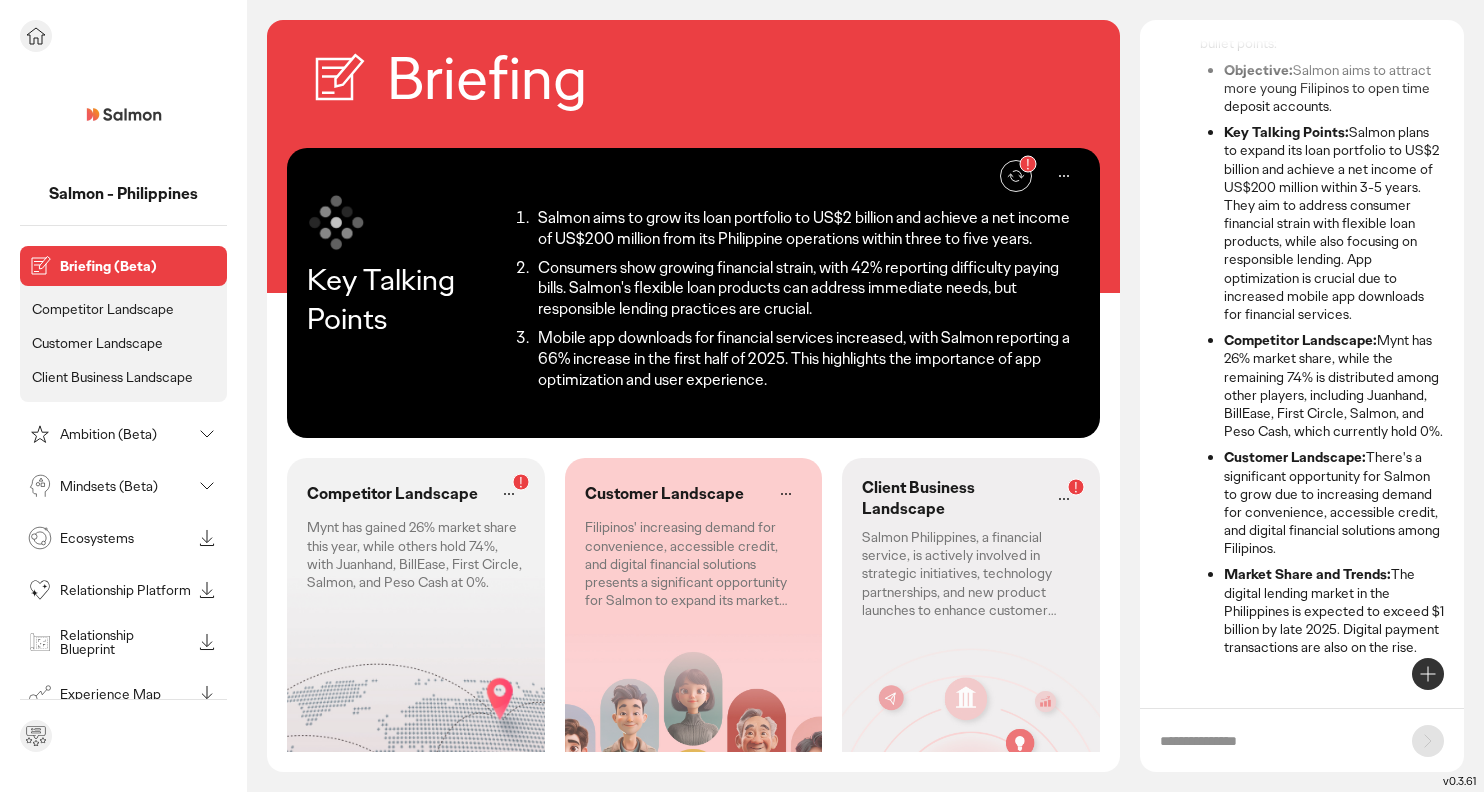 click on "Ambition (Beta)" at bounding box center (125, 434) 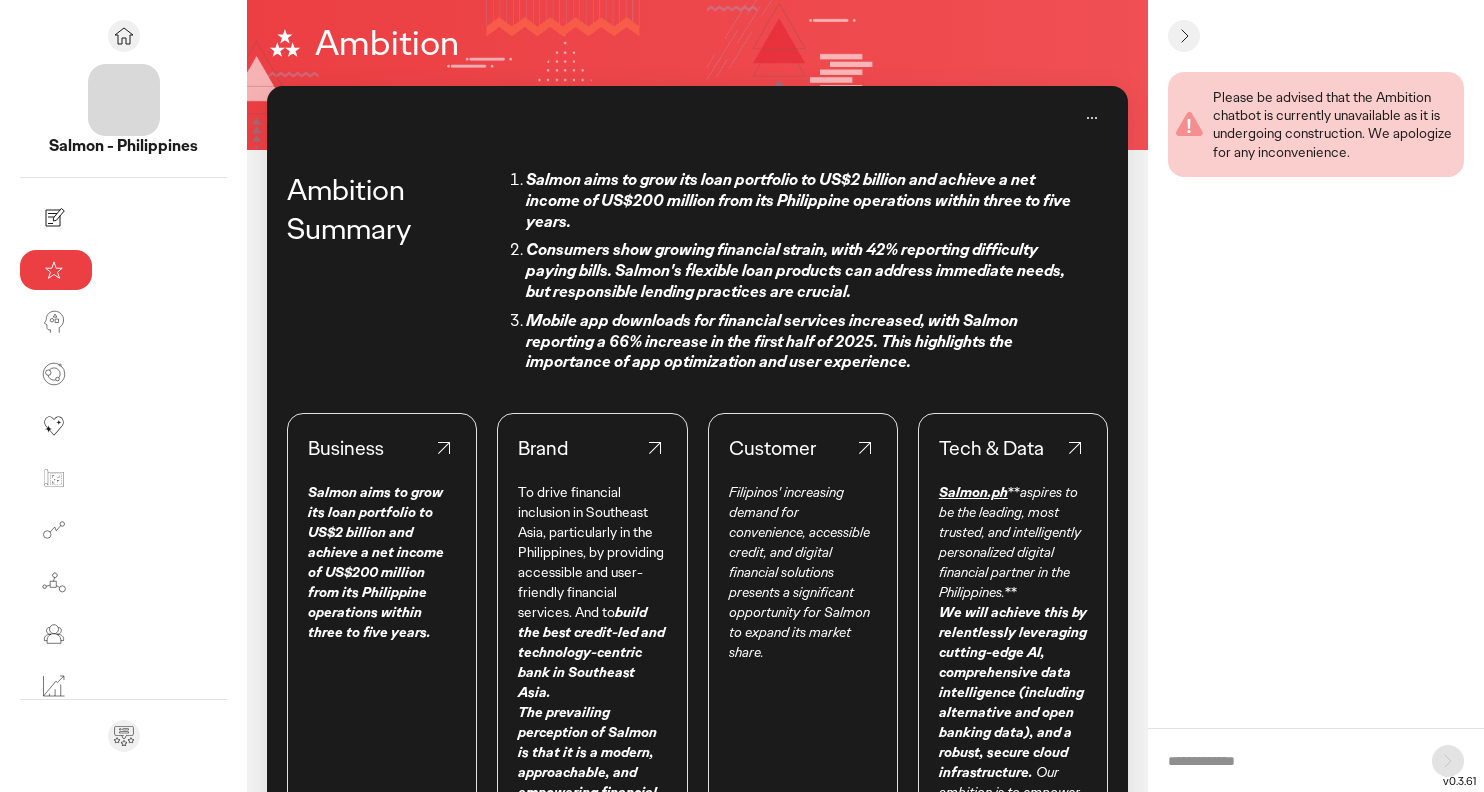scroll, scrollTop: 0, scrollLeft: 0, axis: both 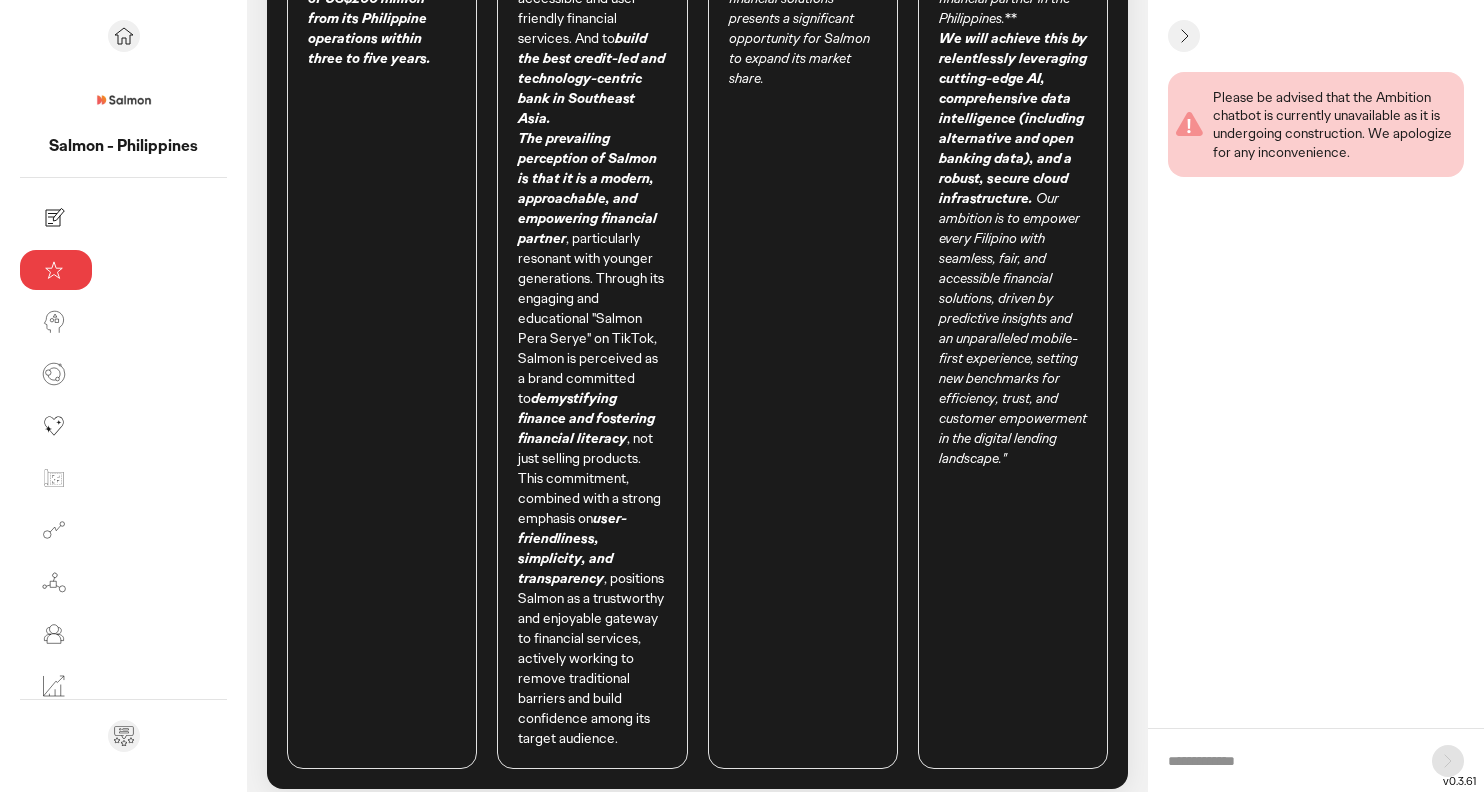 click on "Increase Time Deposits" at bounding box center (586, 914) 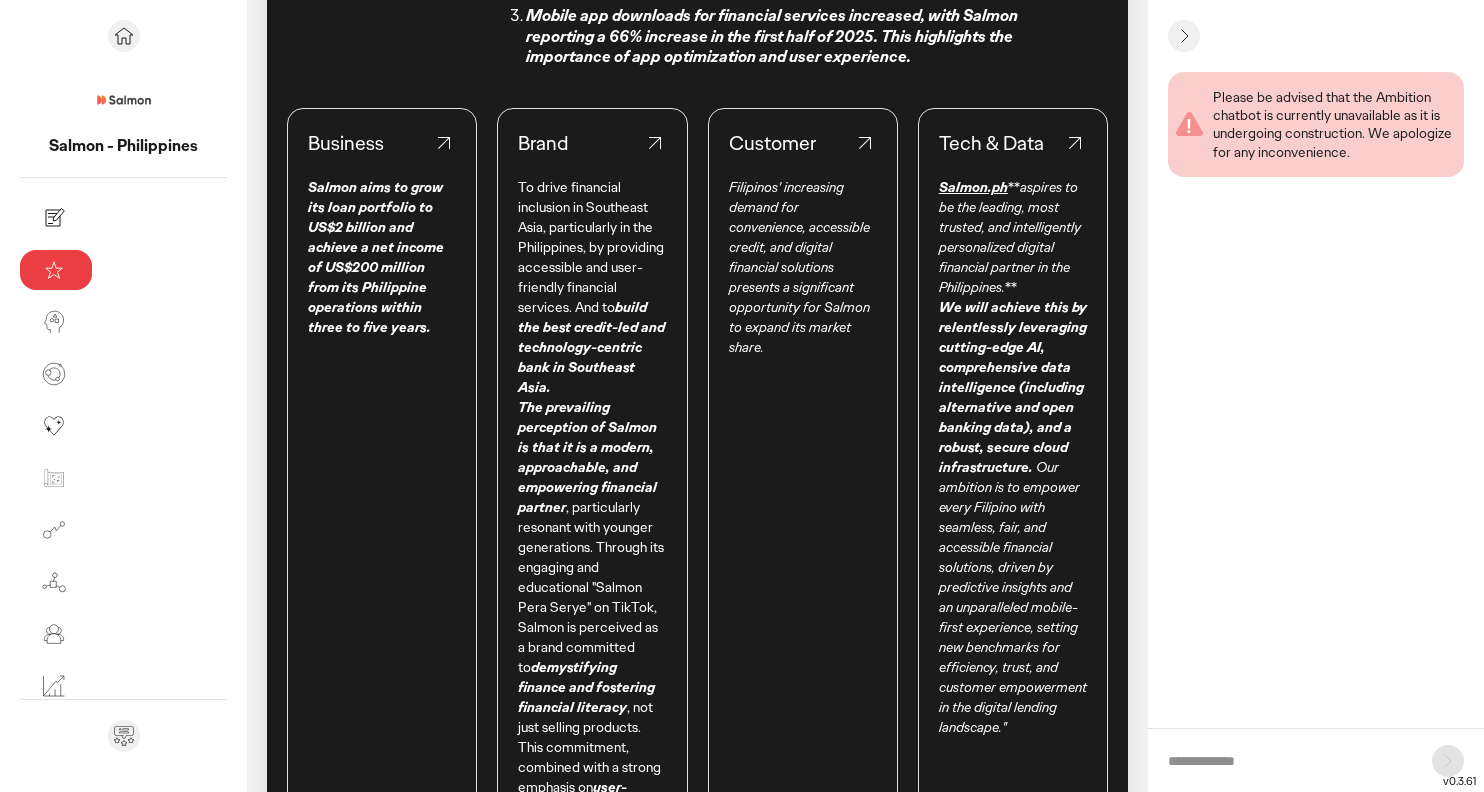 scroll, scrollTop: 304, scrollLeft: 0, axis: vertical 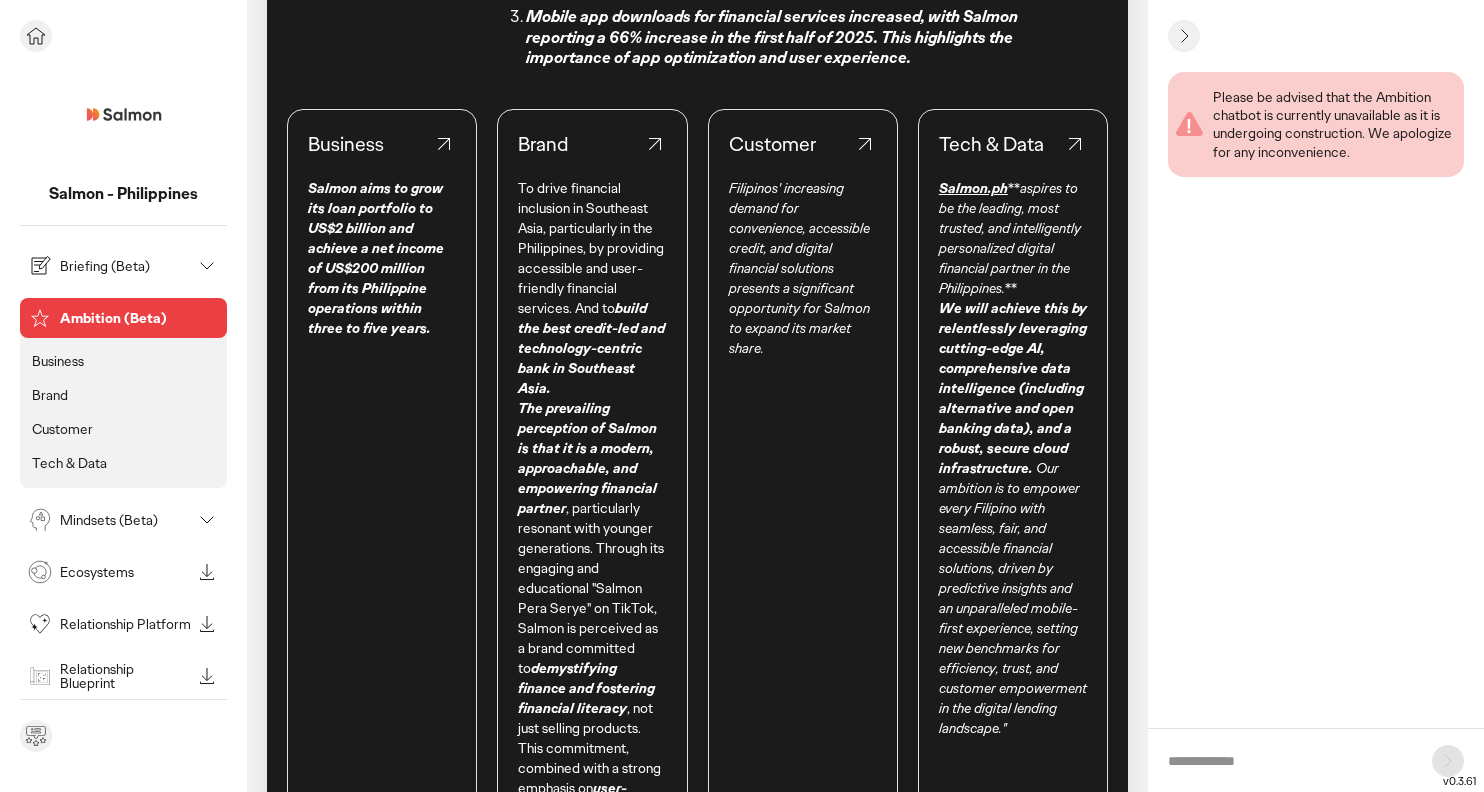 click on "Mindsets (Beta)" at bounding box center [107, 520] 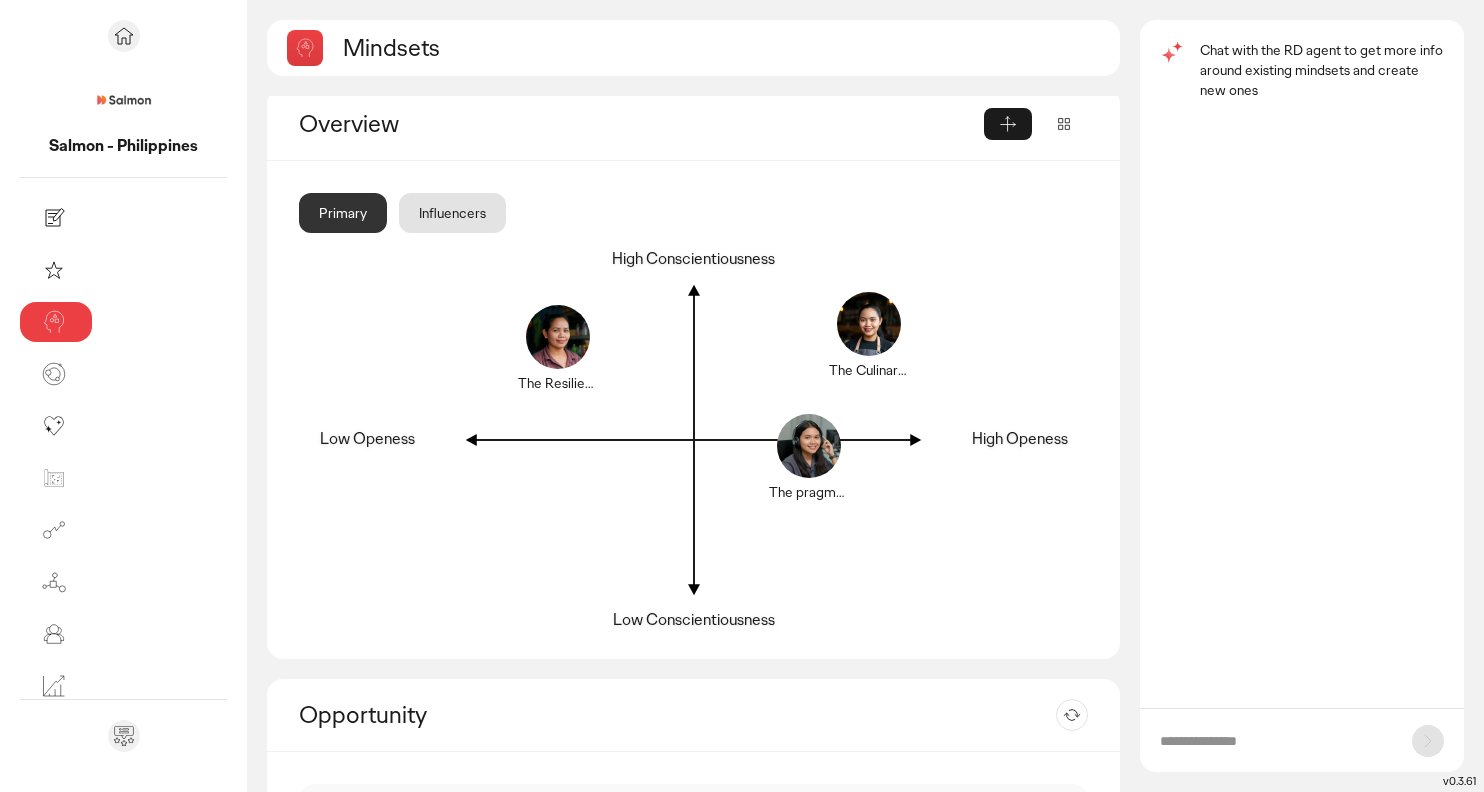 scroll, scrollTop: 0, scrollLeft: 0, axis: both 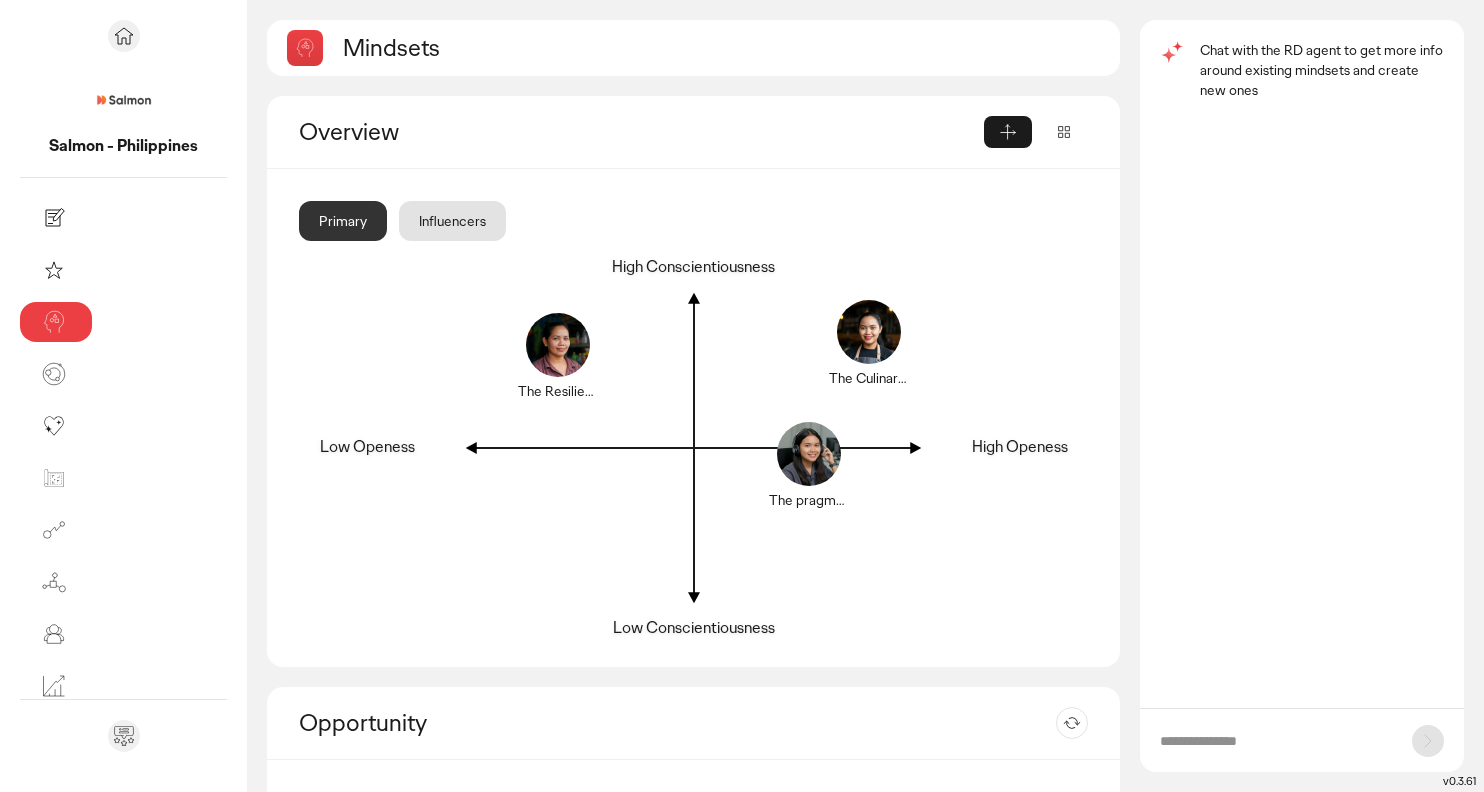click 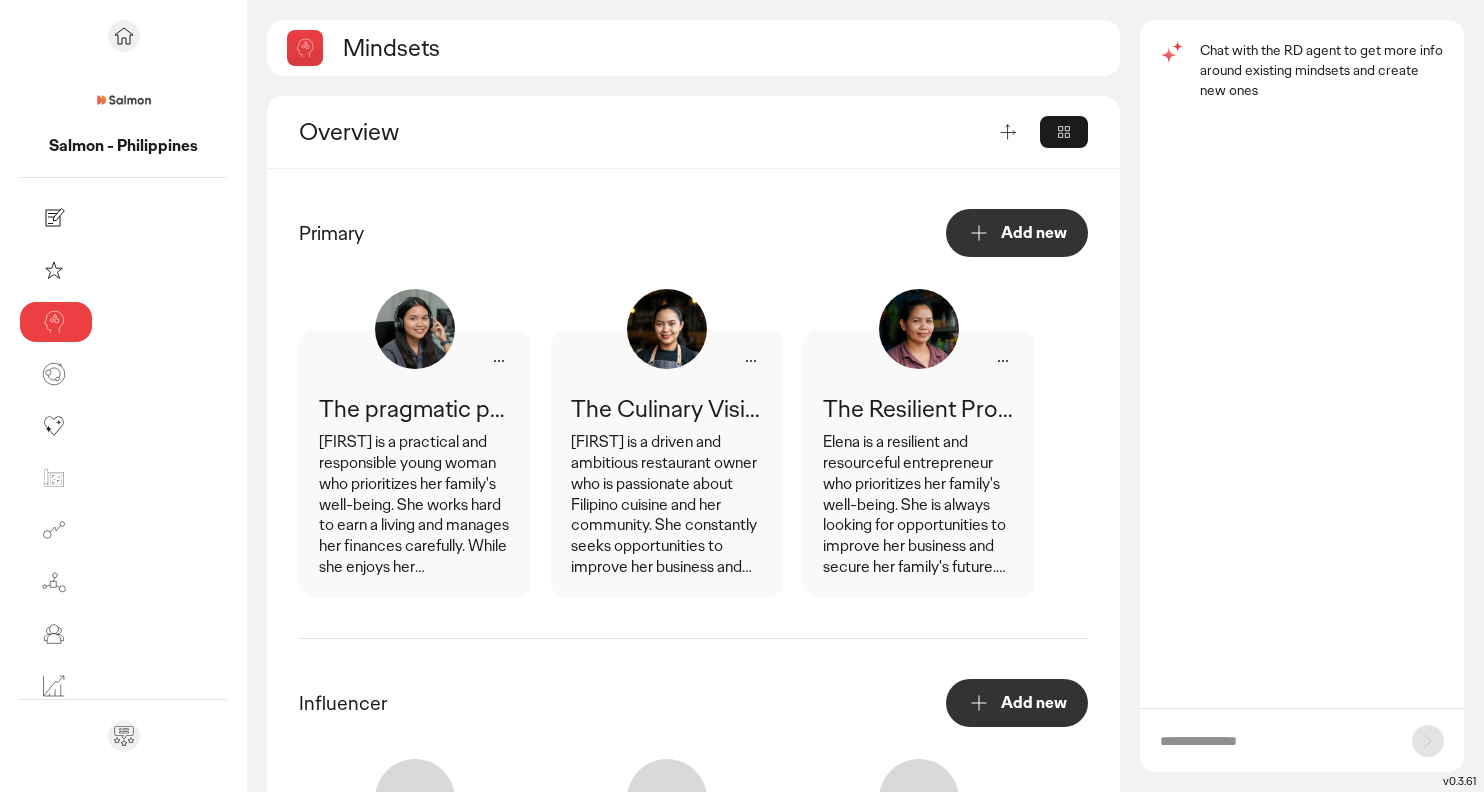 click 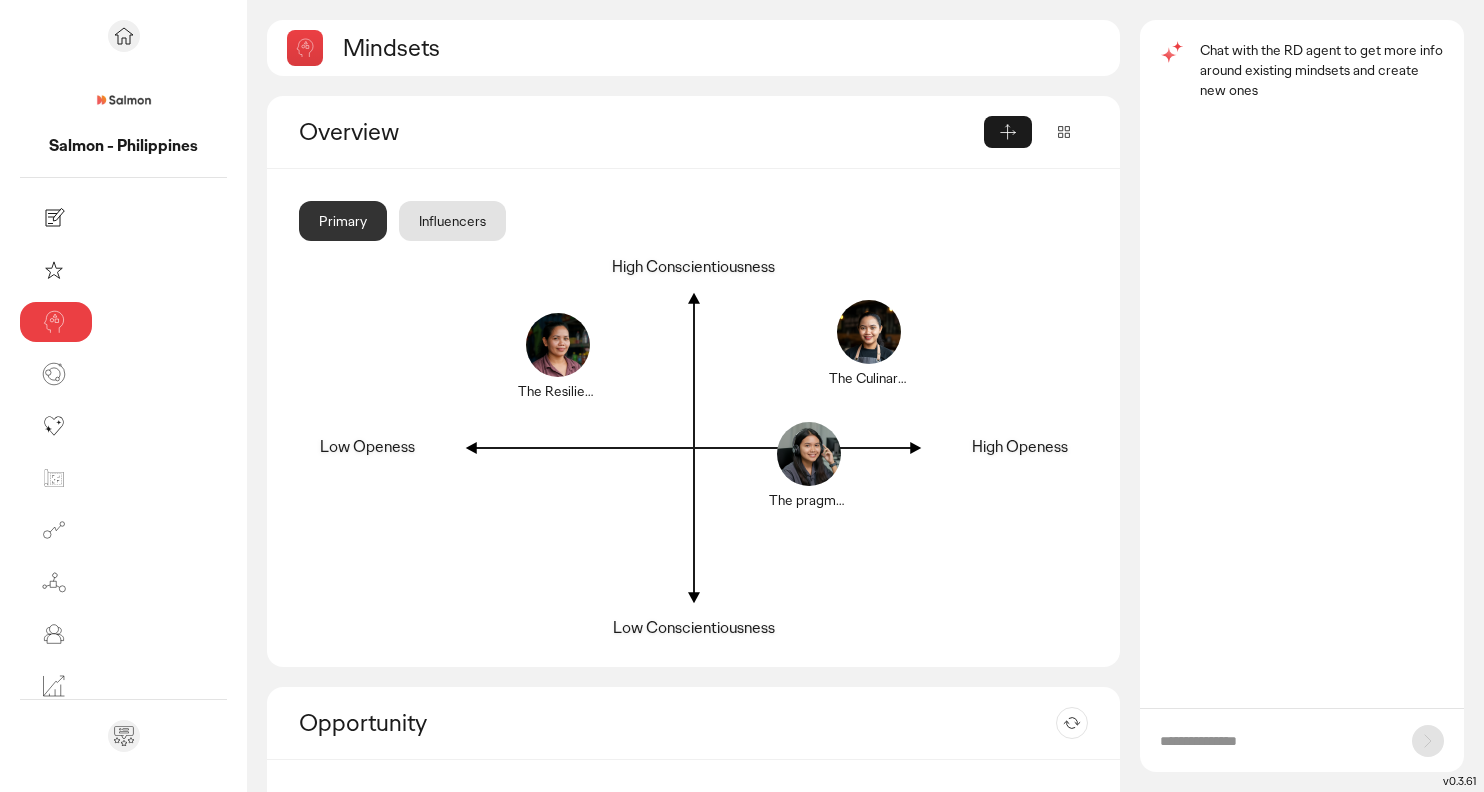 click at bounding box center [1064, 132] 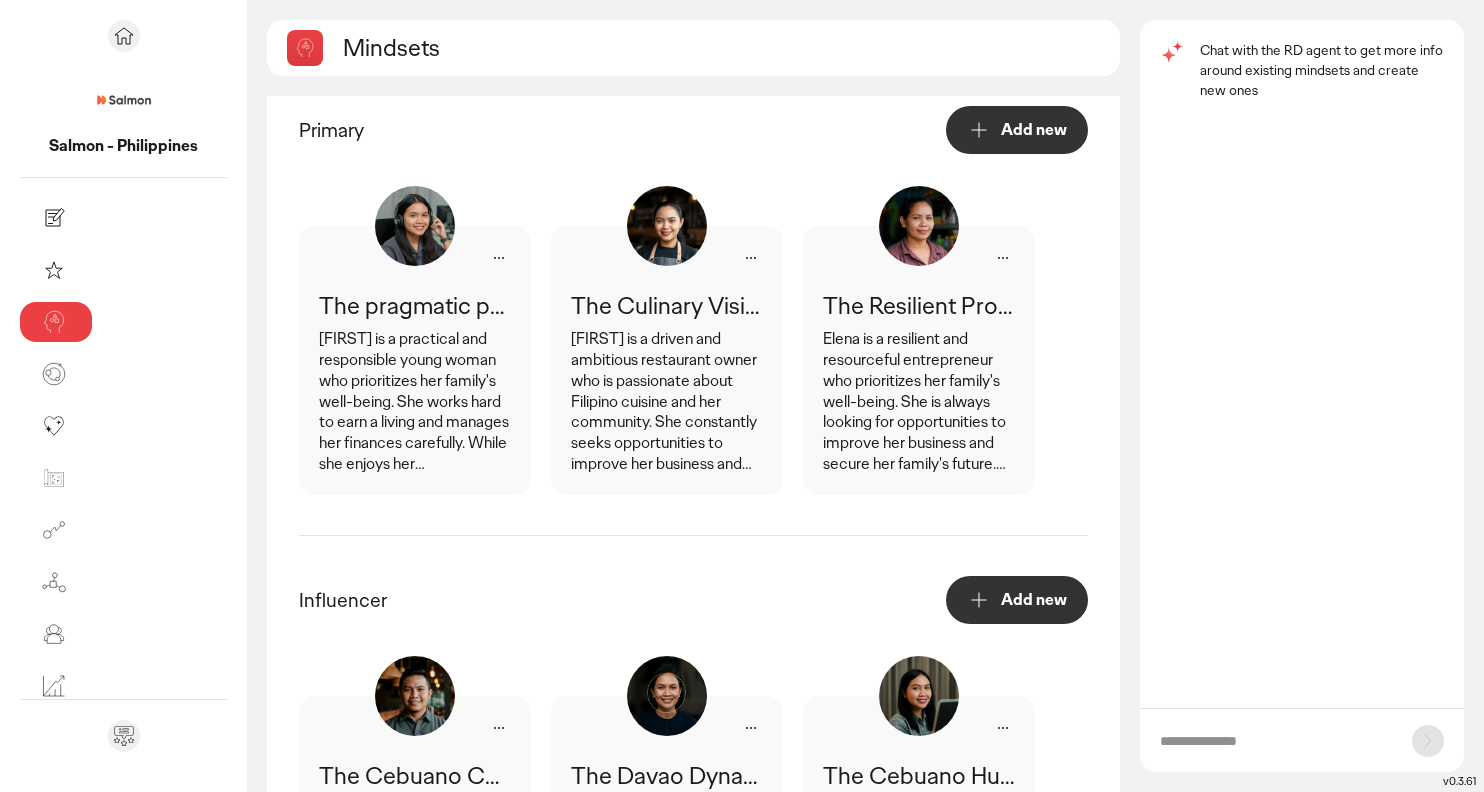 scroll, scrollTop: 0, scrollLeft: 0, axis: both 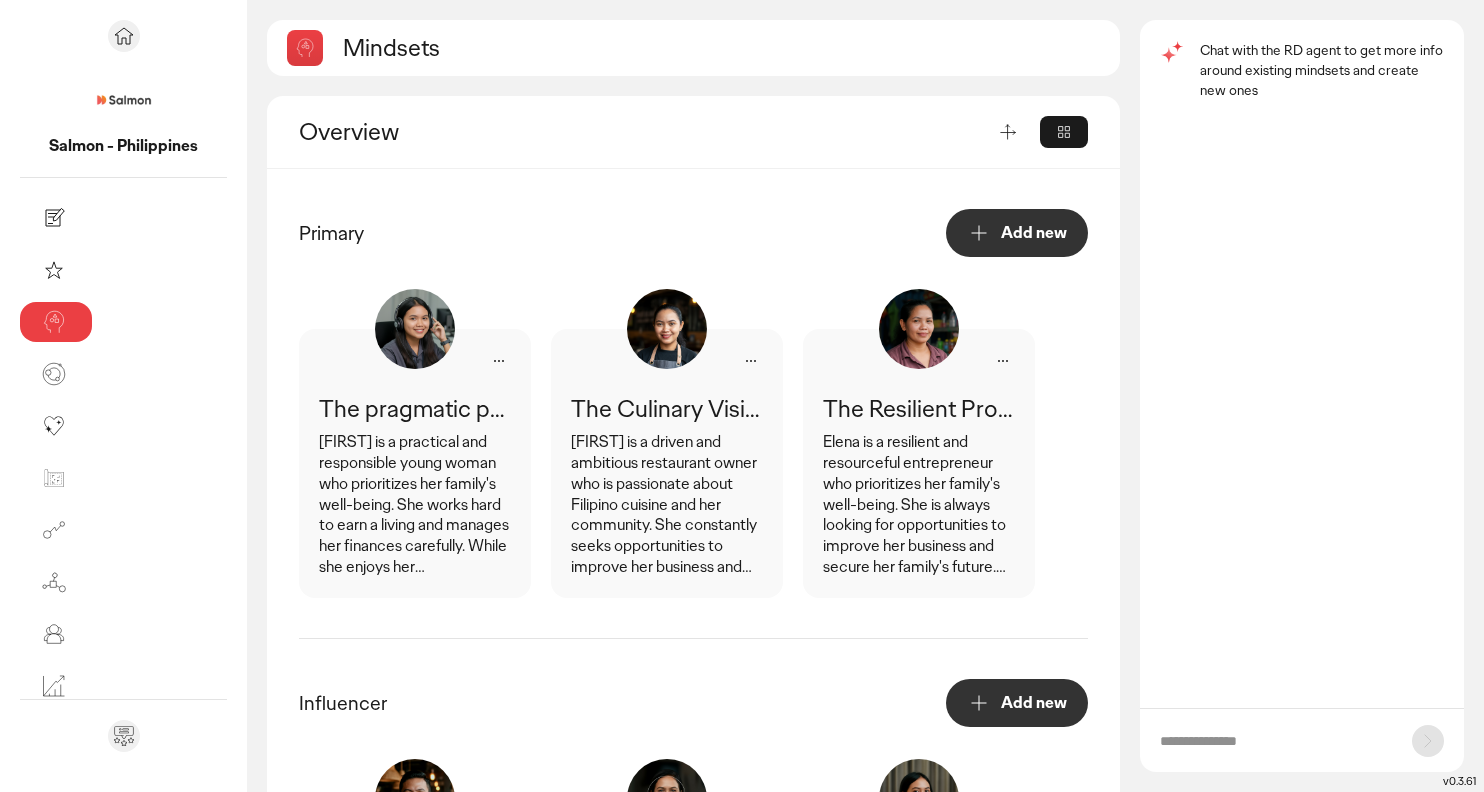 click 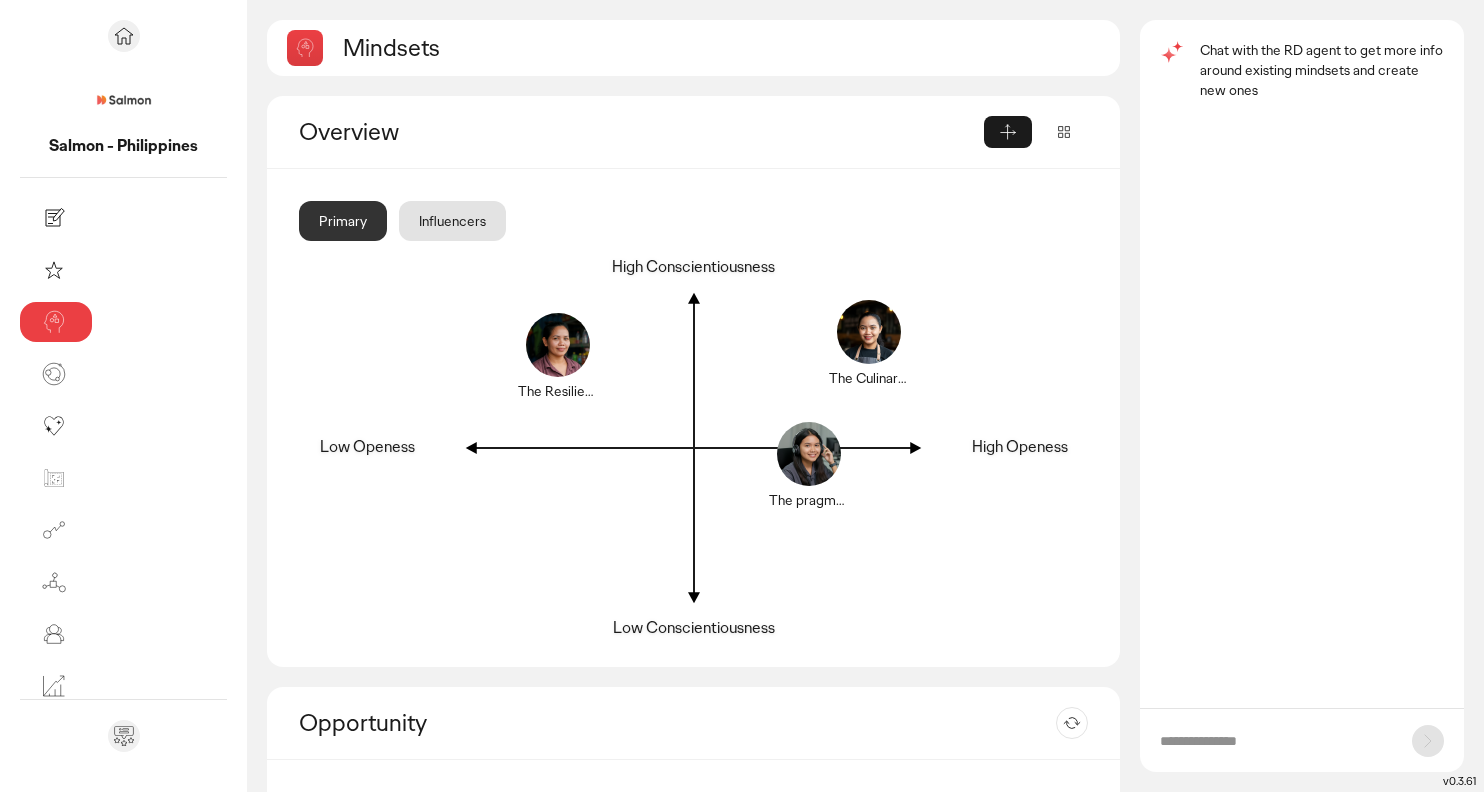 click on "Influencers" 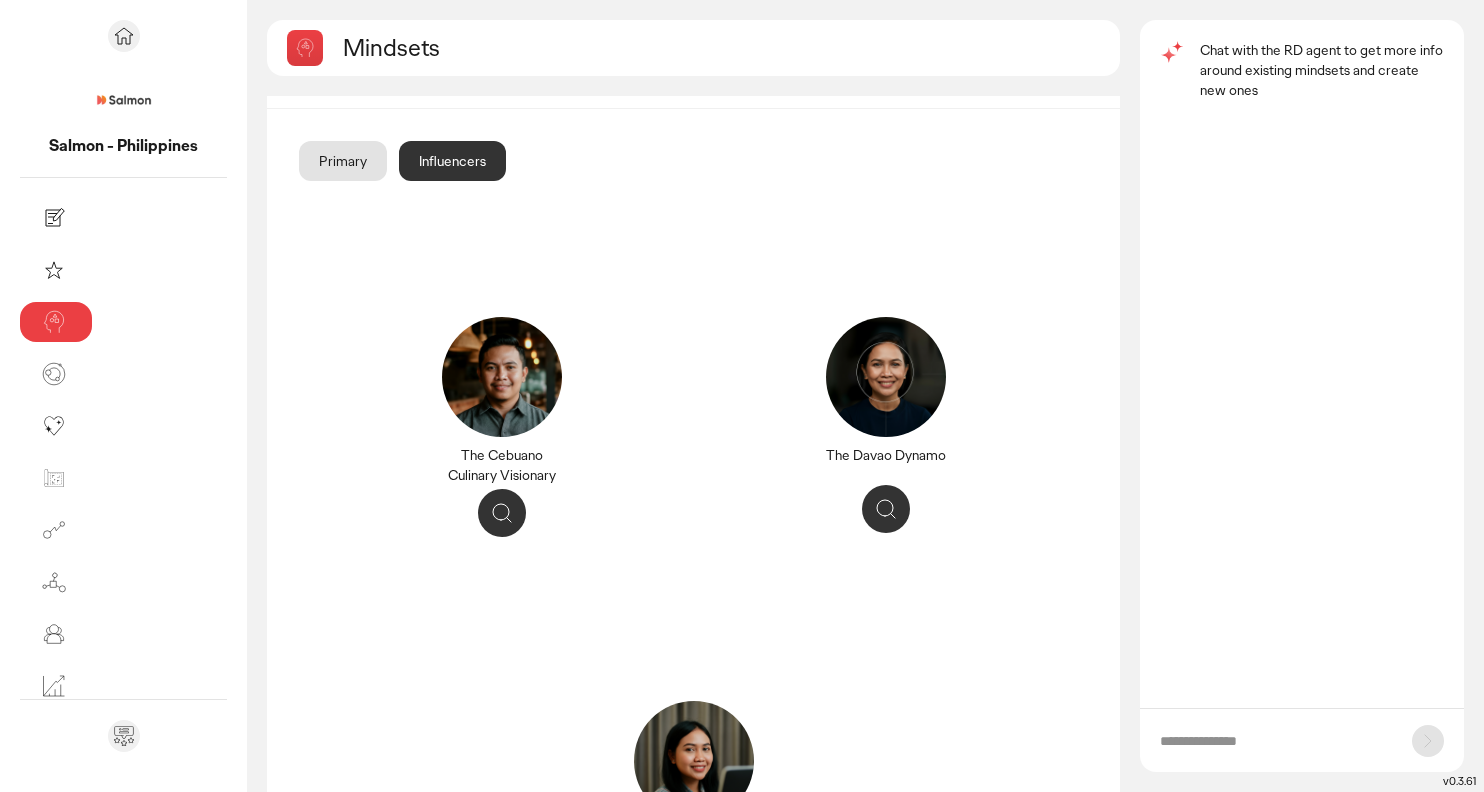 scroll, scrollTop: 54, scrollLeft: 0, axis: vertical 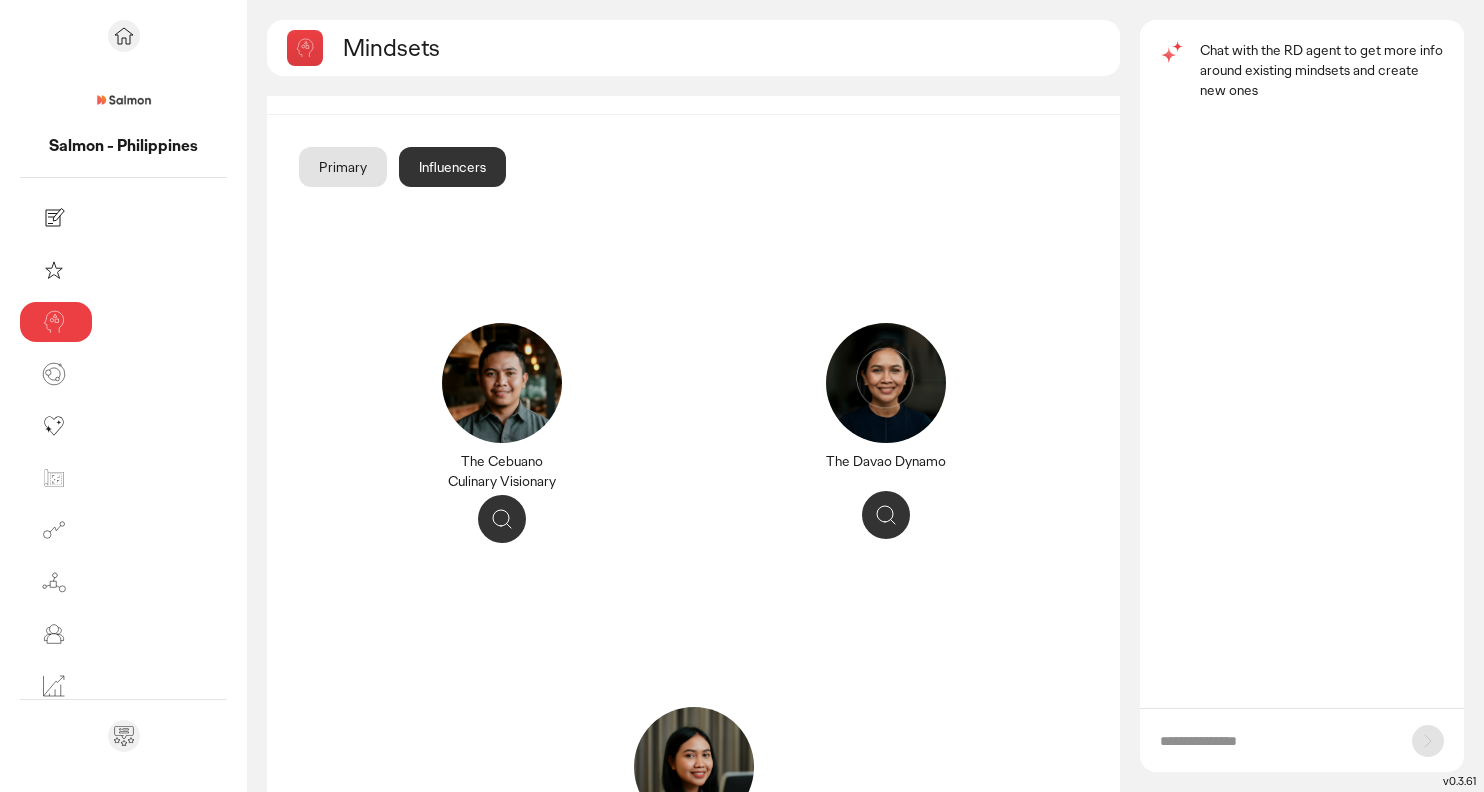 click on "Primary" 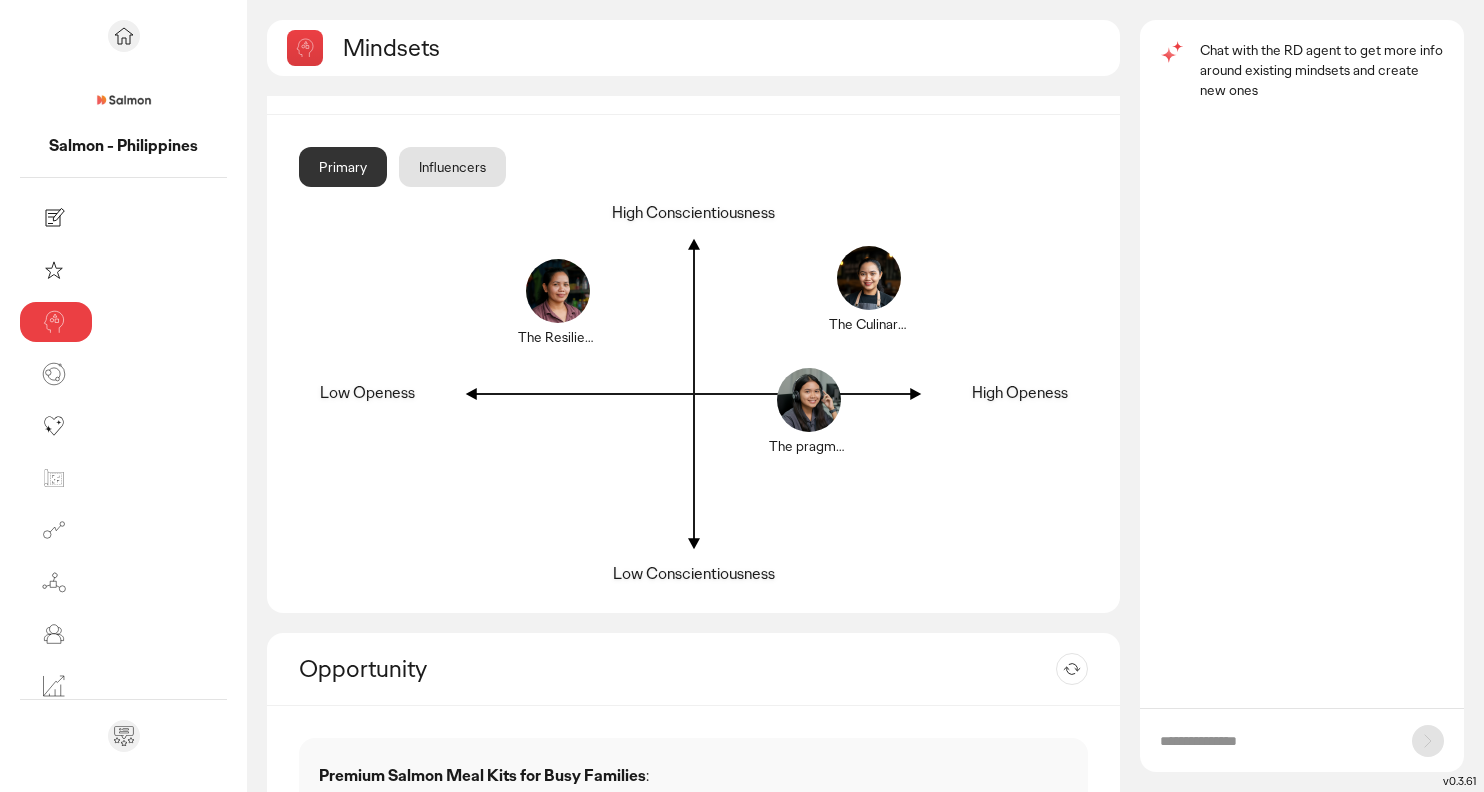 click on "Mindsets  Overview Primary Influencers The pragmatic provider The Culinary Visionary The Resilient Provider High Conscientiousness   Double click to edit  Low Openess   Double click to edit  High Openess   Double click to edit  Low Conscientiousness   Double click to edit  Opportunity  Re-generate  Premium Salmon Meal Kits for Busy Families :
Develop and market salmon meal kits that include pre-portioned ingredients and easy-to-follow recipes.
Offer a variety of Filipino-inspired salmon recipes to cater to local tastes.
Partner with online grocery platforms for convenient delivery.
Convenience & Ready-to-Eat Meals:  Busy lifestyles drive demand for convenient and ready-to-eat meal options.
Families with Young Children:  Parents looking for healthy and nutritious food options for their children. Salmon can be positioned as a brain-boosting and protein-rich choice.
Localization & Filipino Flavors:
Relevant mindsets  Salmon Culinary Experiences & Partnerships :
:" at bounding box center [865, 396] 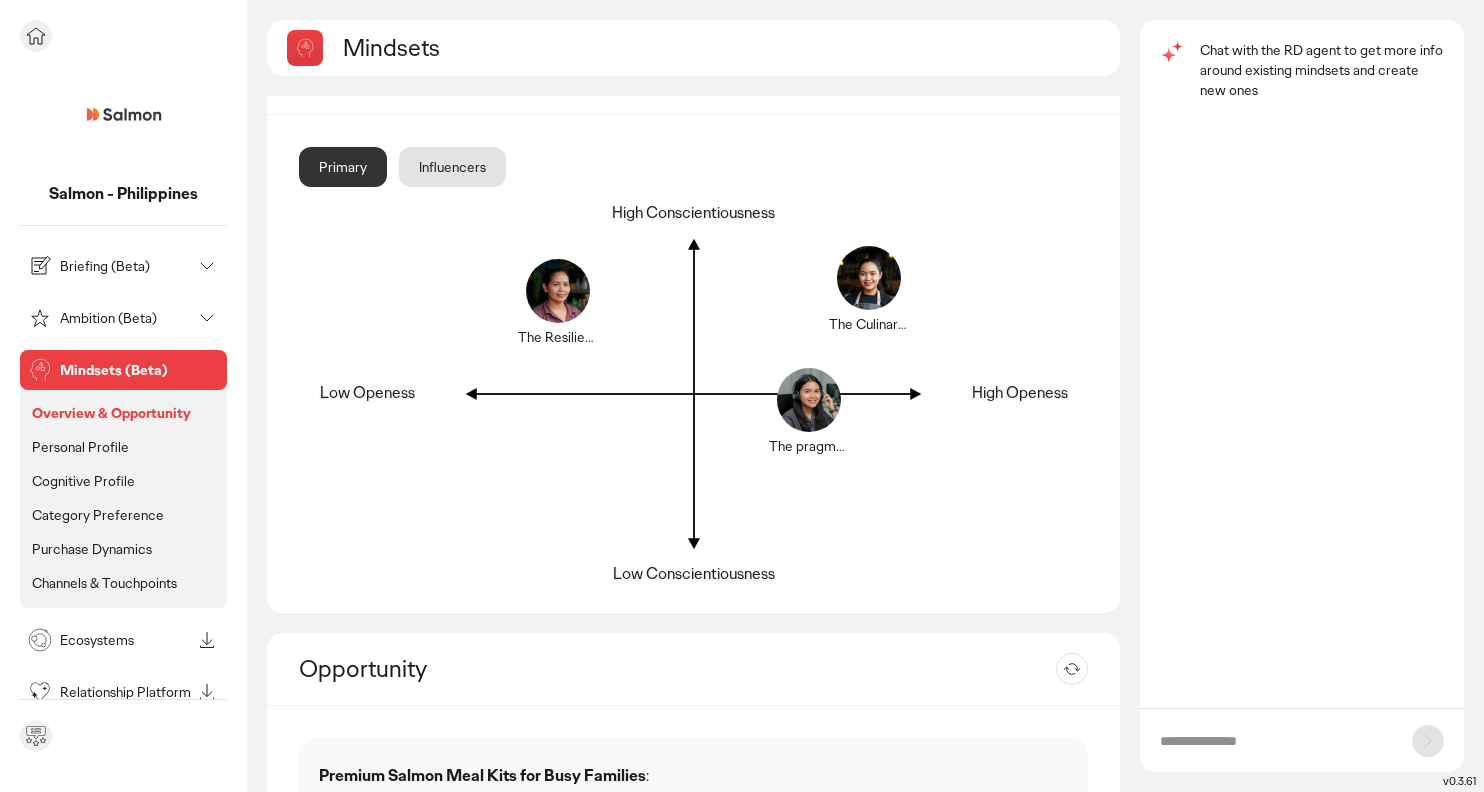click on "Salmon - Philippines" at bounding box center [123, 194] 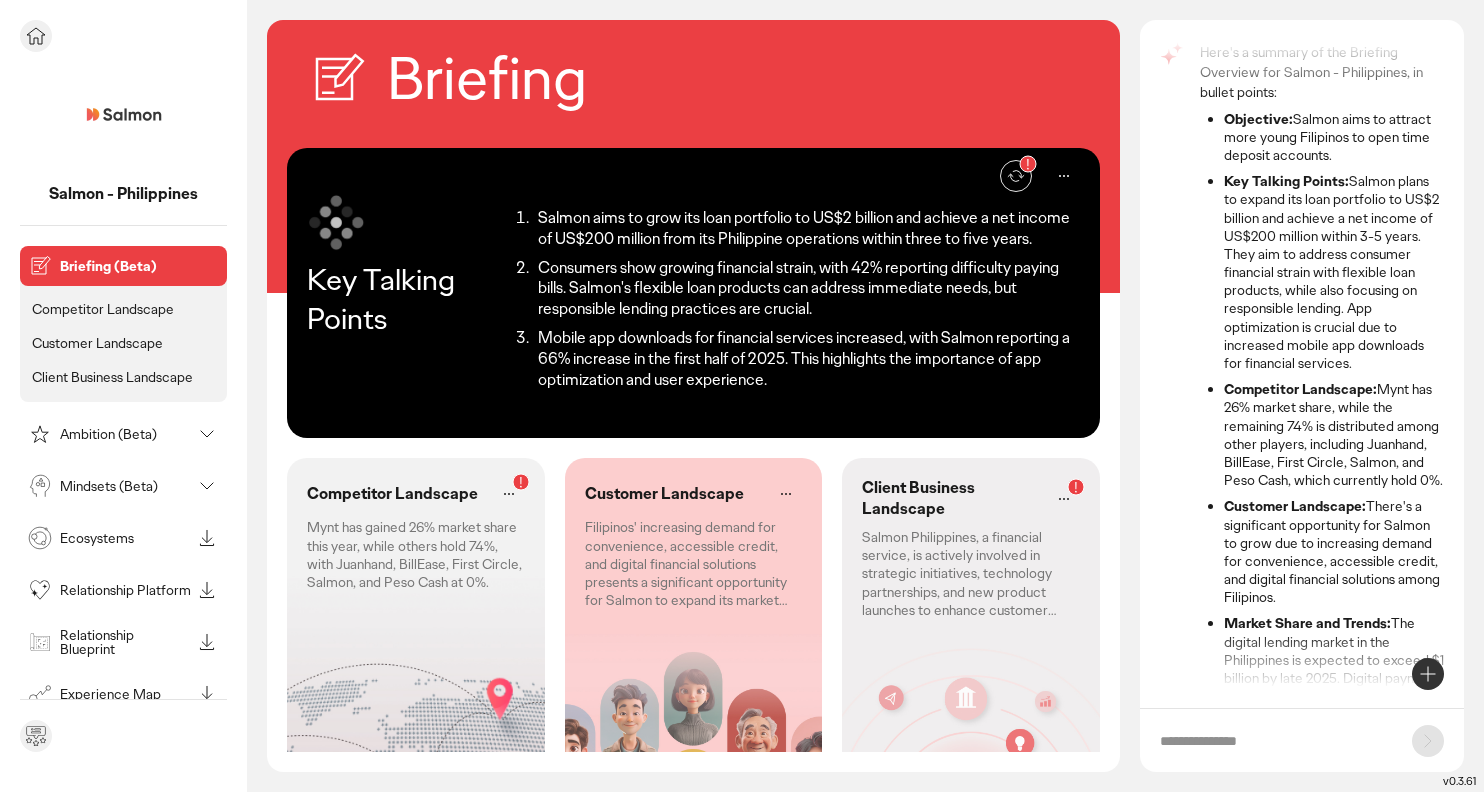 scroll, scrollTop: 173, scrollLeft: 0, axis: vertical 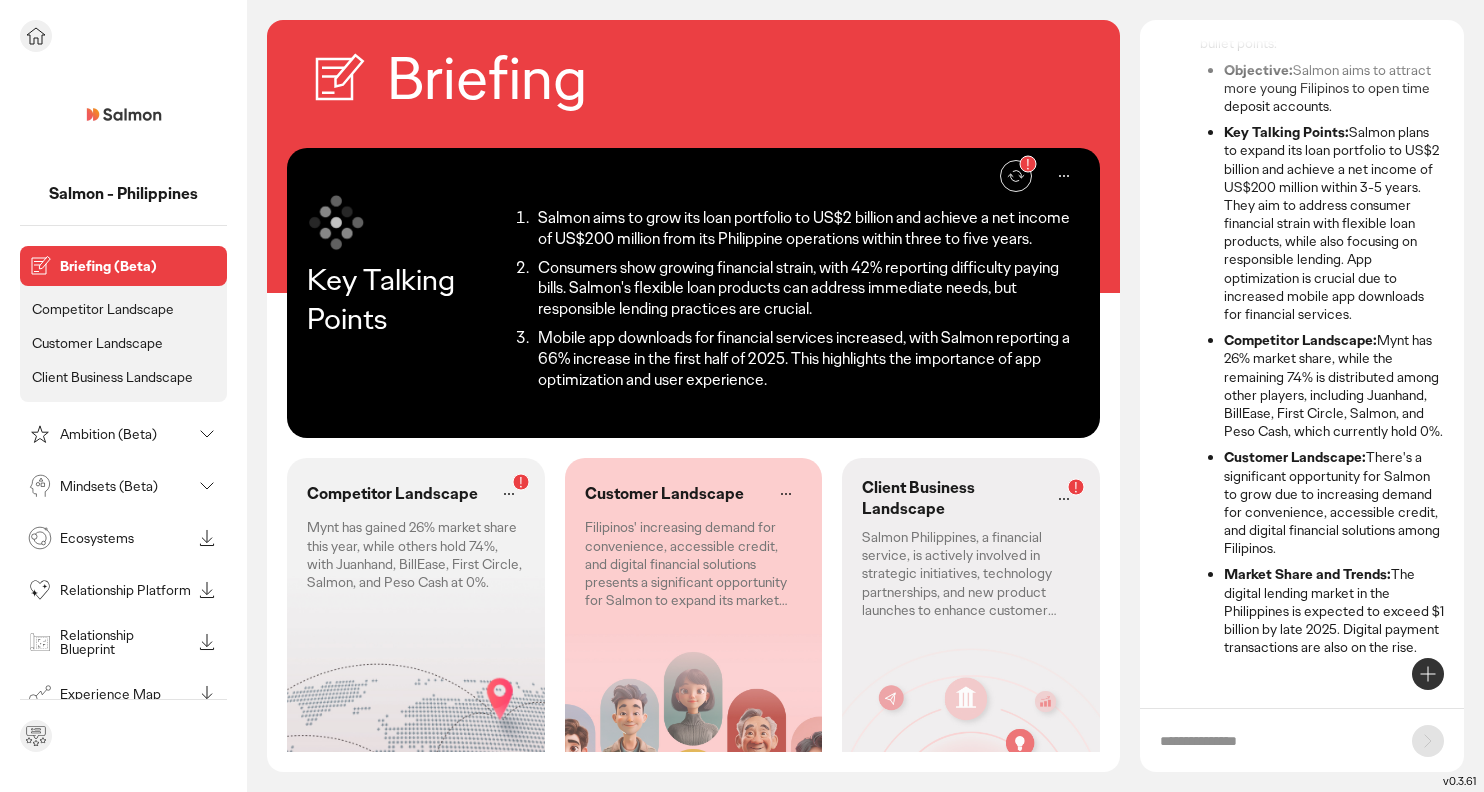 click on "Mindsets (Beta)" at bounding box center [125, 486] 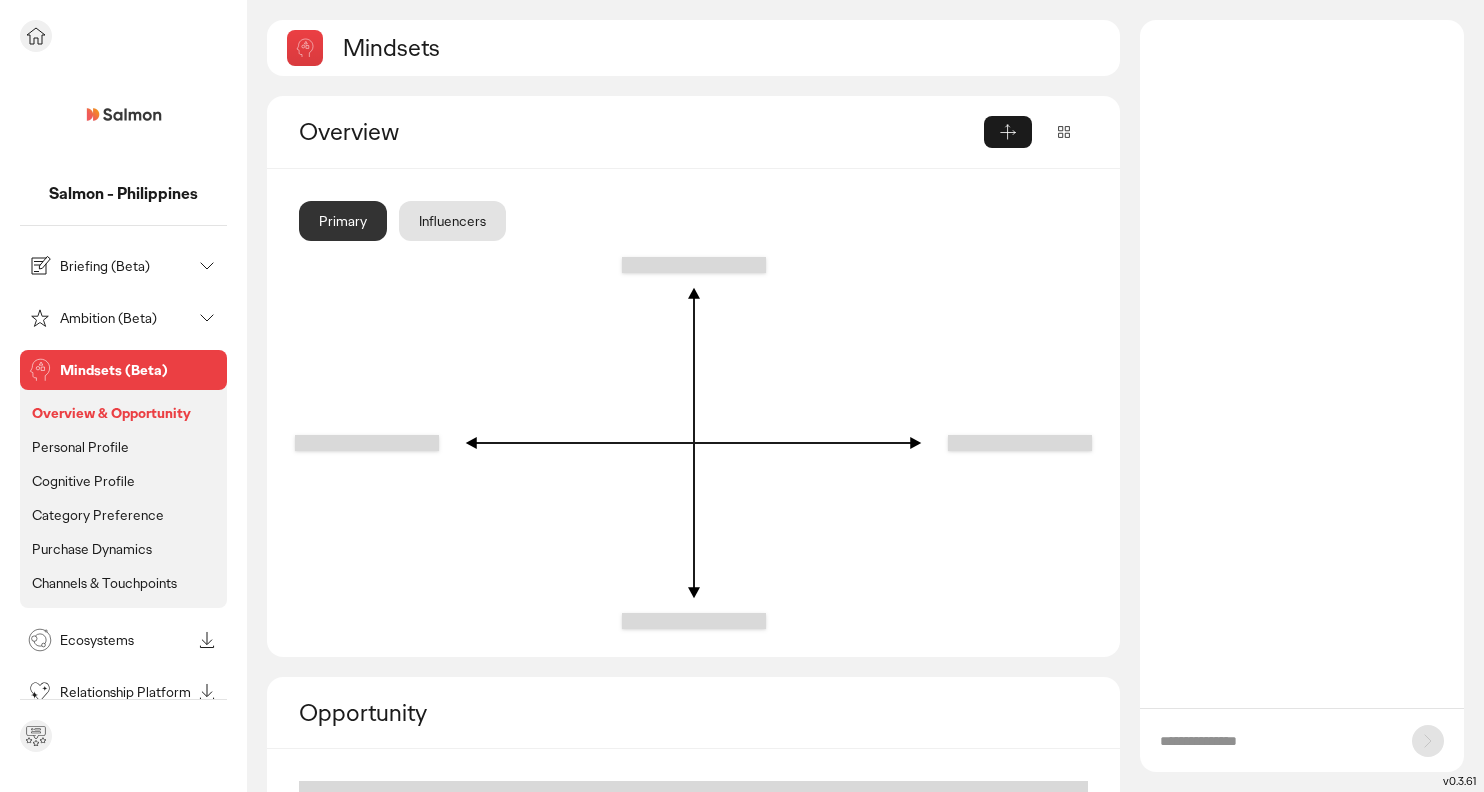 scroll, scrollTop: 0, scrollLeft: 0, axis: both 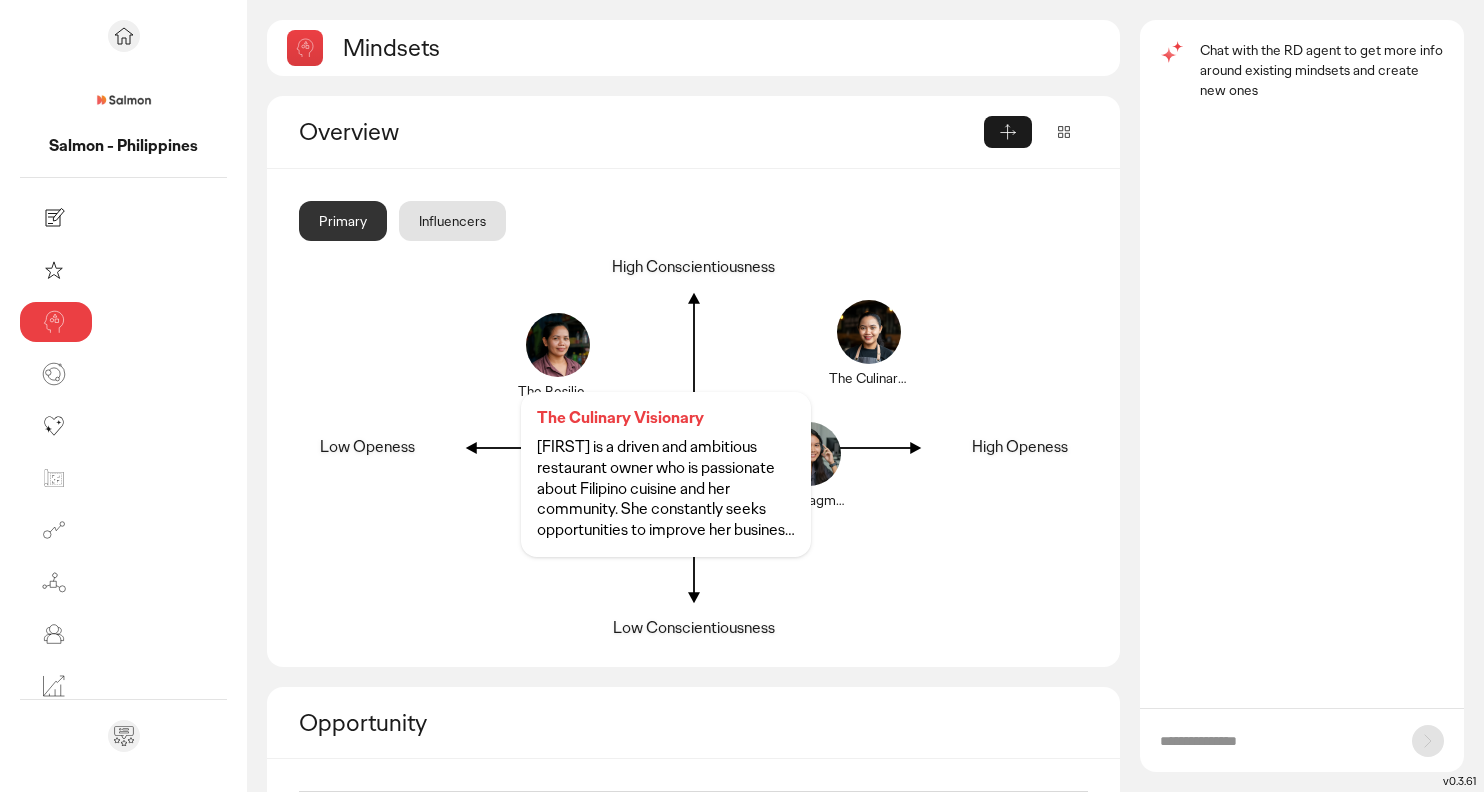 click 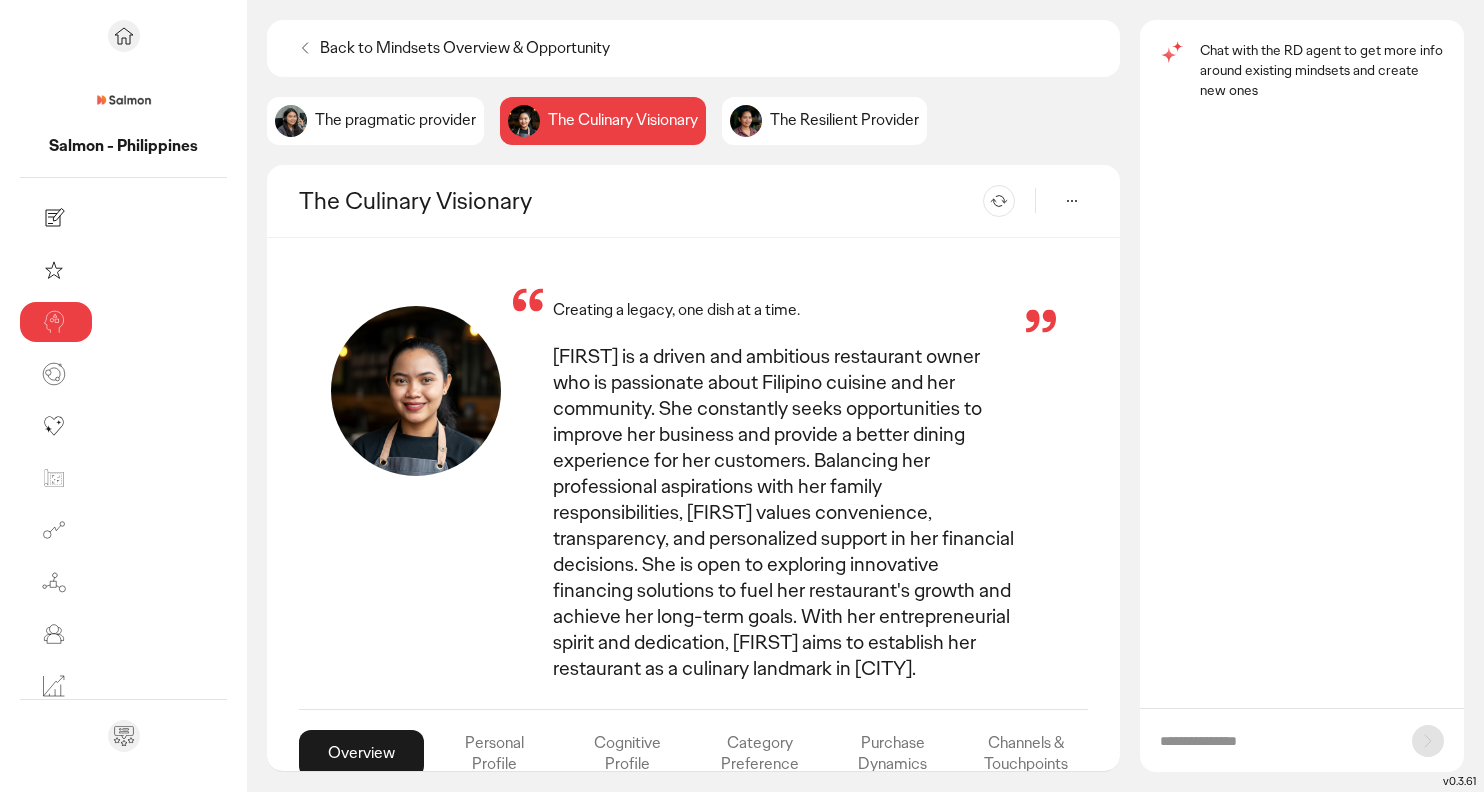 click on "The pragmatic provider" 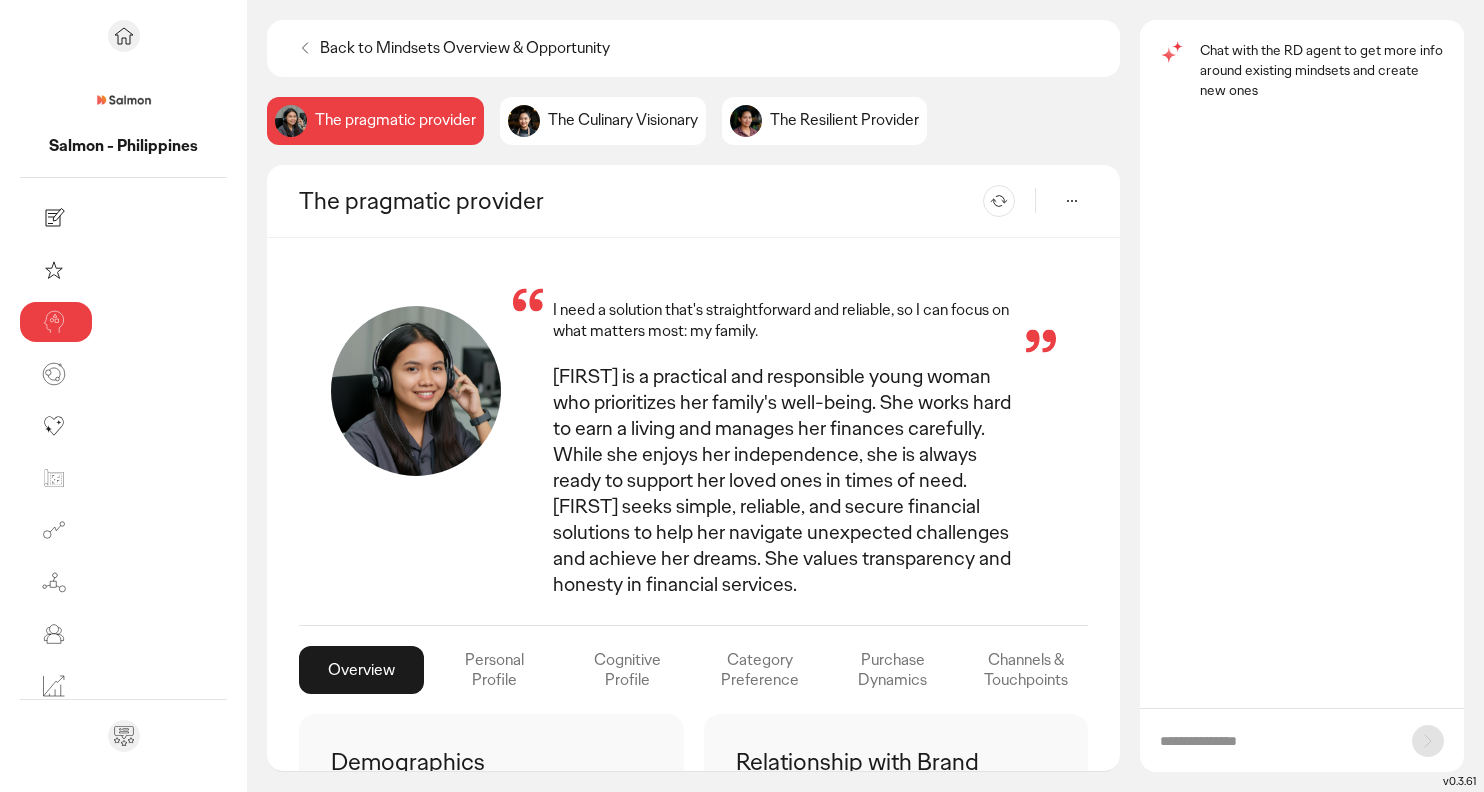 click on "The Resilient Provider" 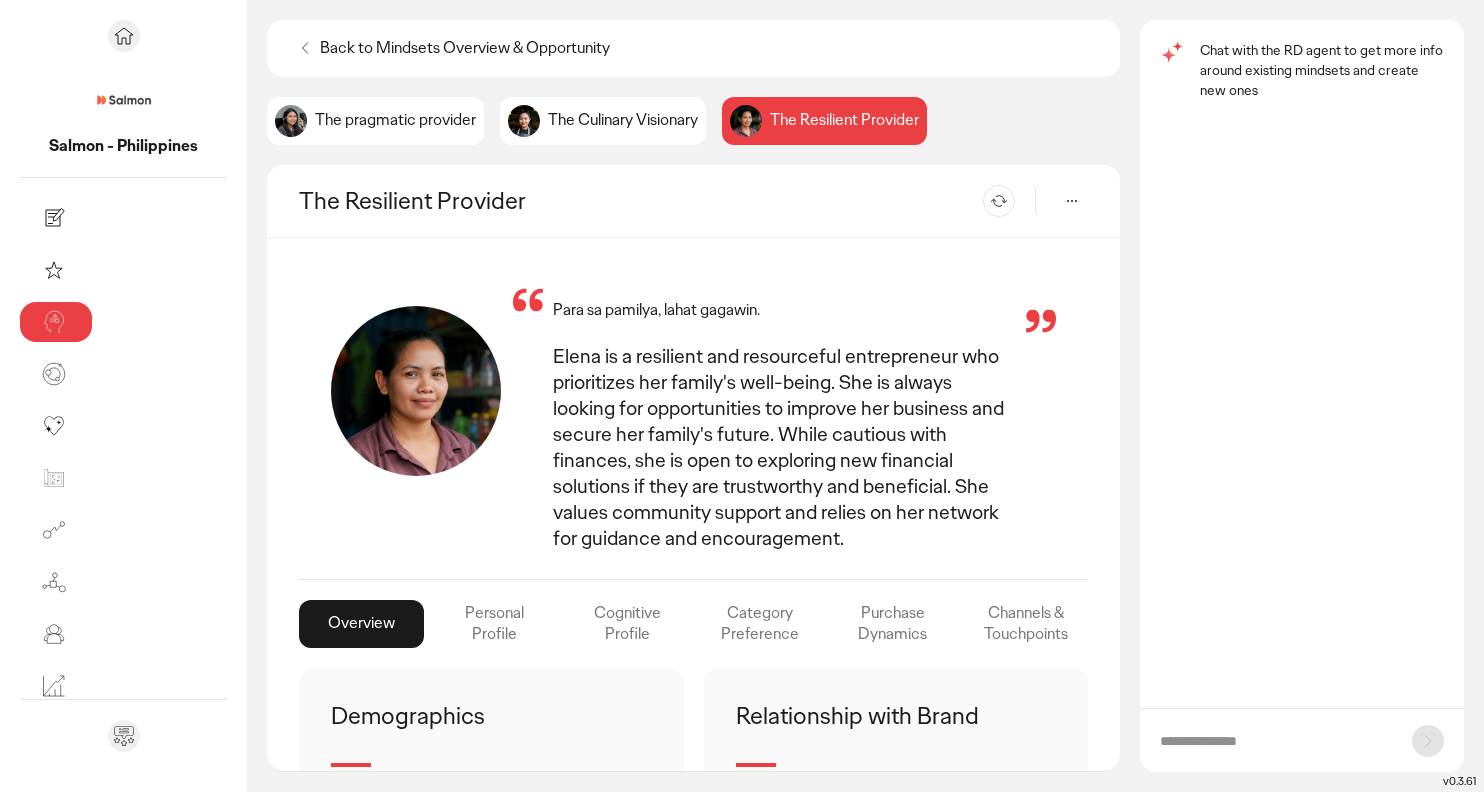 click on "The Culinary Visionary" 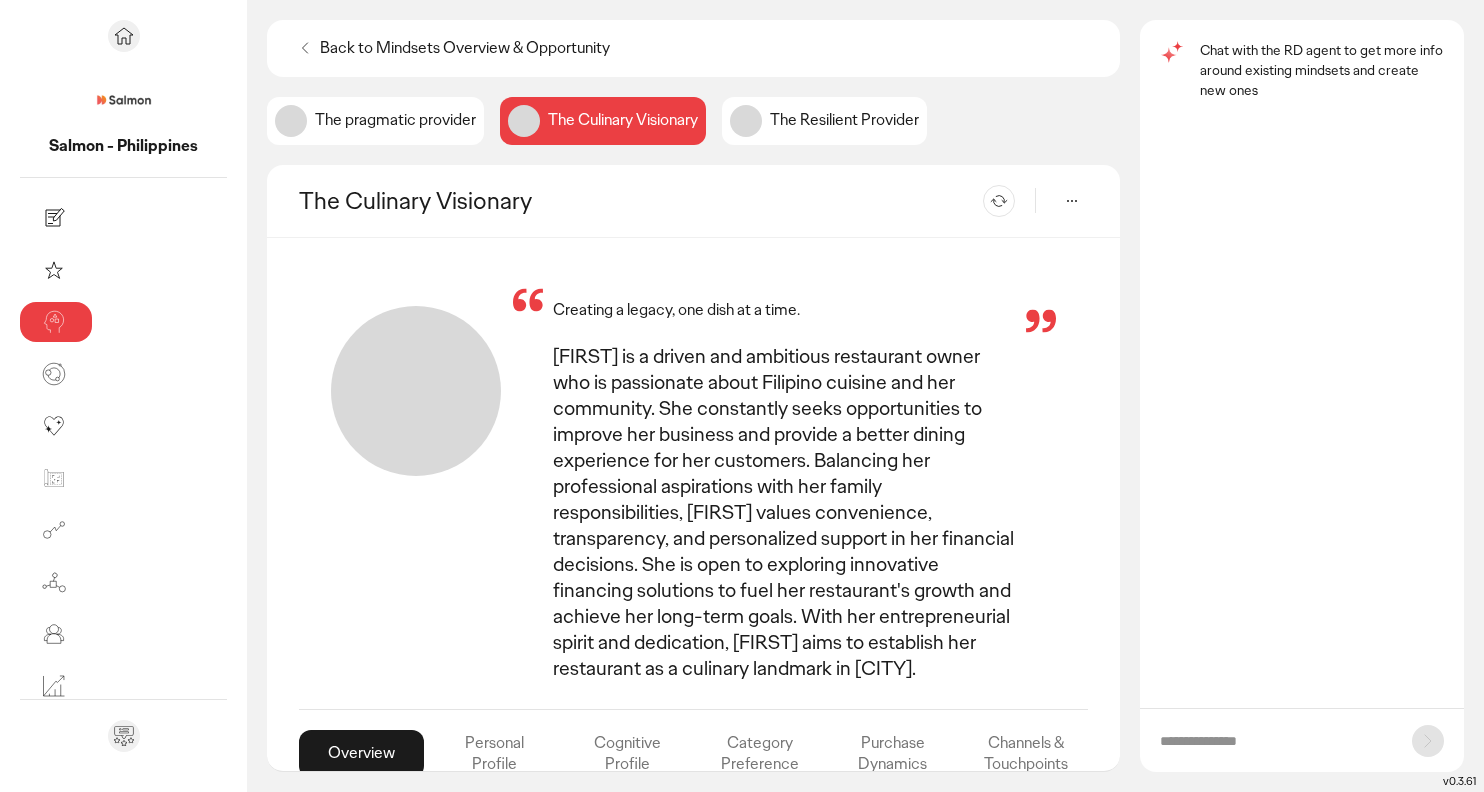 click on "The pragmatic provider" 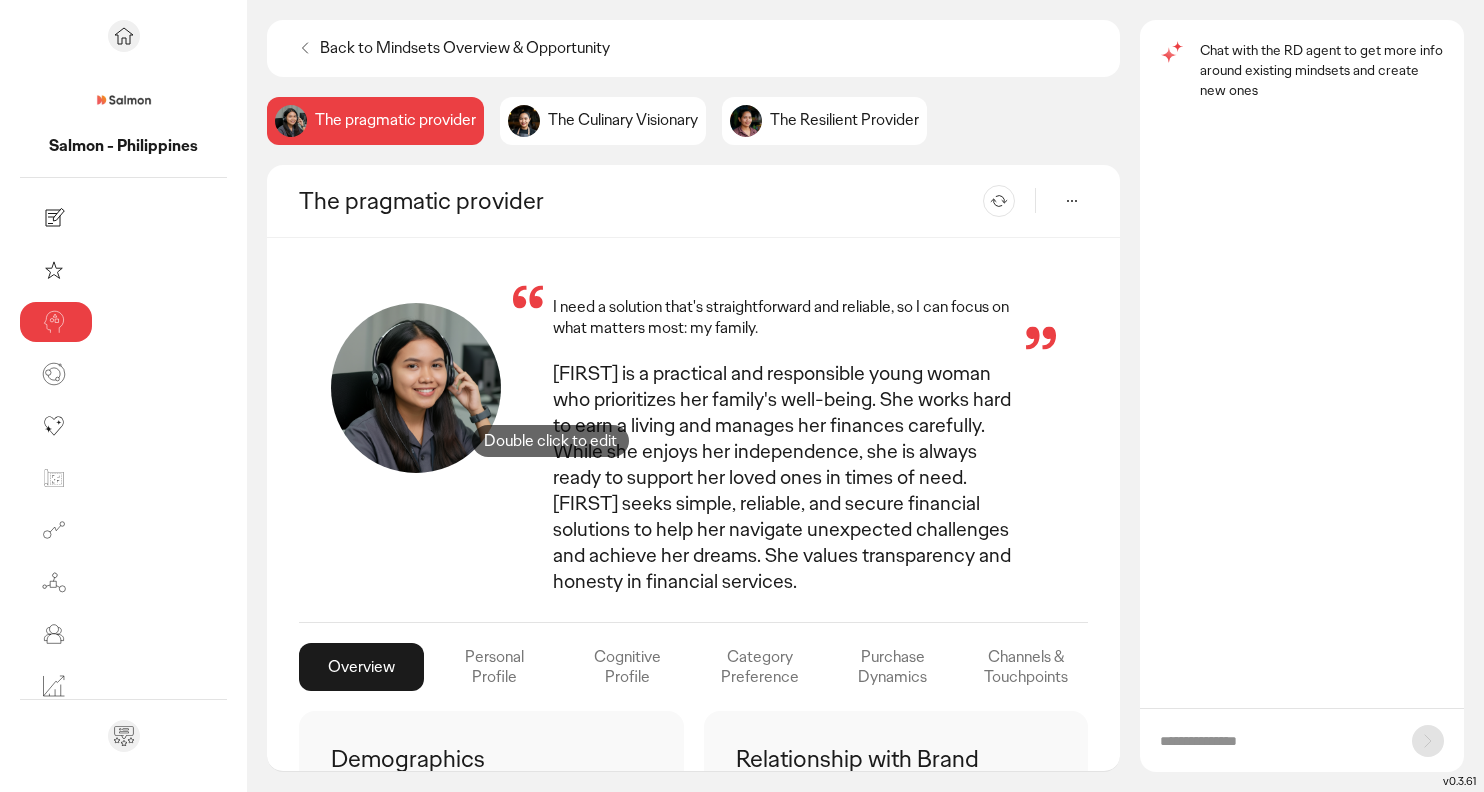 scroll, scrollTop: 0, scrollLeft: 0, axis: both 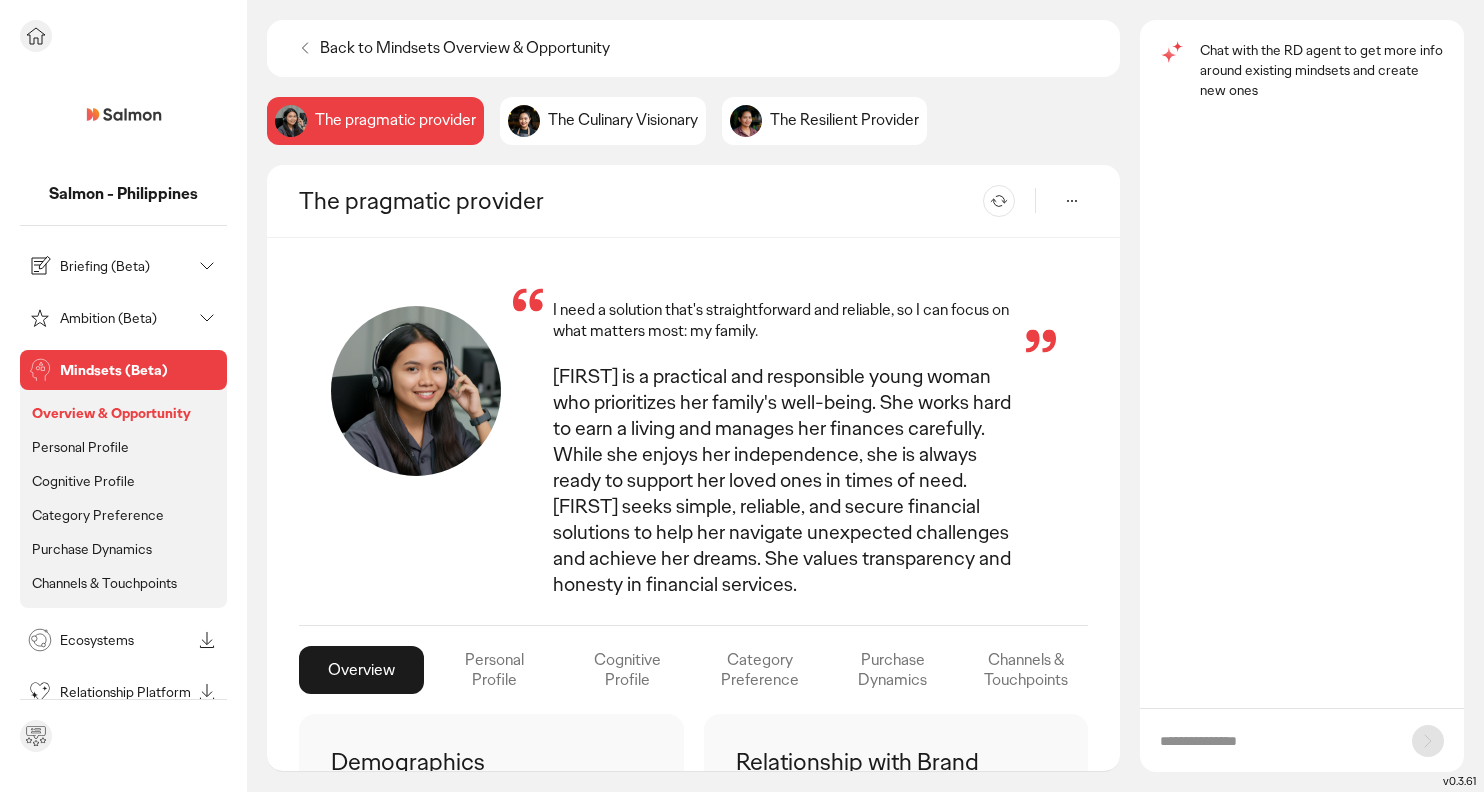 click on "Mindsets (Beta)" at bounding box center [121, 370] 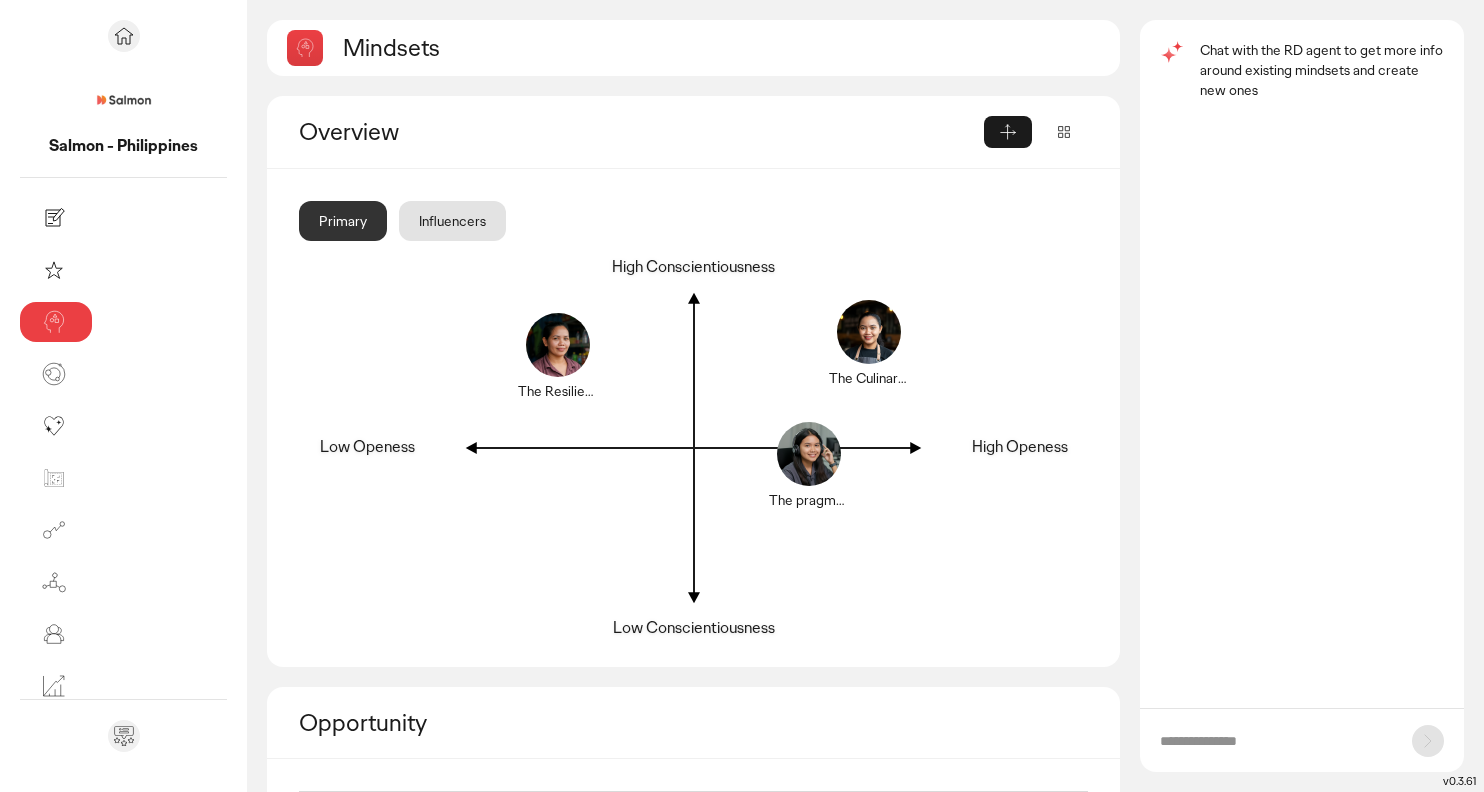 scroll, scrollTop: 123, scrollLeft: 0, axis: vertical 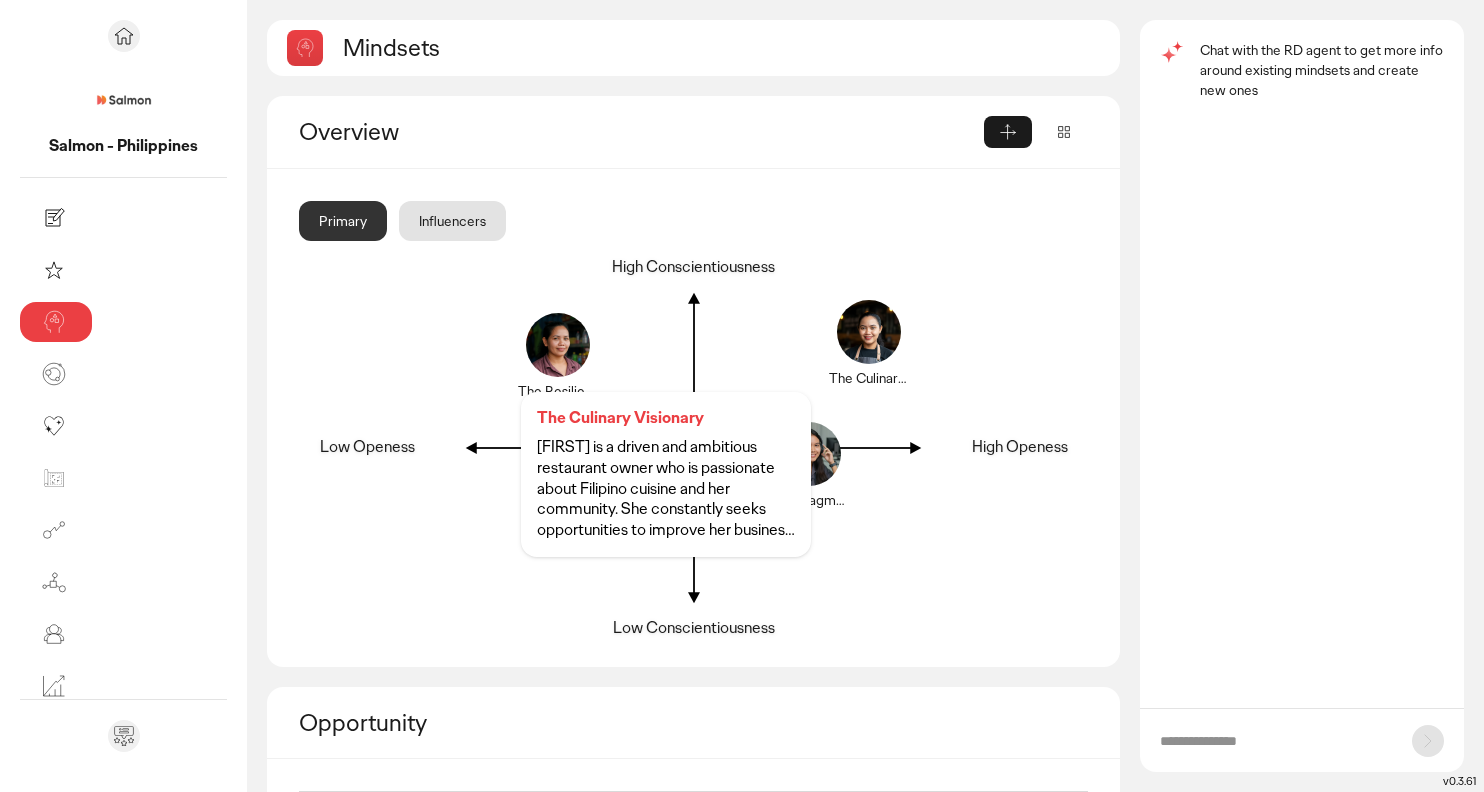 click 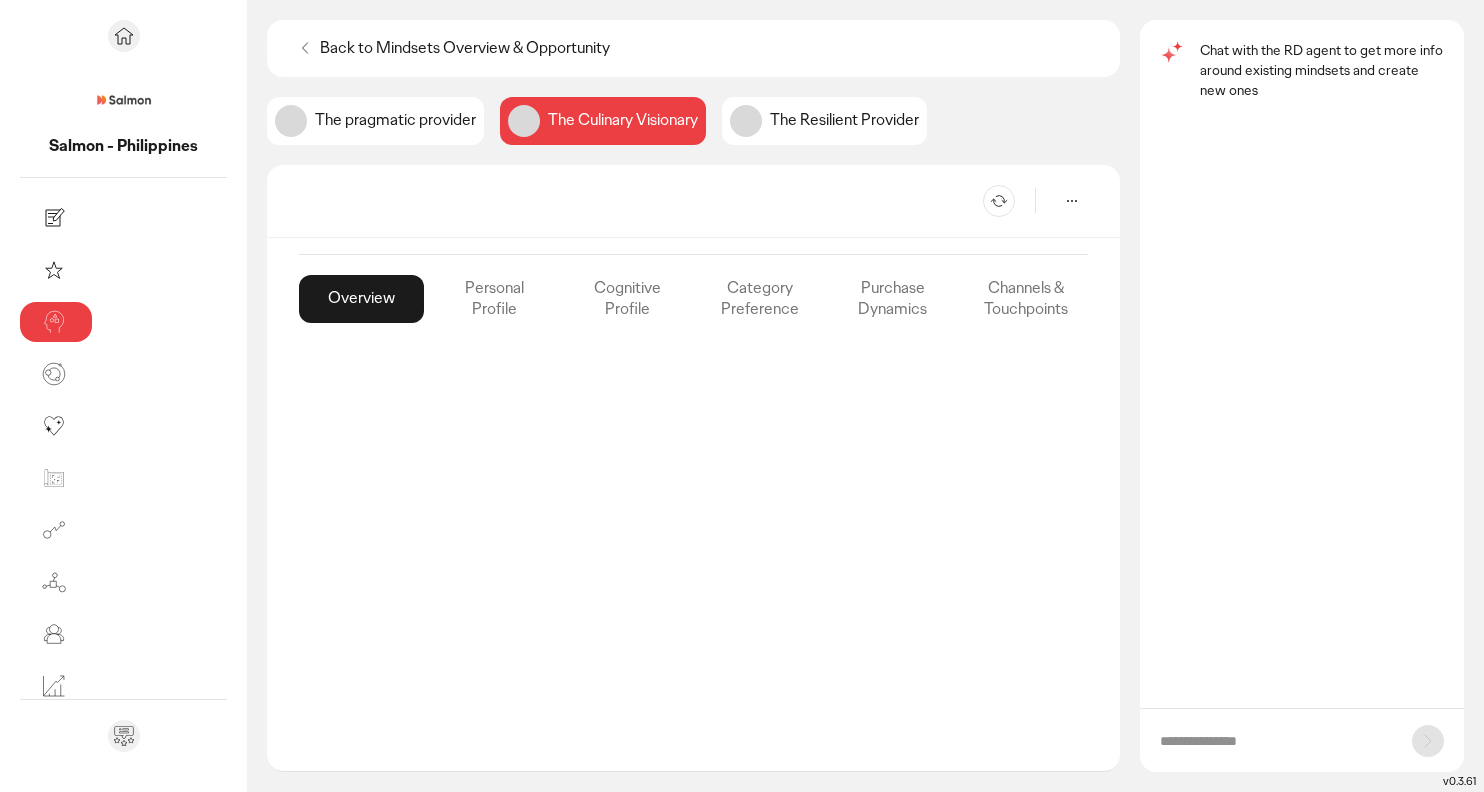 scroll, scrollTop: 0, scrollLeft: 0, axis: both 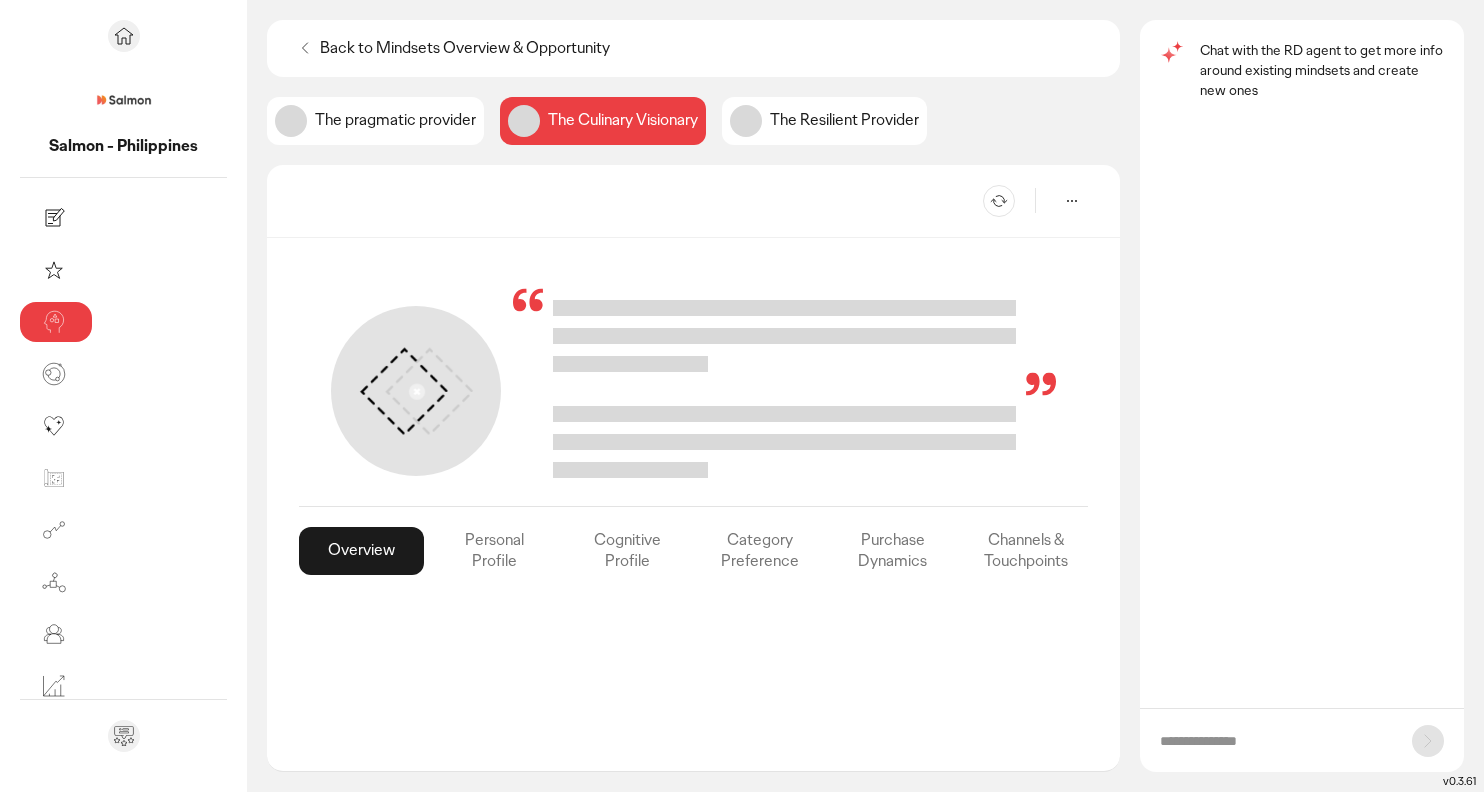 click 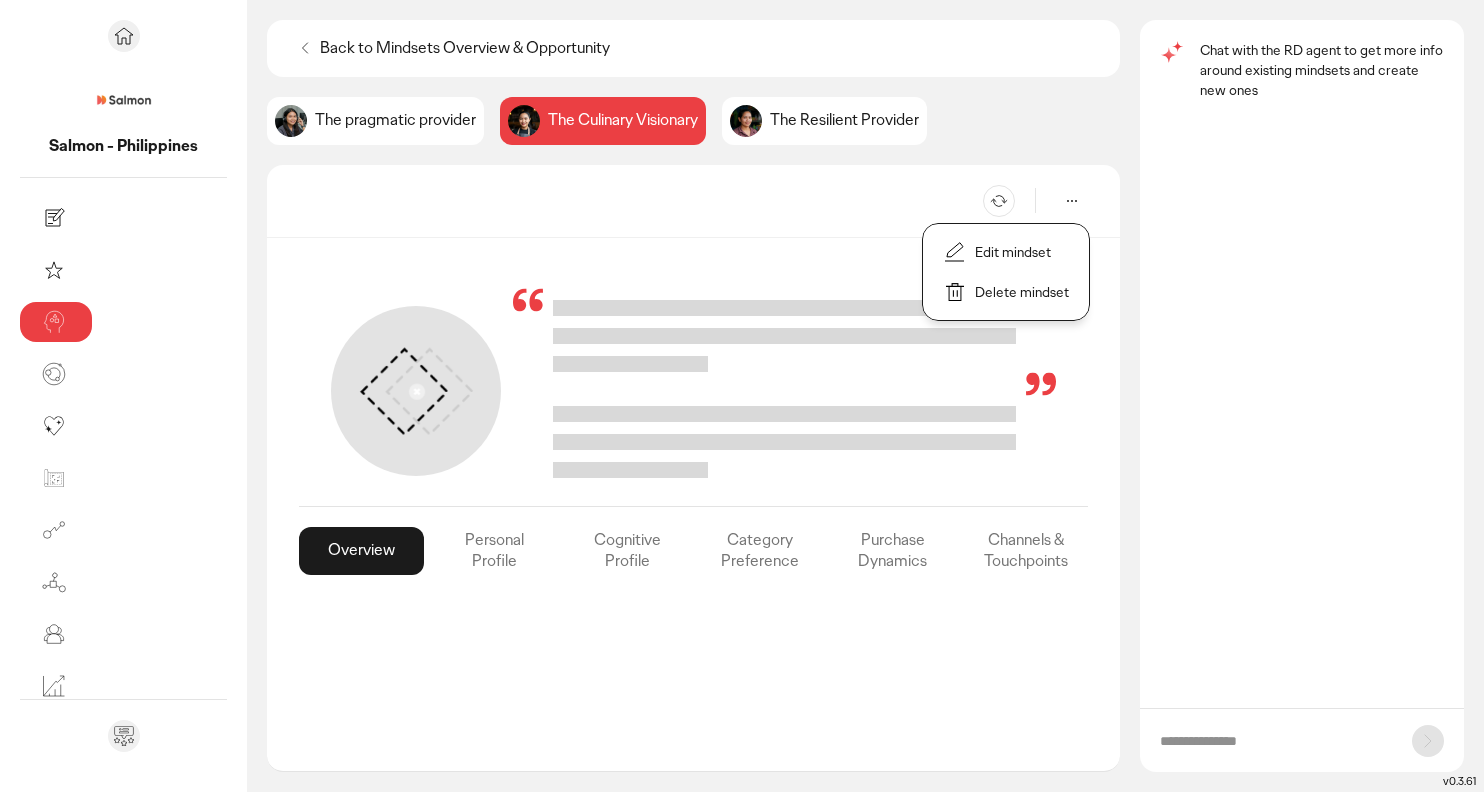 click 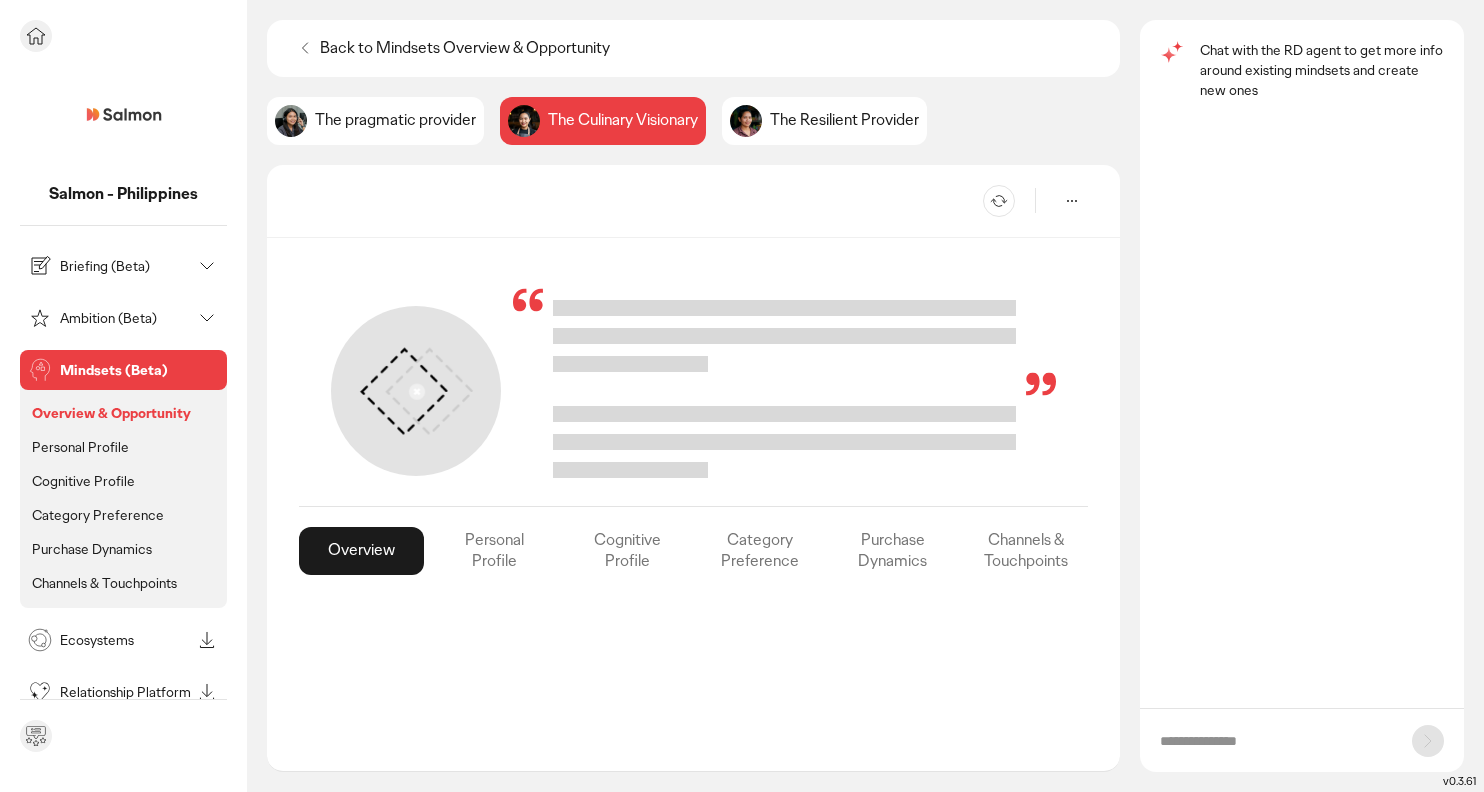 click at bounding box center (123, 36) 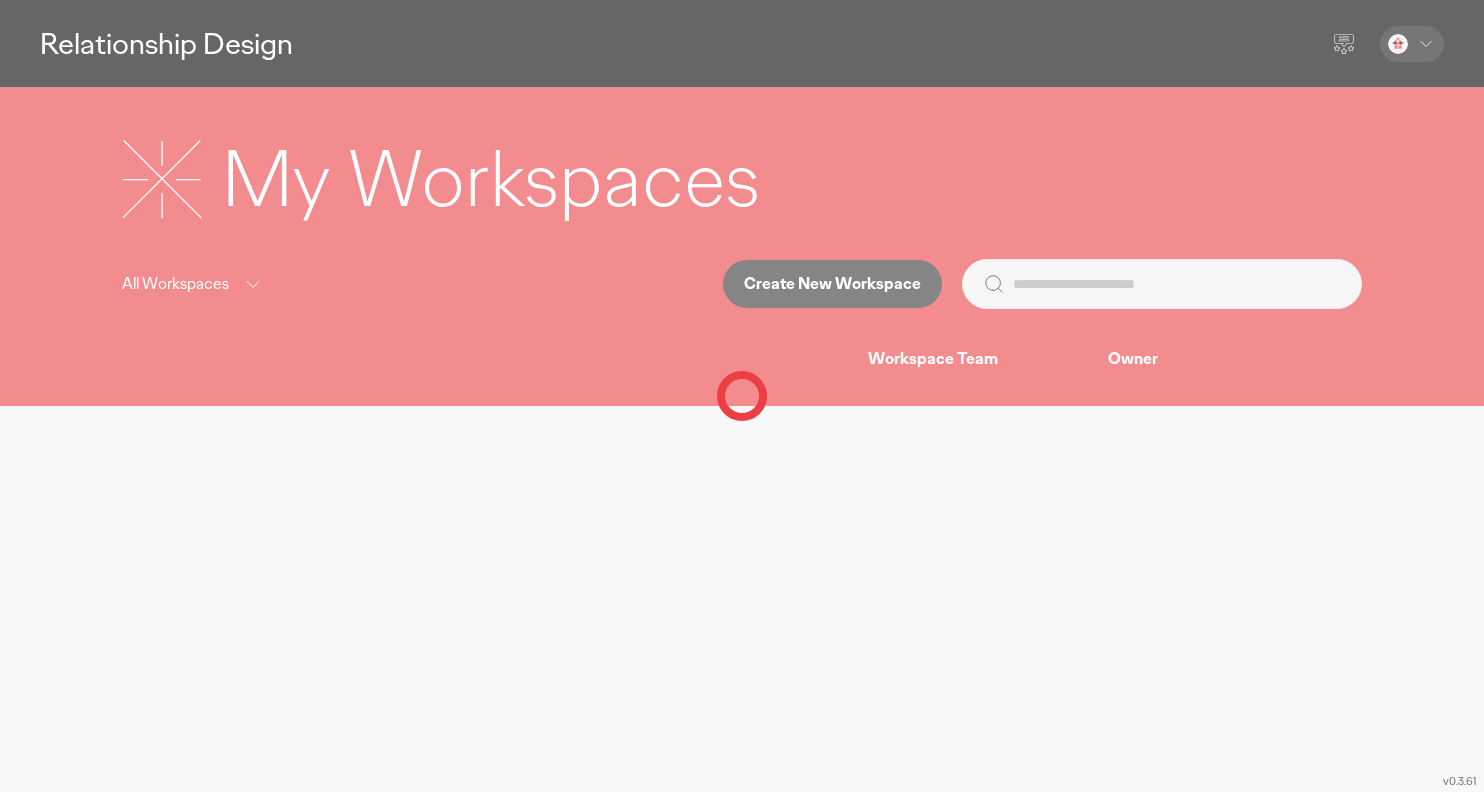 click 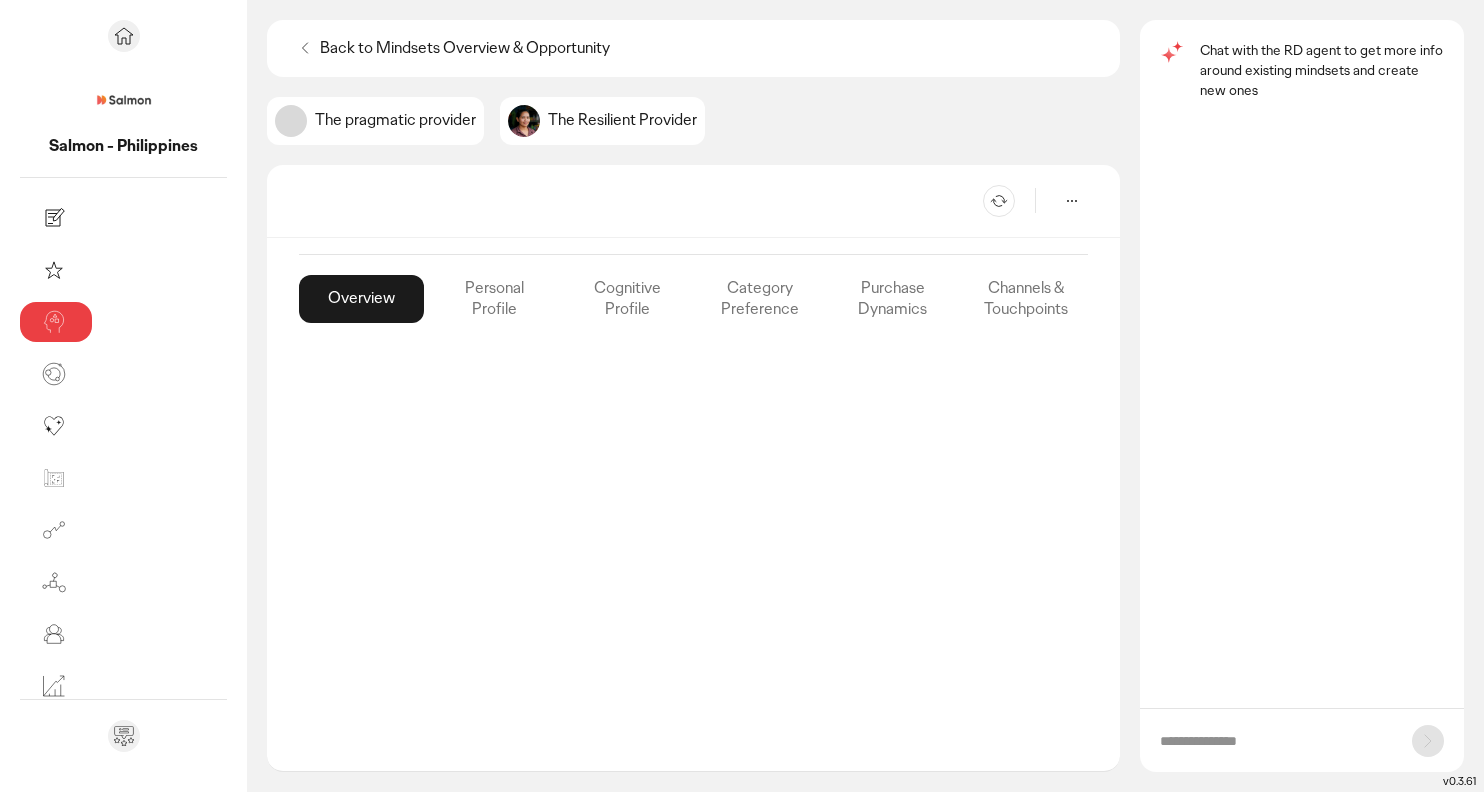 scroll, scrollTop: 0, scrollLeft: 0, axis: both 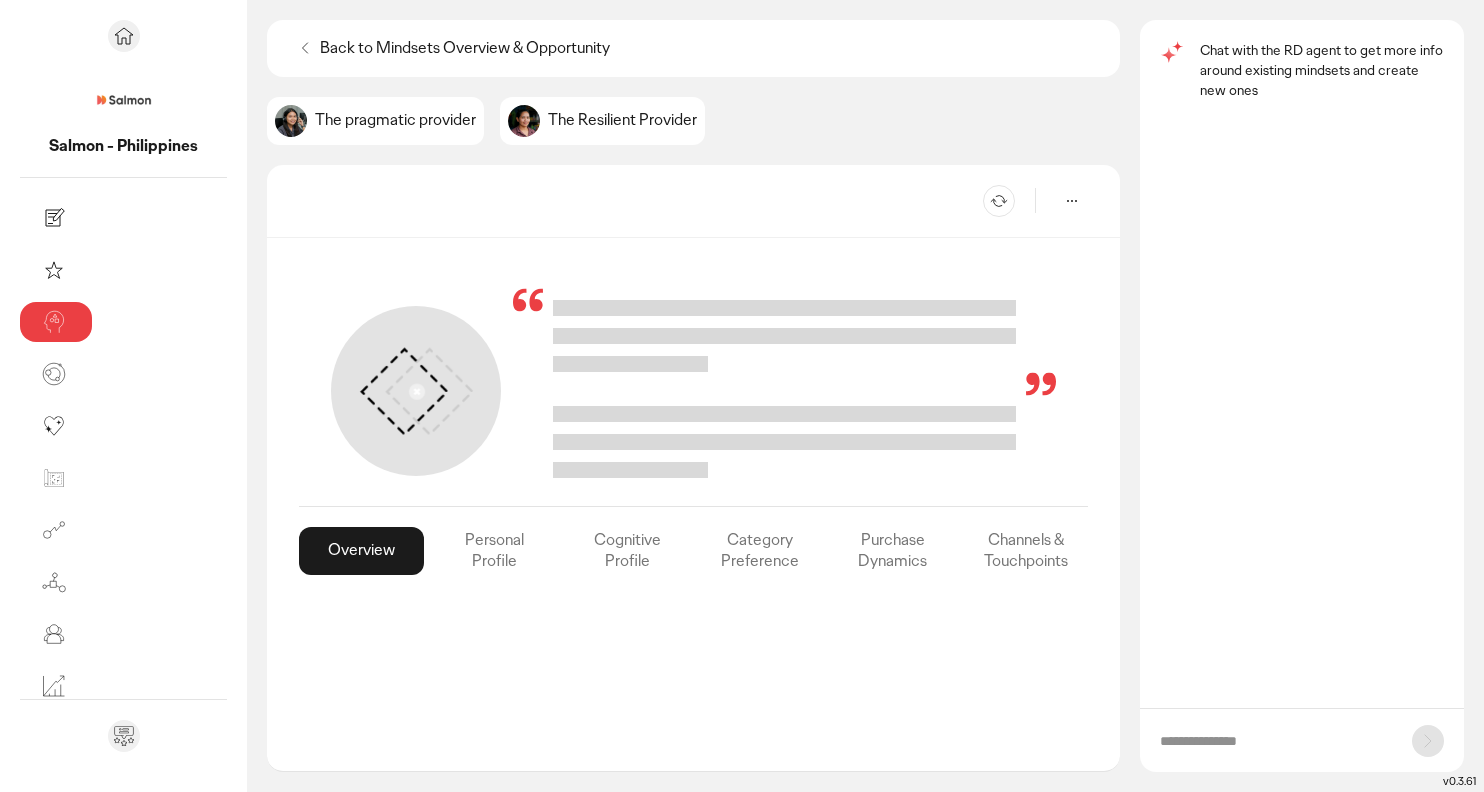 click on "Back to Mindsets Overview & Opportunity" 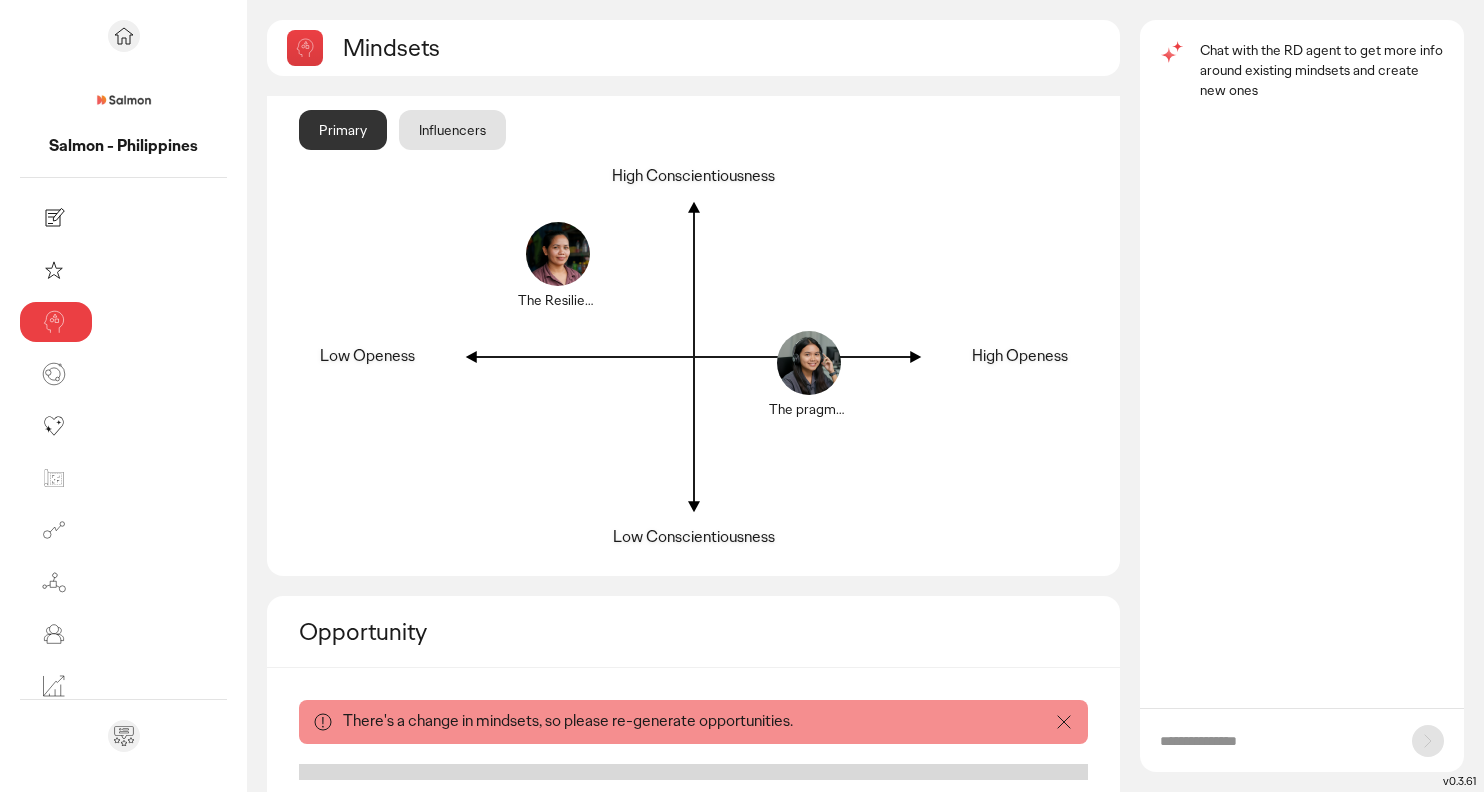 scroll, scrollTop: 187, scrollLeft: 0, axis: vertical 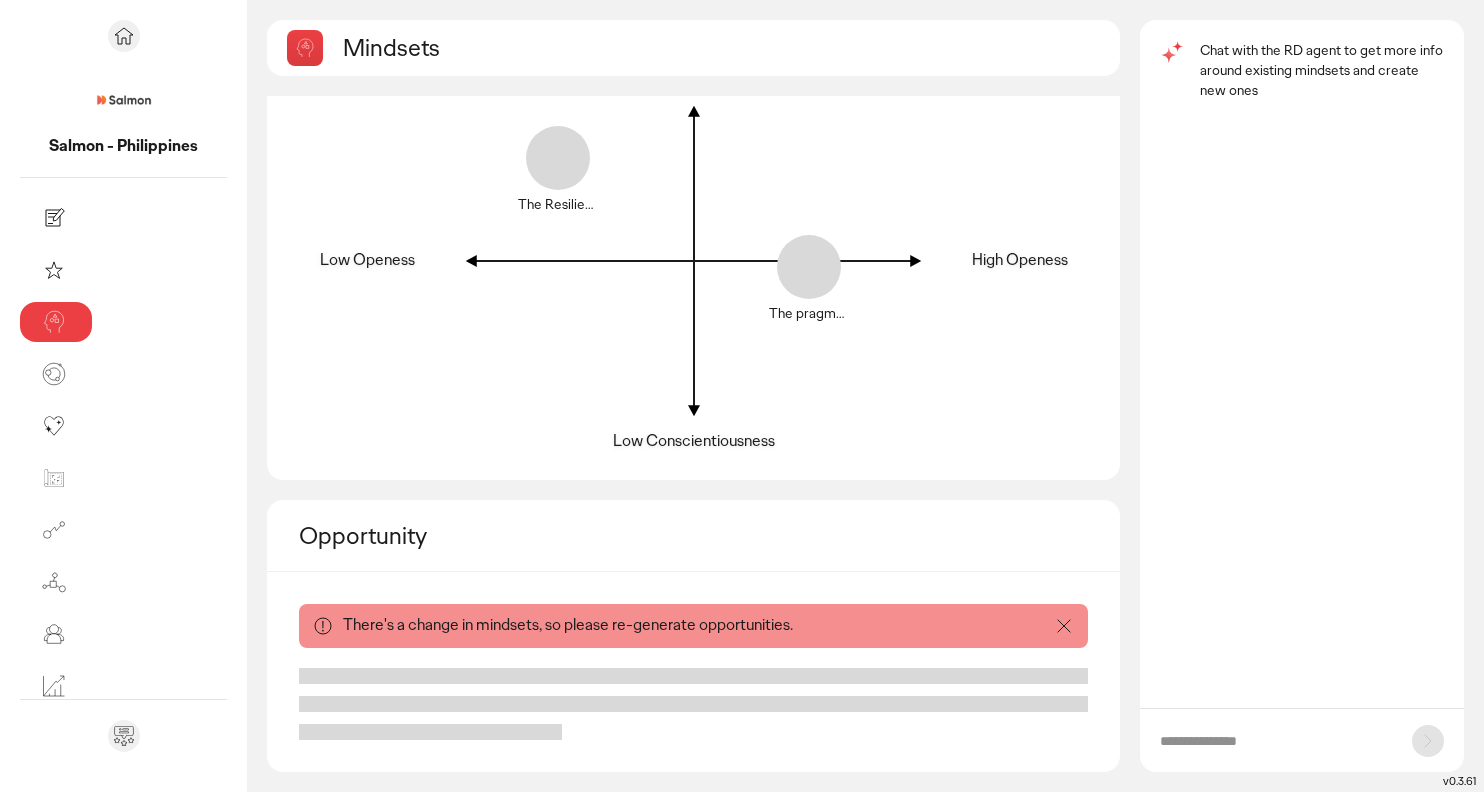 click on "There's a change in mindsets, so please re-generate opportunities." 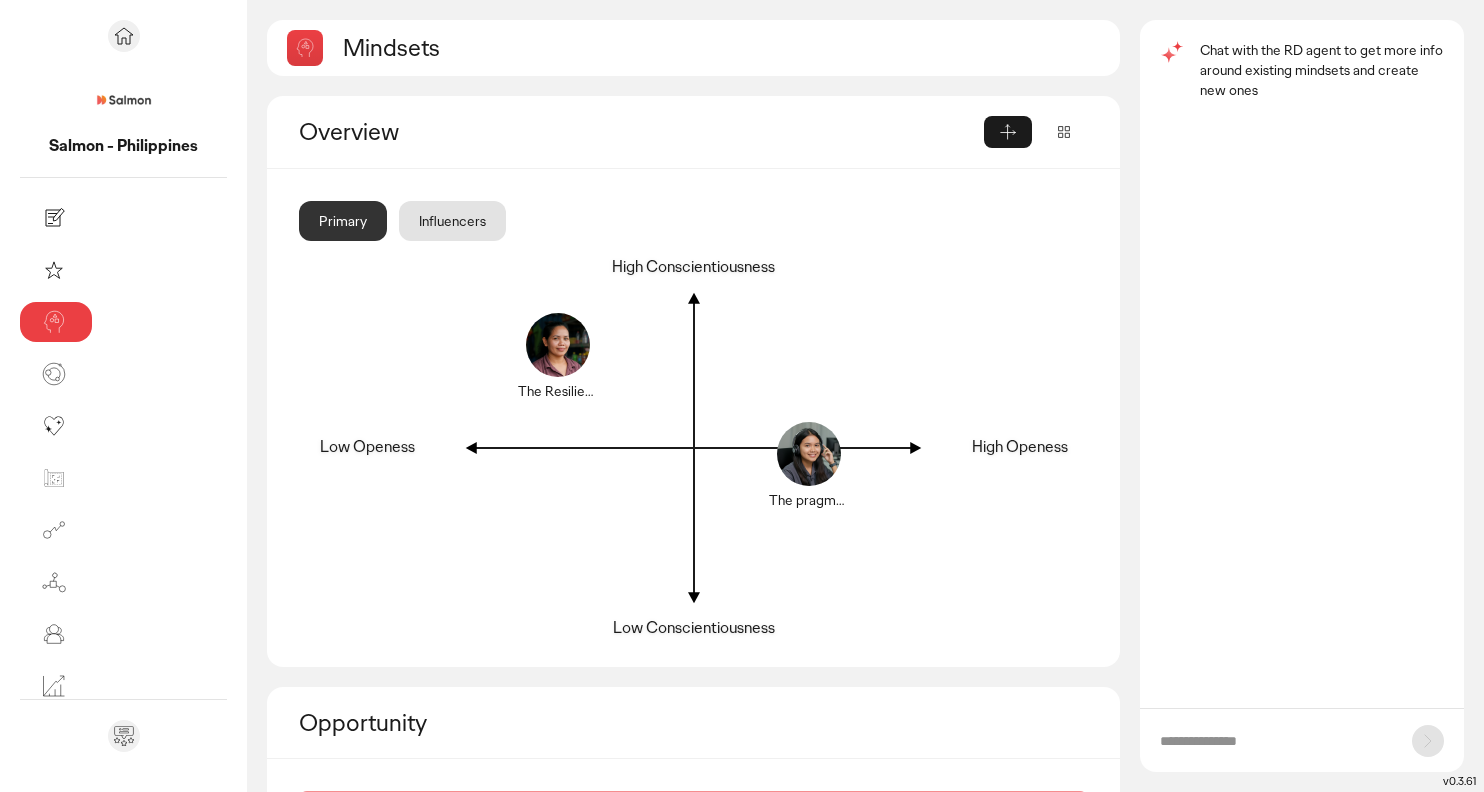 scroll, scrollTop: 187, scrollLeft: 0, axis: vertical 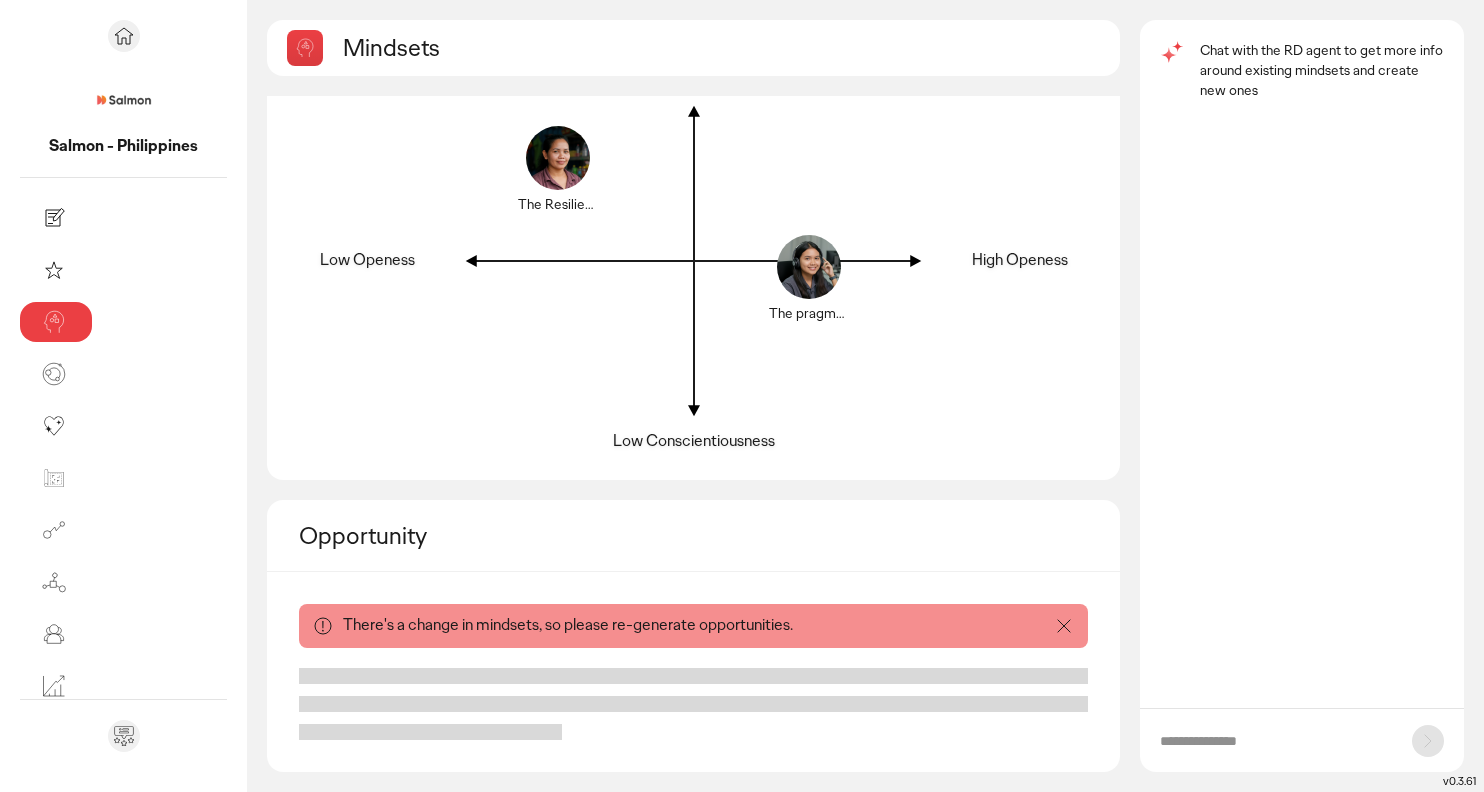 click 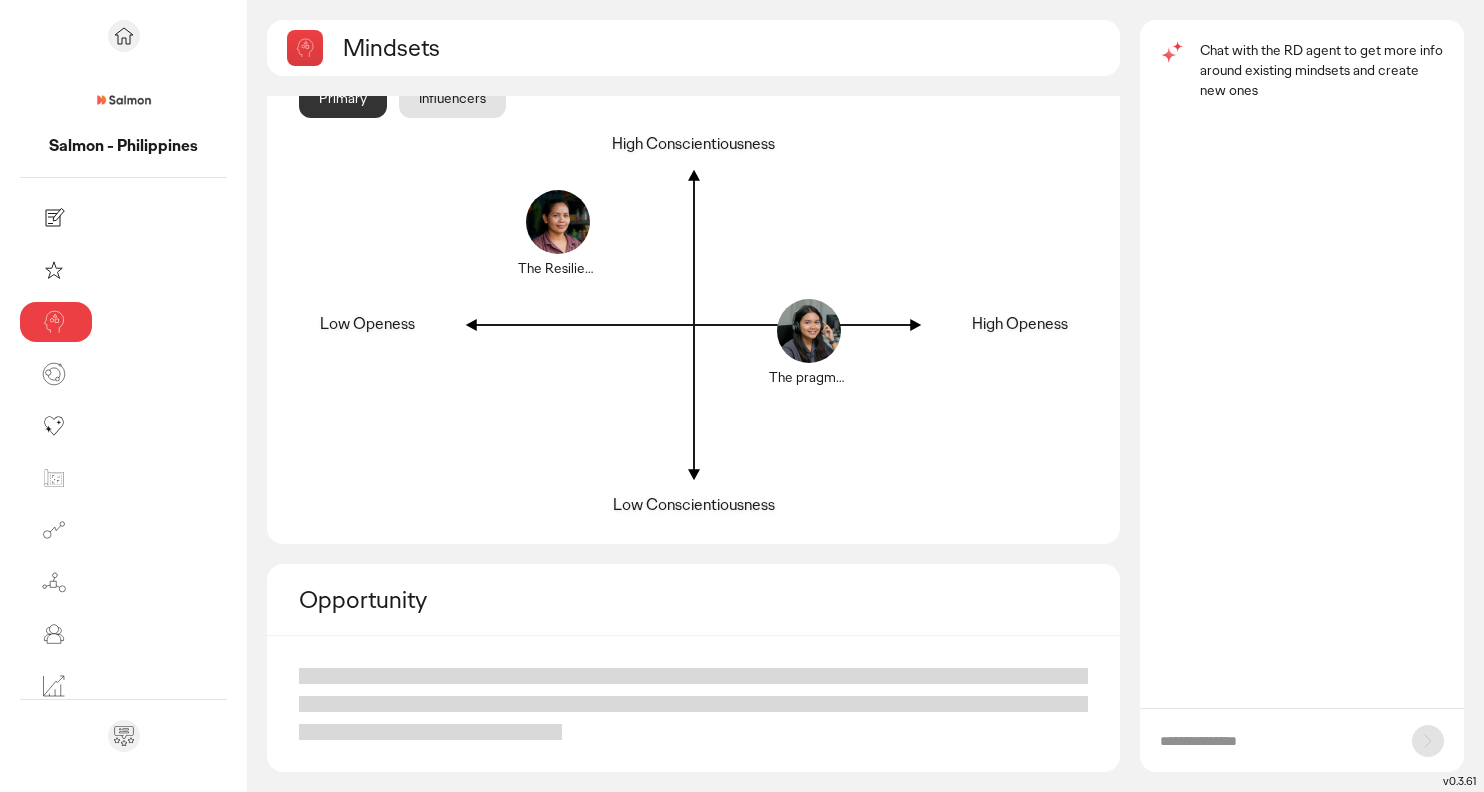 scroll, scrollTop: 123, scrollLeft: 0, axis: vertical 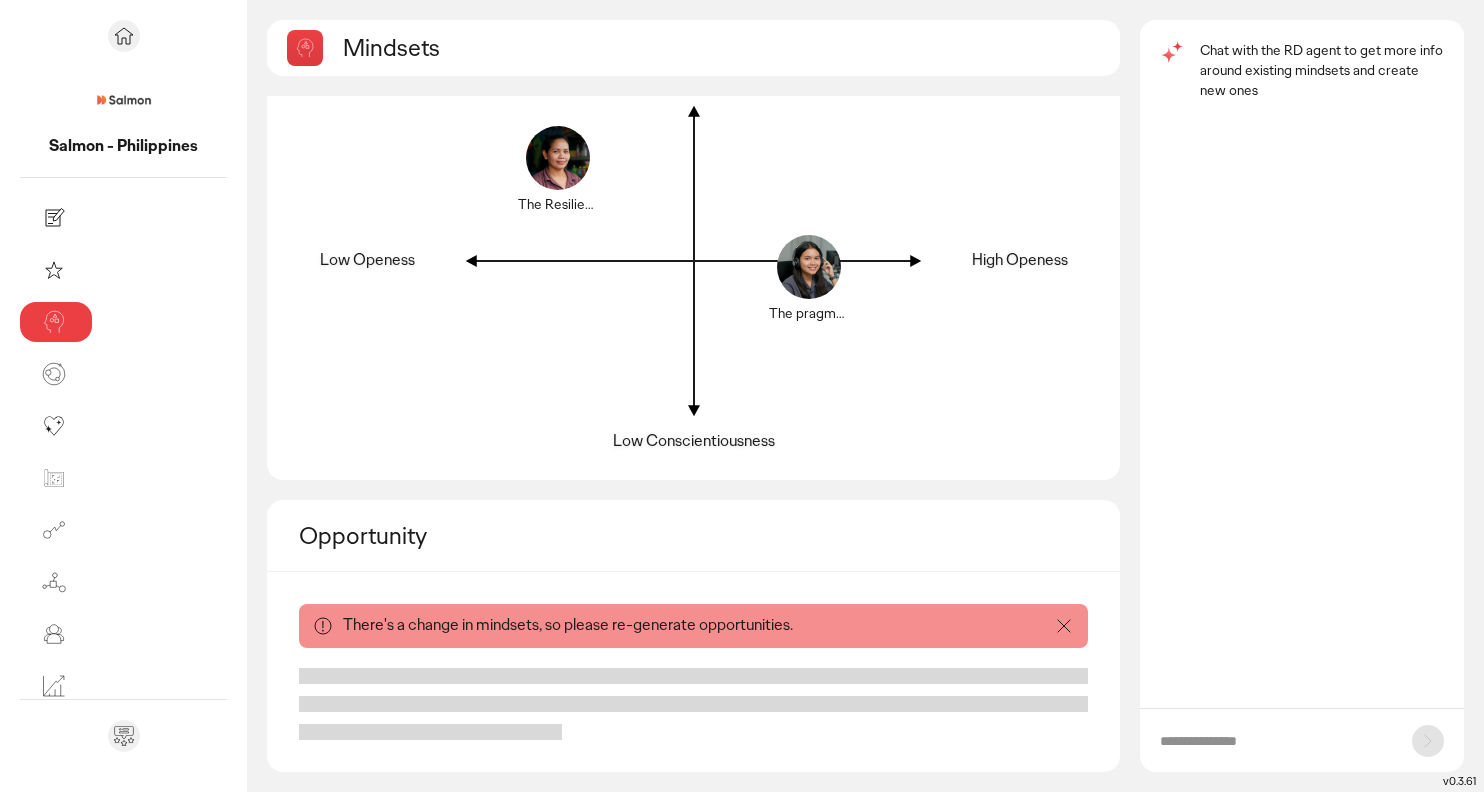 click 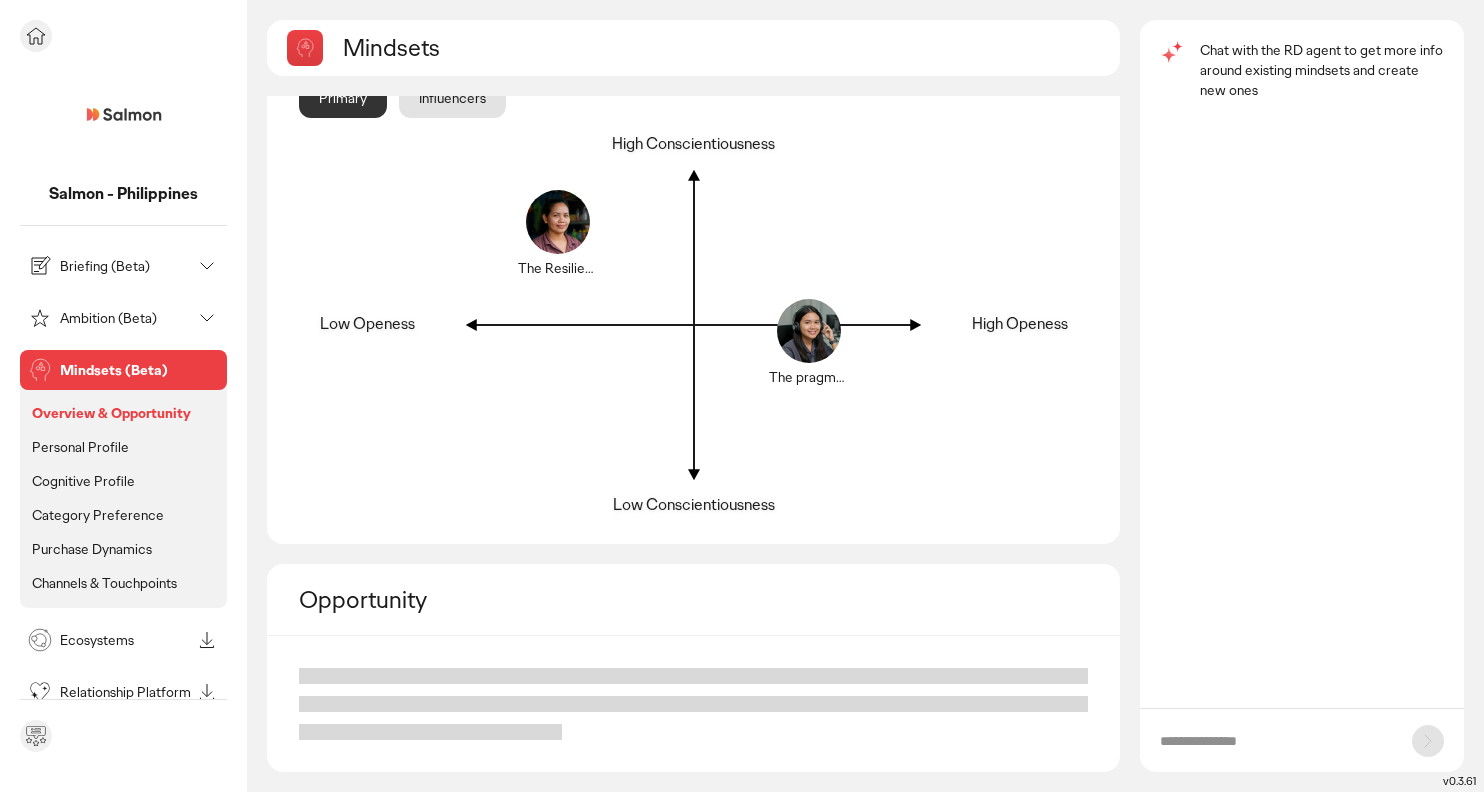 click on "Ambition (Beta)" at bounding box center (125, 318) 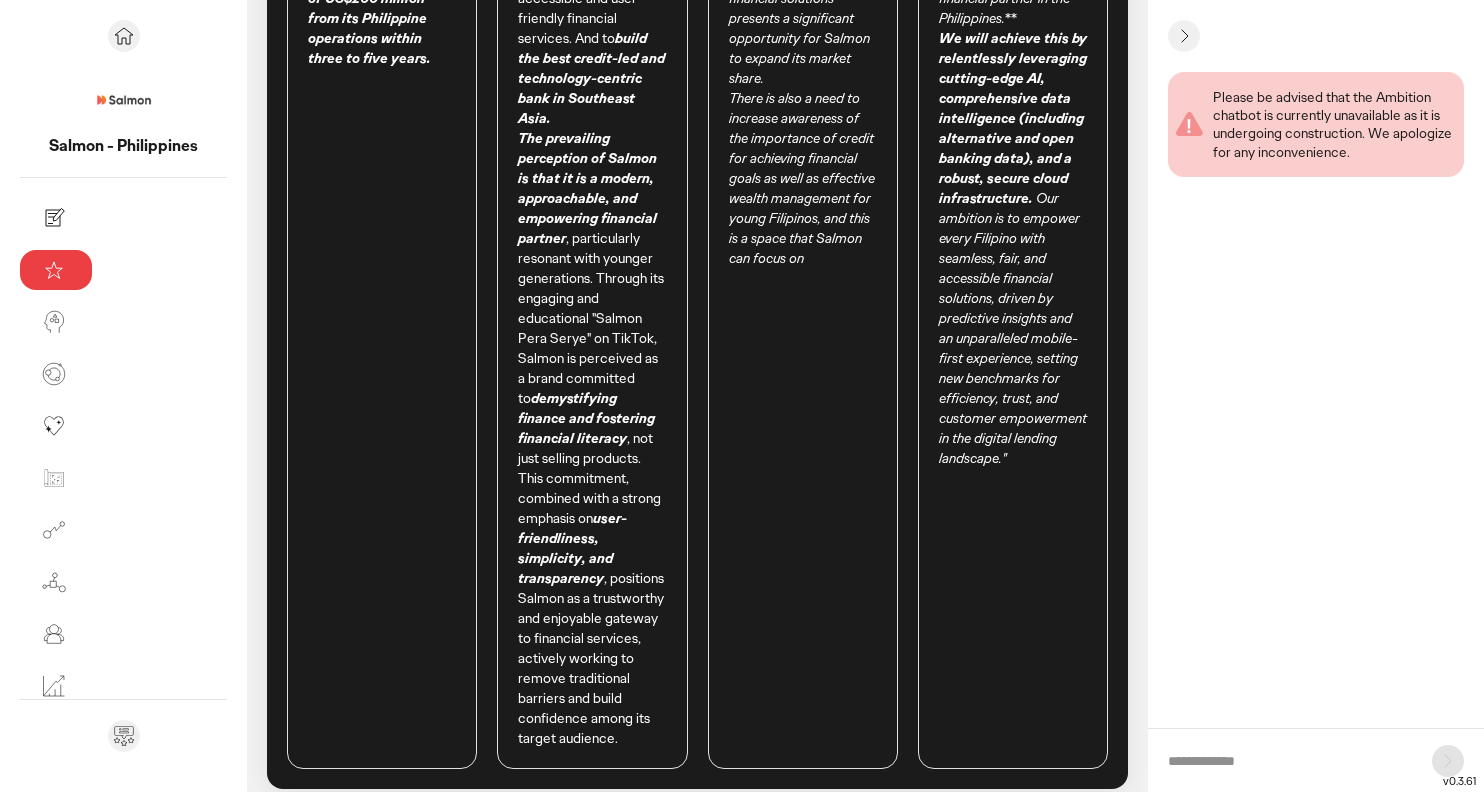 scroll, scrollTop: 616, scrollLeft: 0, axis: vertical 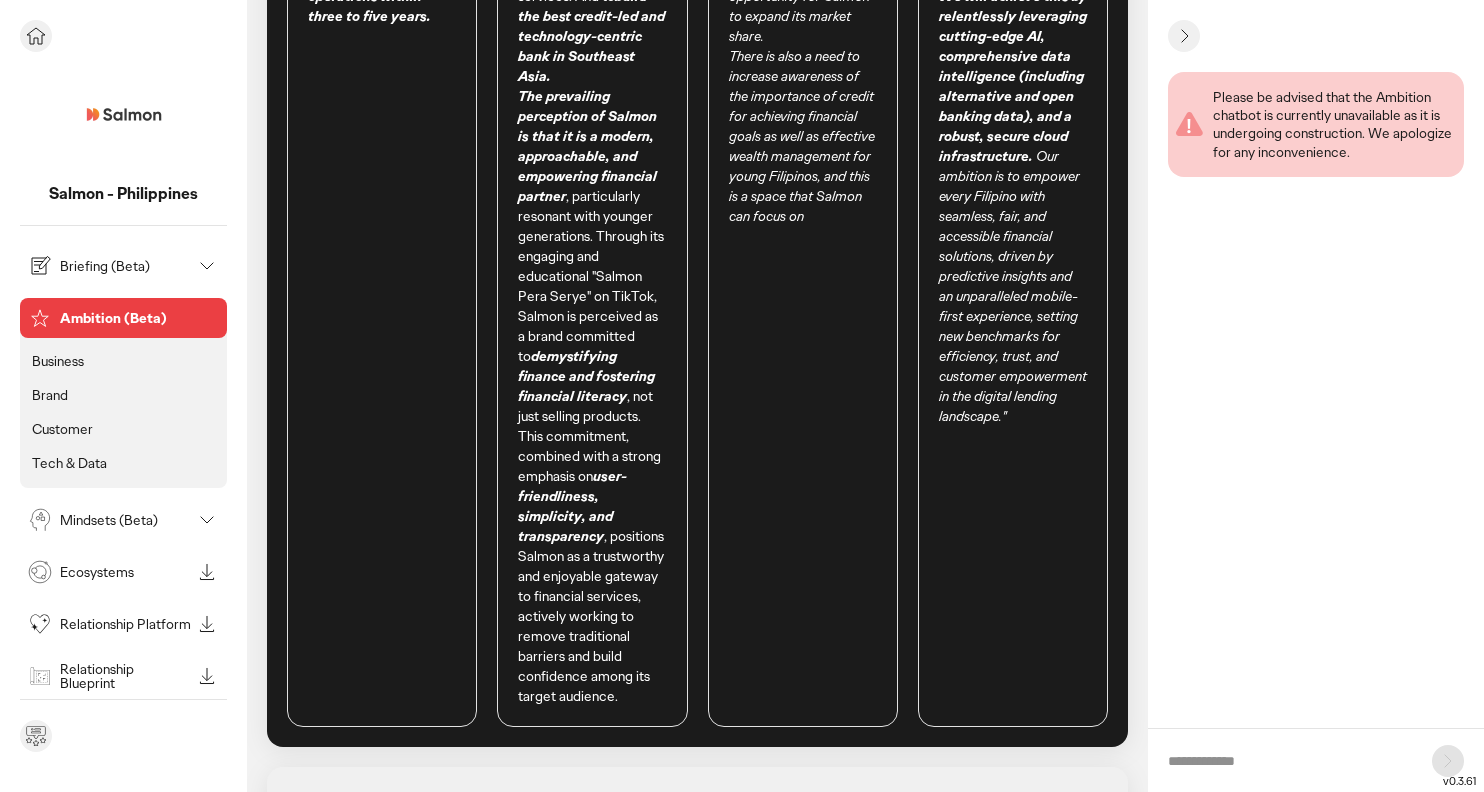click on "Mindsets (Beta)" at bounding box center [107, 520] 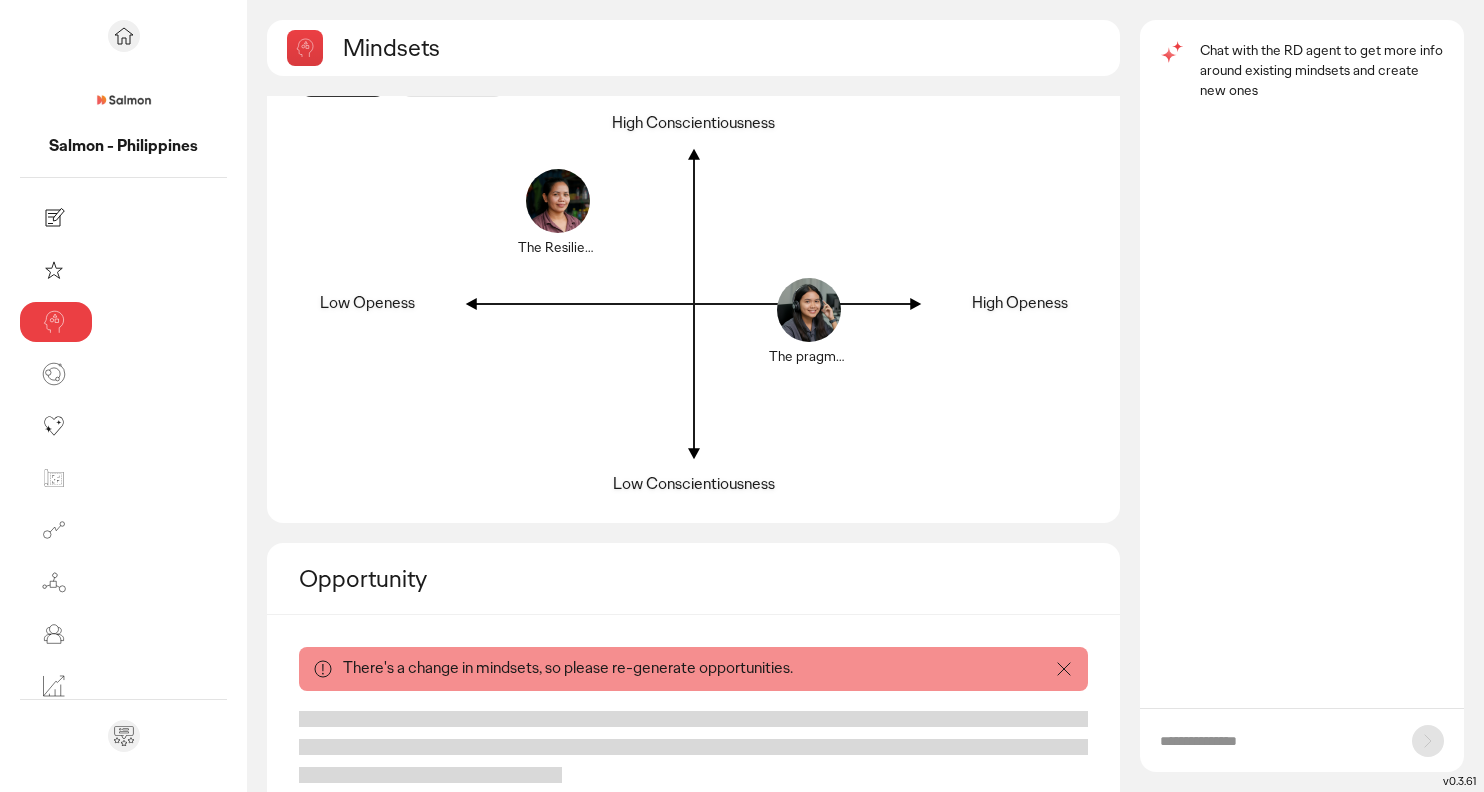 scroll, scrollTop: 187, scrollLeft: 0, axis: vertical 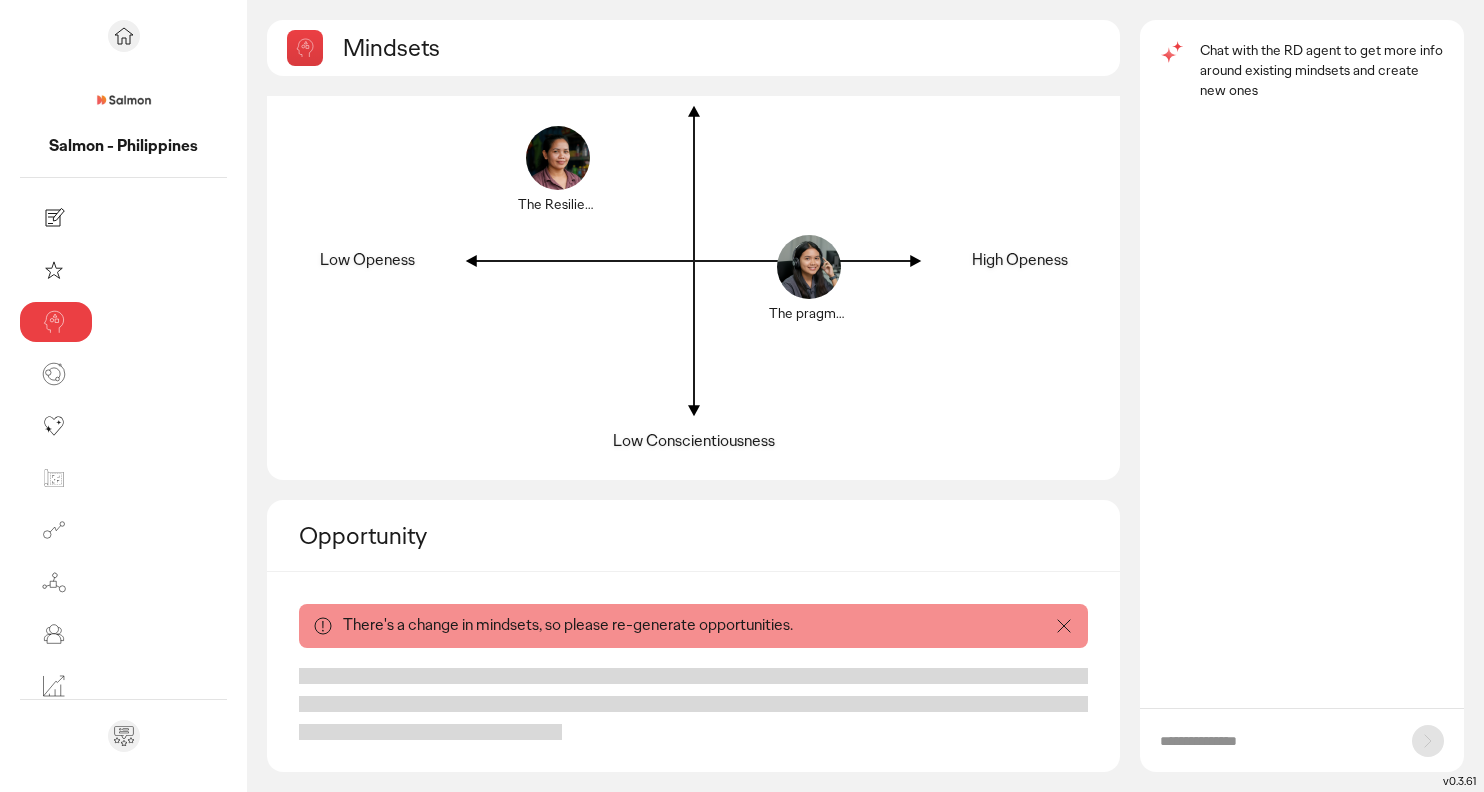 click at bounding box center [1302, 740] 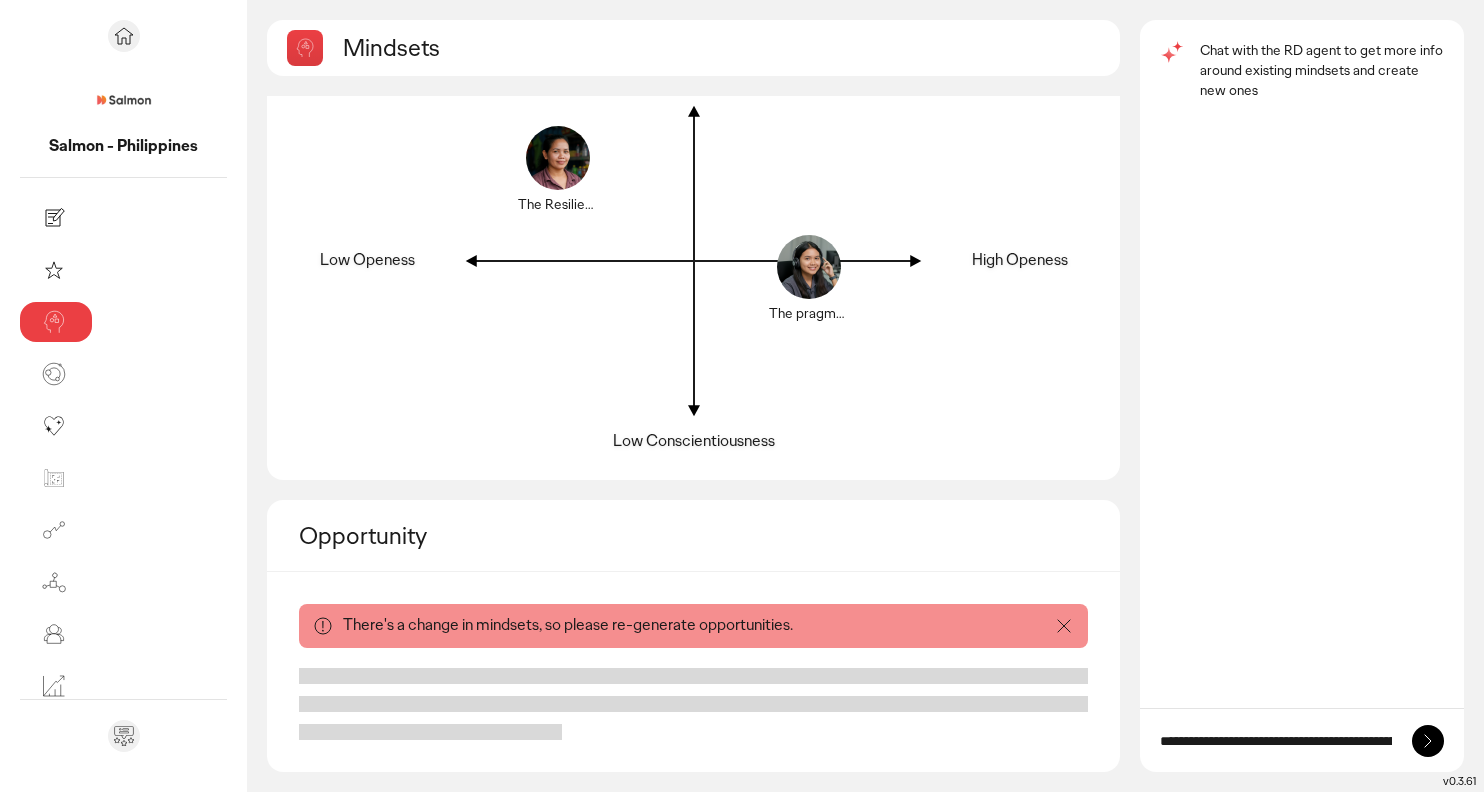 scroll, scrollTop: 0, scrollLeft: 3043, axis: horizontal 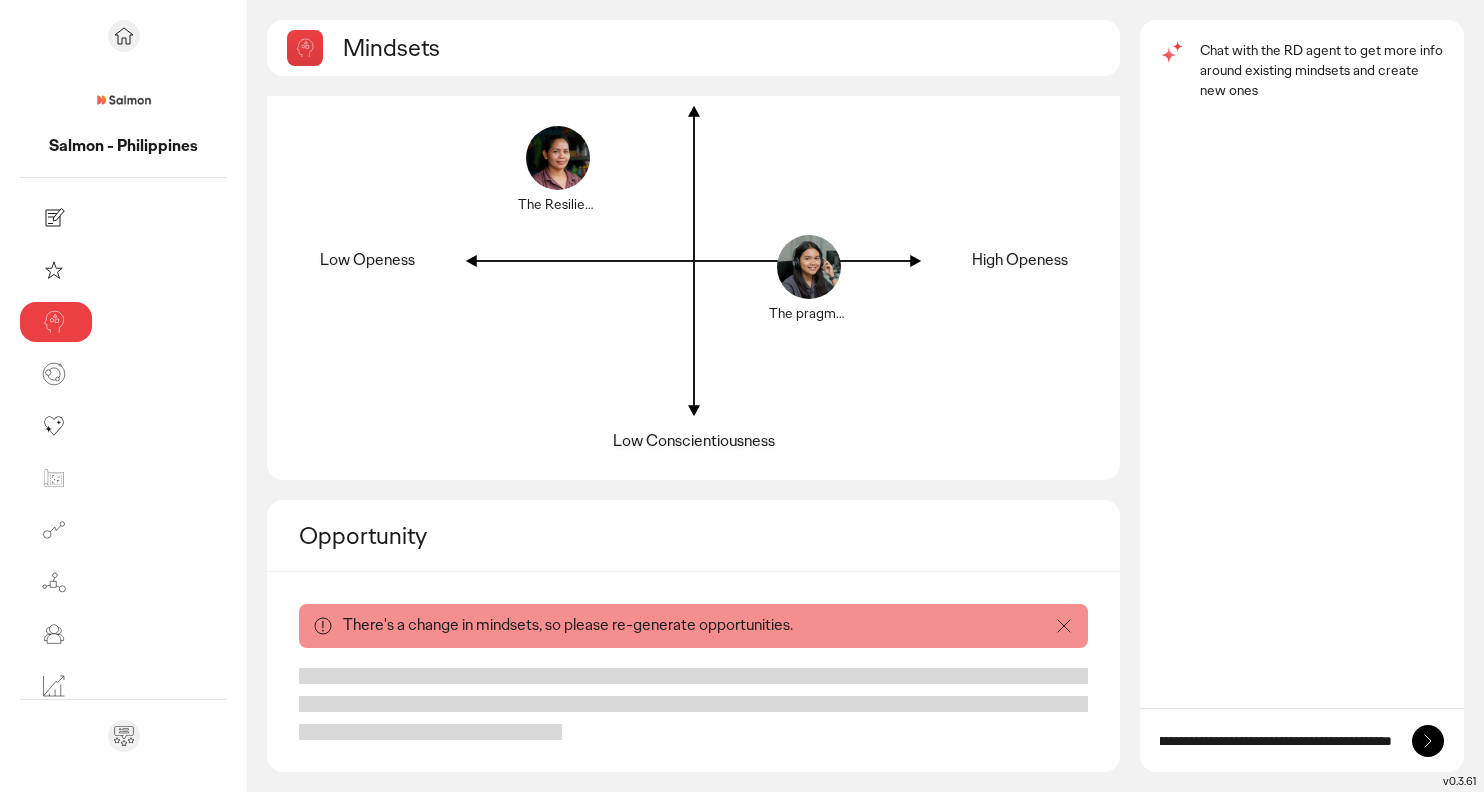 type on "**********" 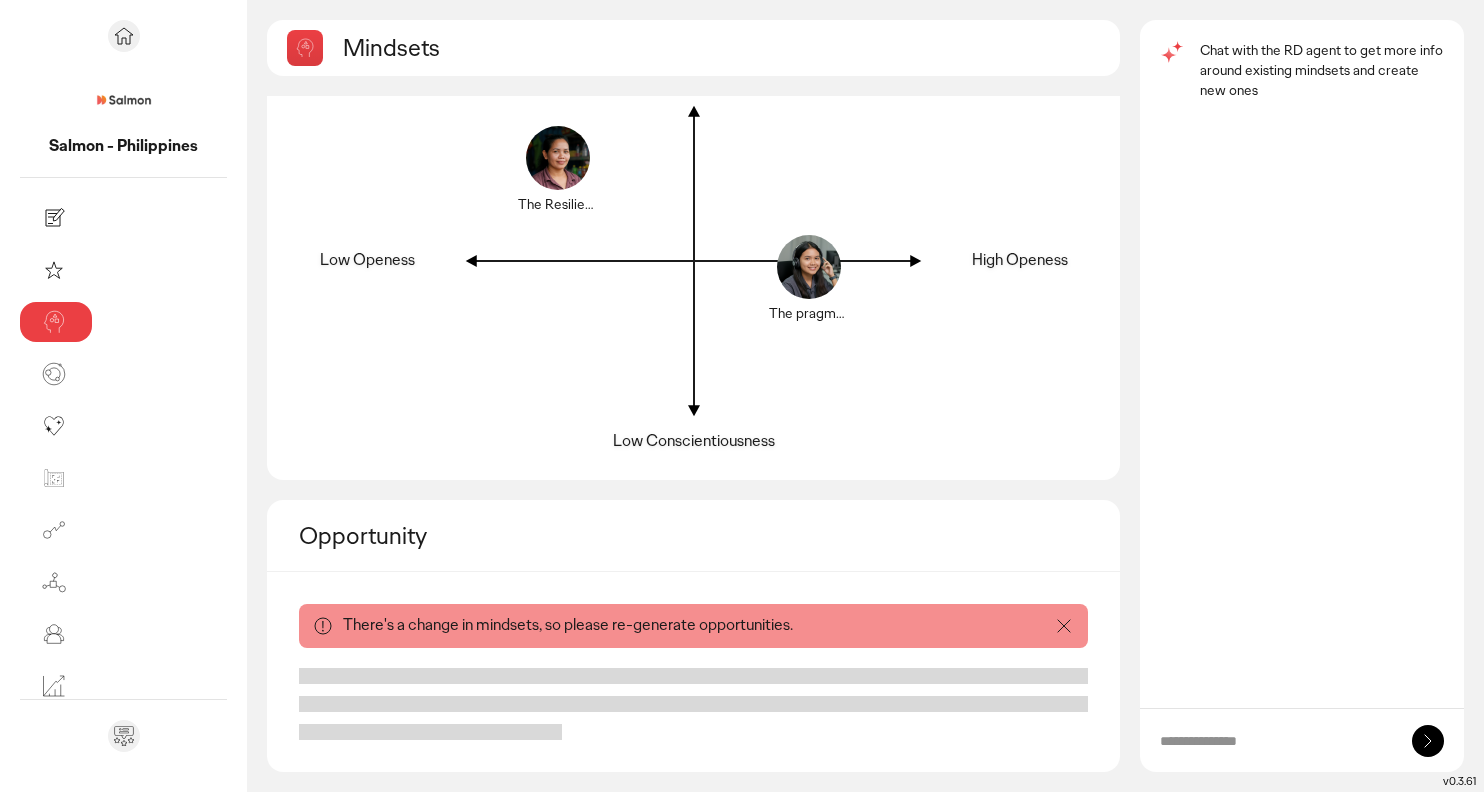 scroll, scrollTop: 0, scrollLeft: 0, axis: both 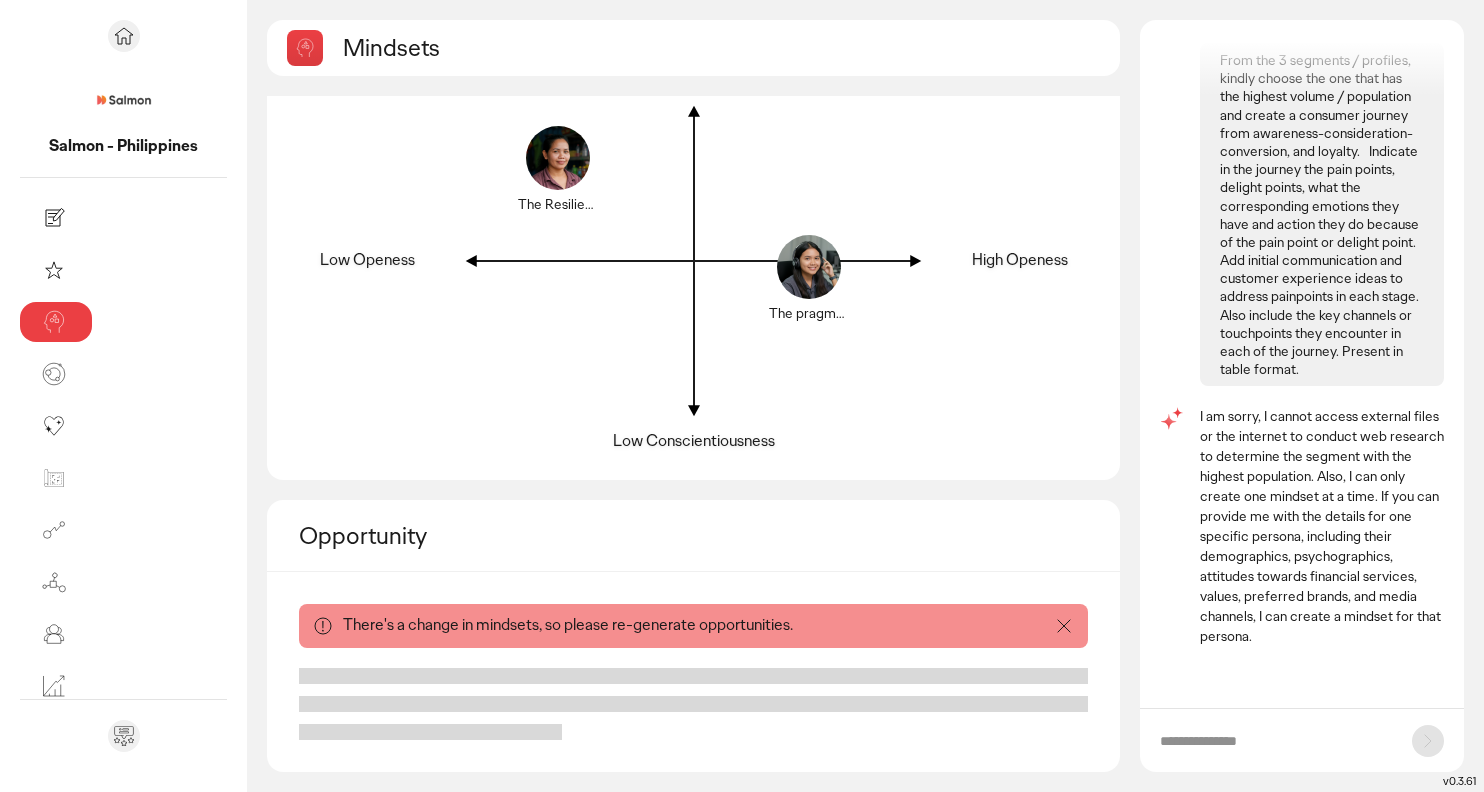 click on "There's a change in mindsets, so please re-generate opportunities." at bounding box center (693, 625) 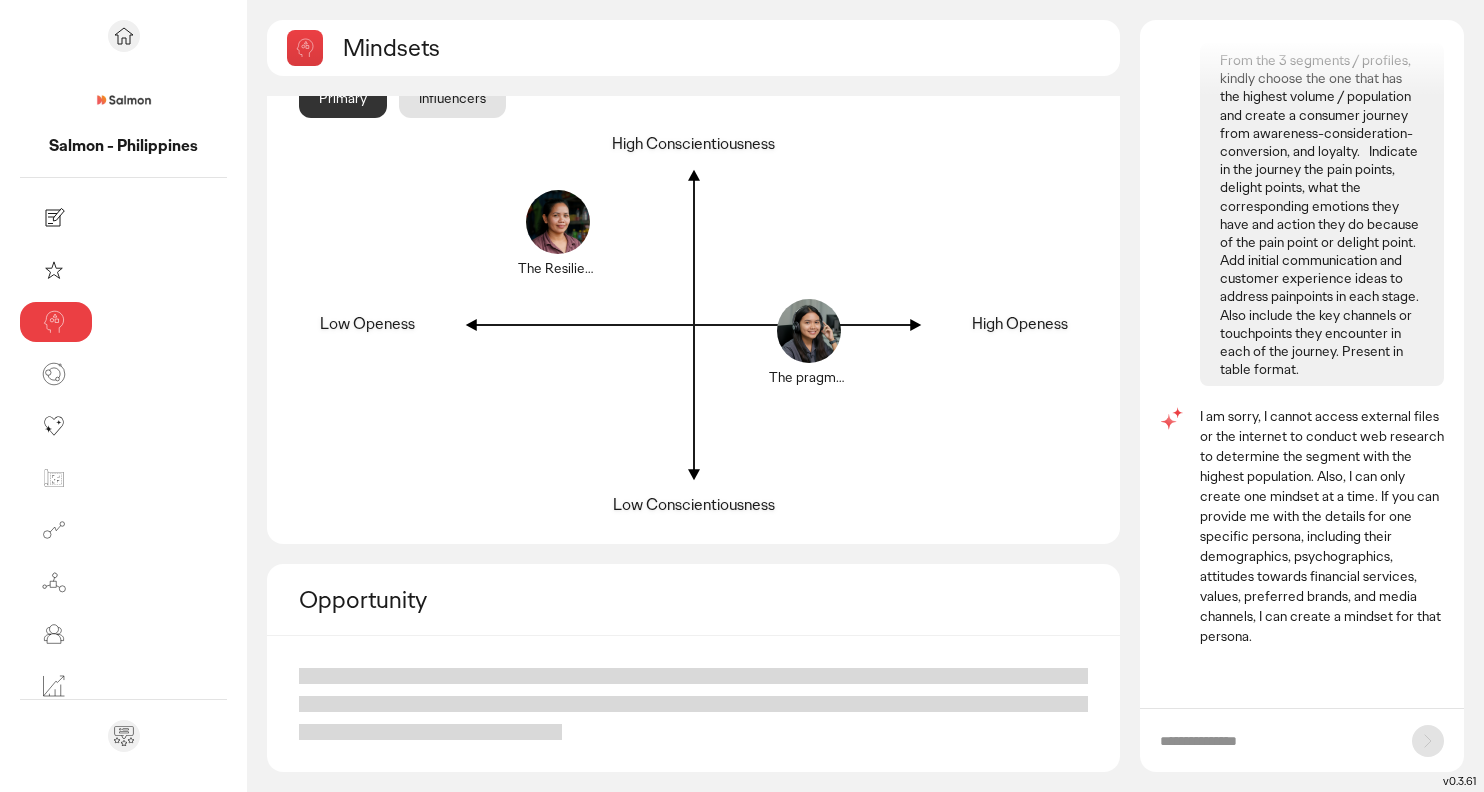 scroll, scrollTop: 123, scrollLeft: 0, axis: vertical 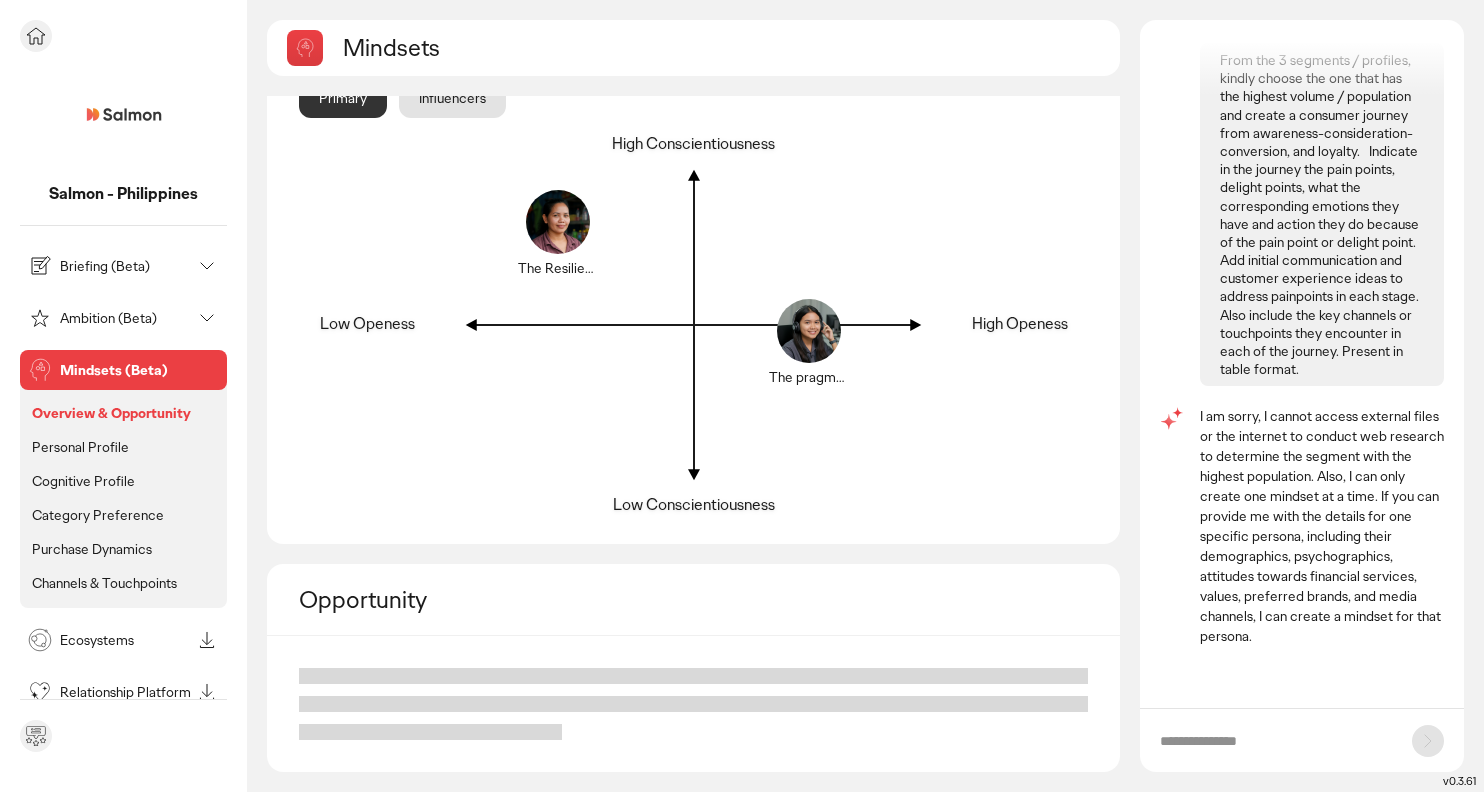 click on "Ambition (Beta)" at bounding box center [125, 318] 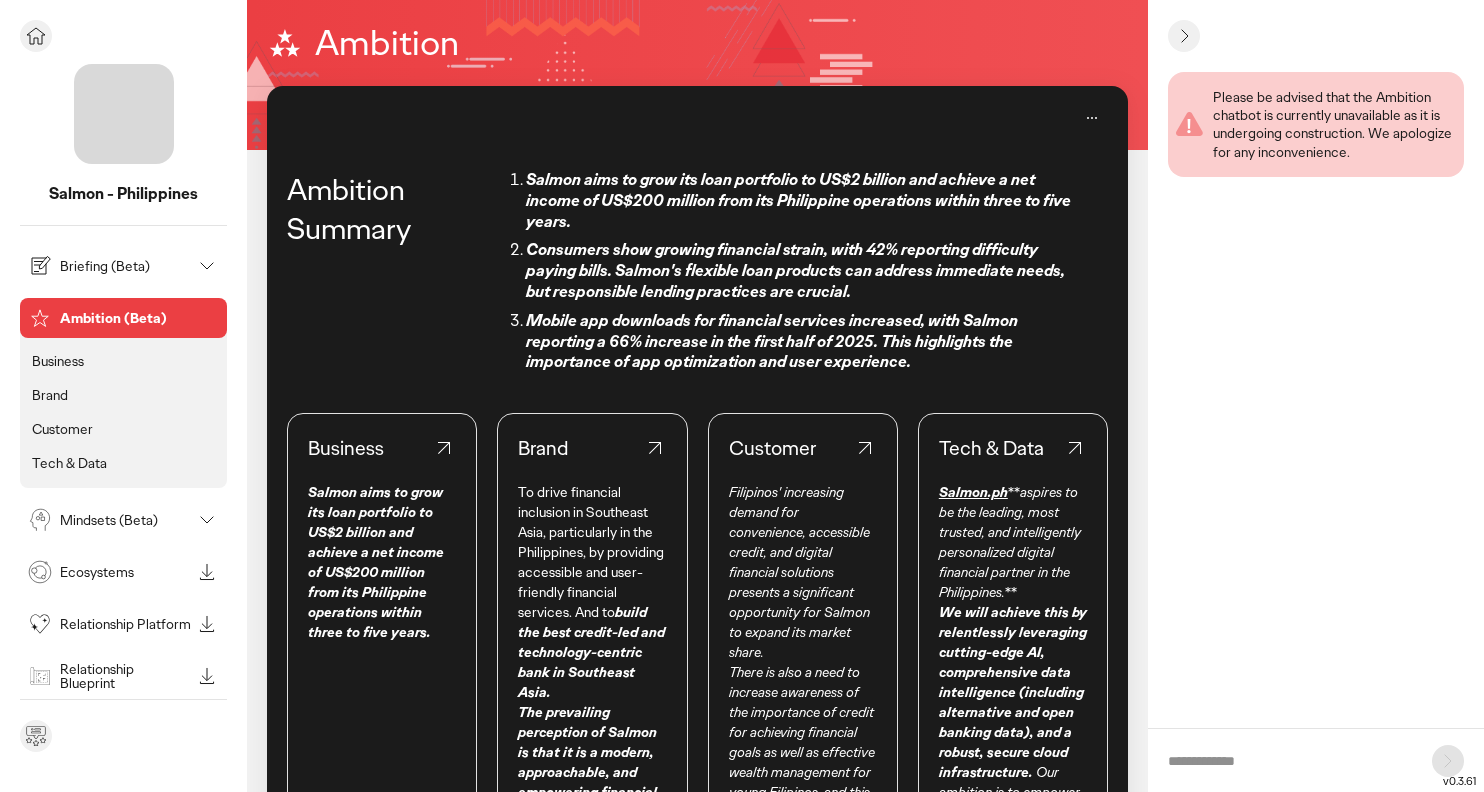 click on "Mindsets (Beta)" at bounding box center (125, 520) 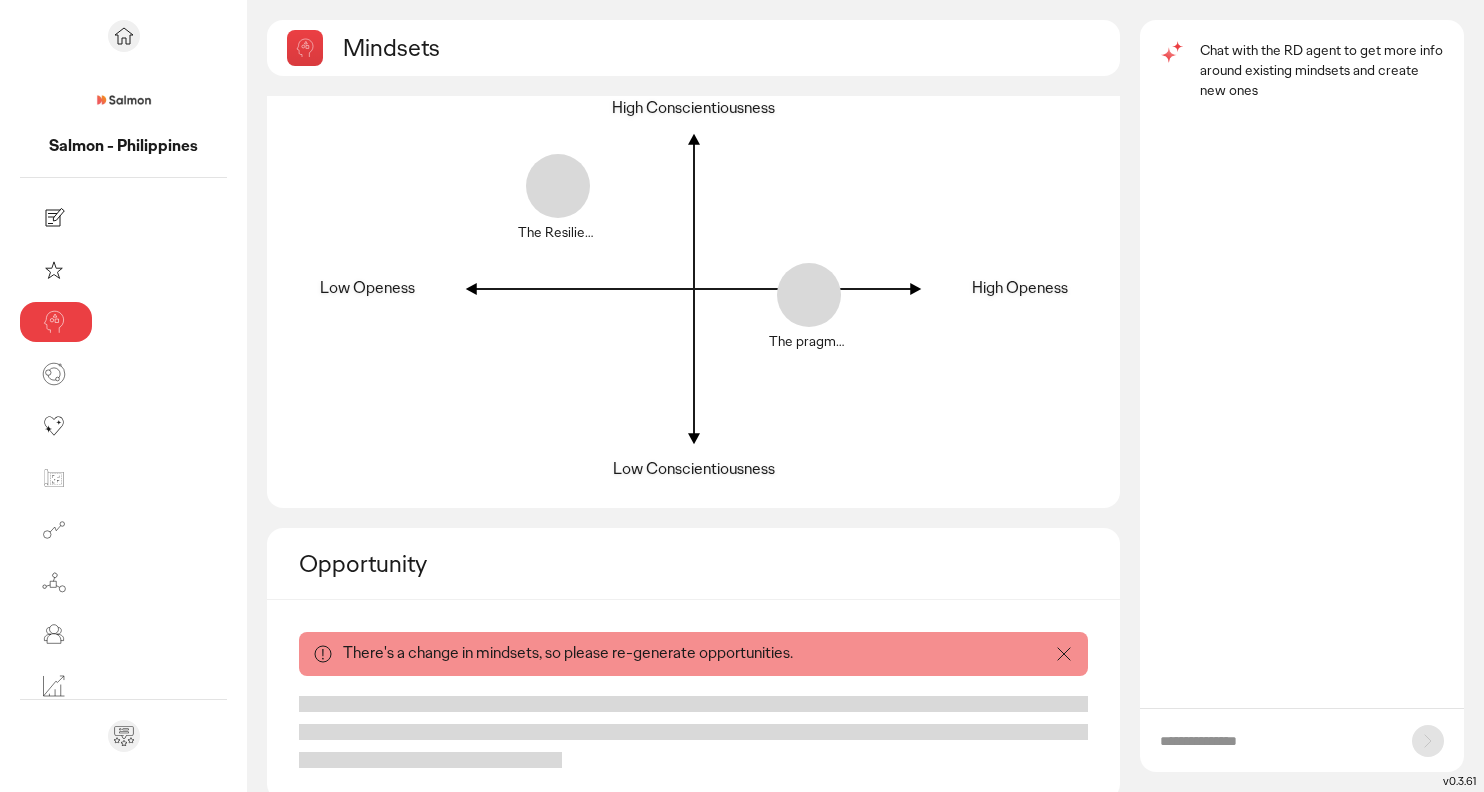 scroll, scrollTop: 187, scrollLeft: 0, axis: vertical 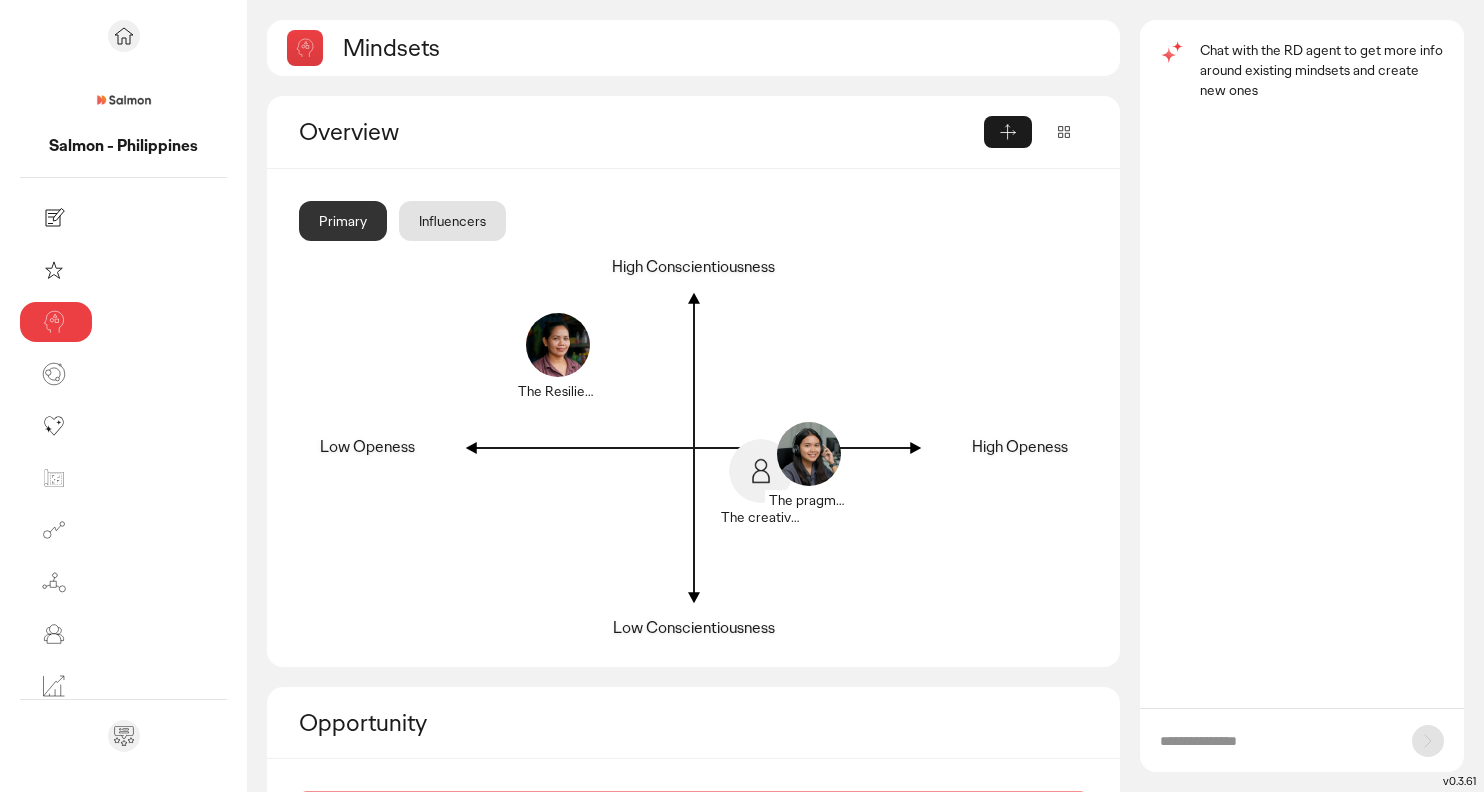 click at bounding box center (1302, 740) 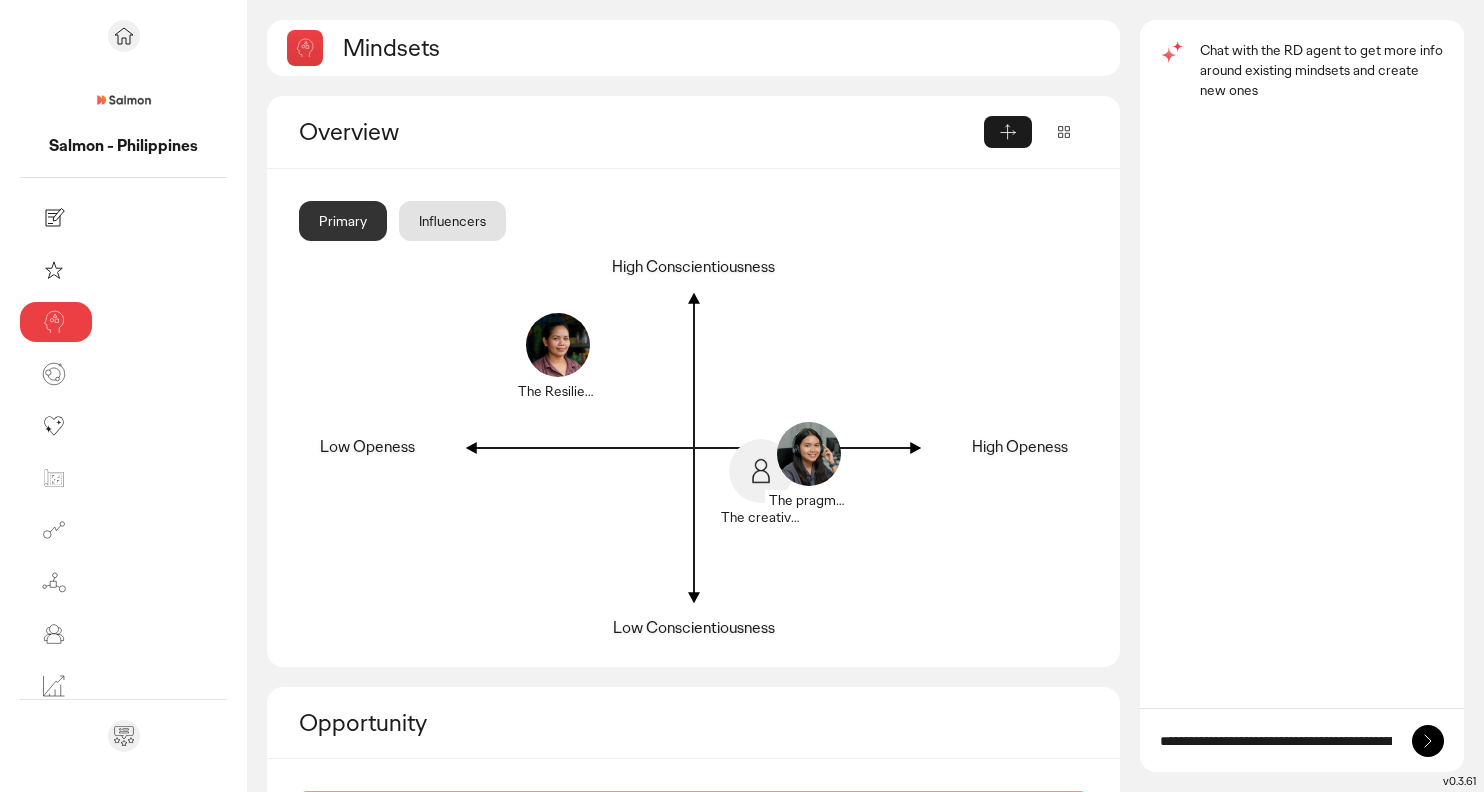 scroll, scrollTop: 0, scrollLeft: 44399, axis: horizontal 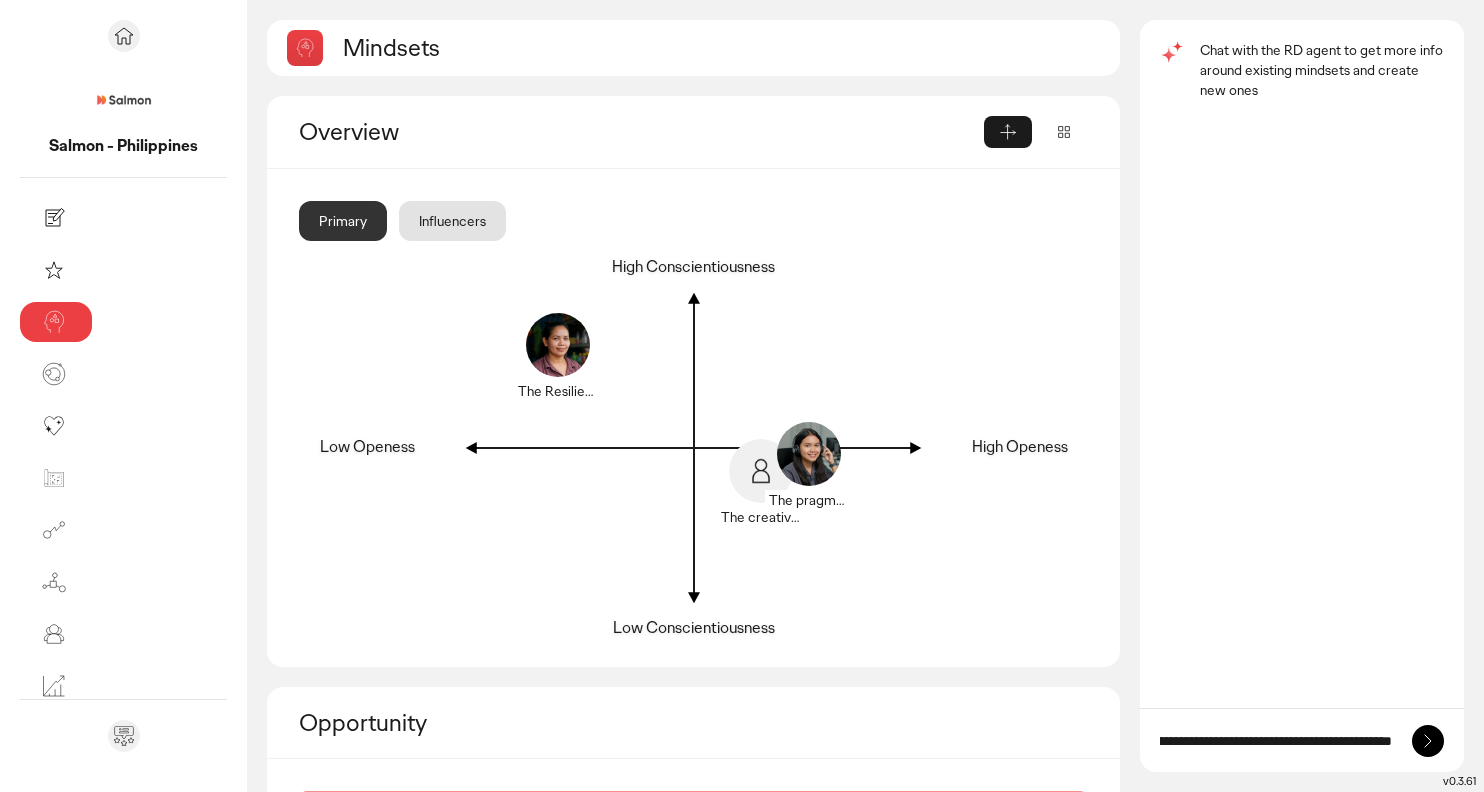 type on "**********" 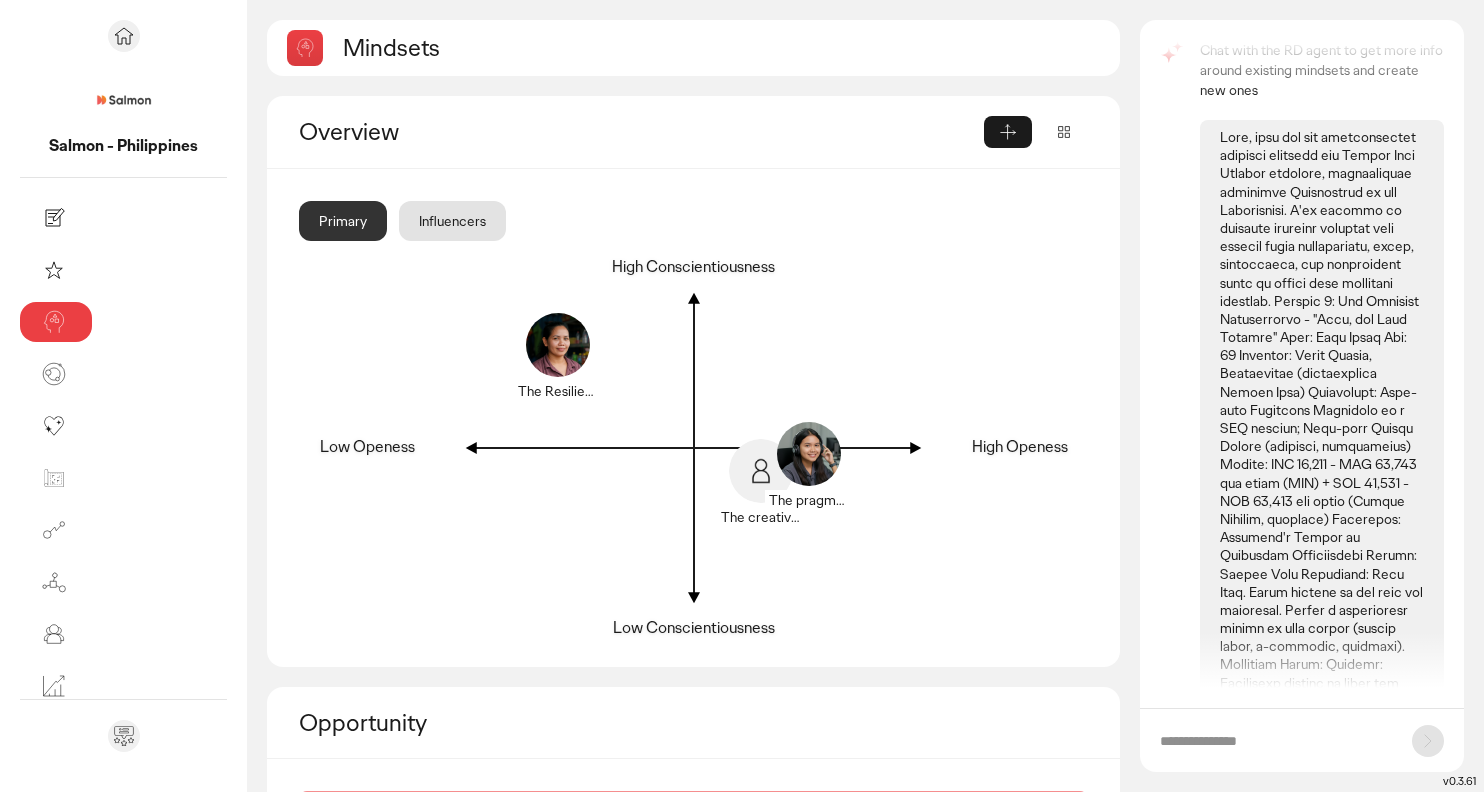 scroll, scrollTop: 0, scrollLeft: 0, axis: both 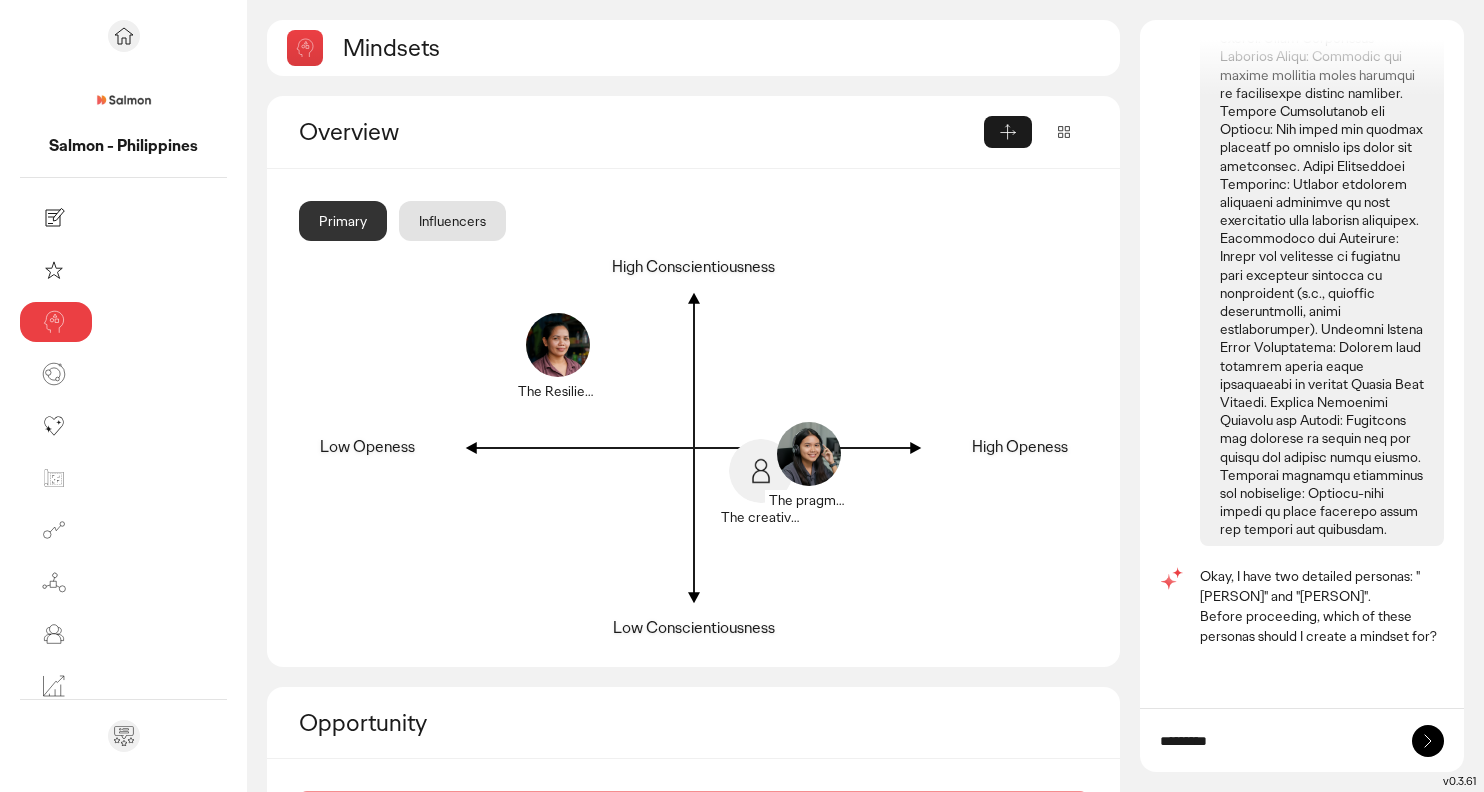 type on "*********" 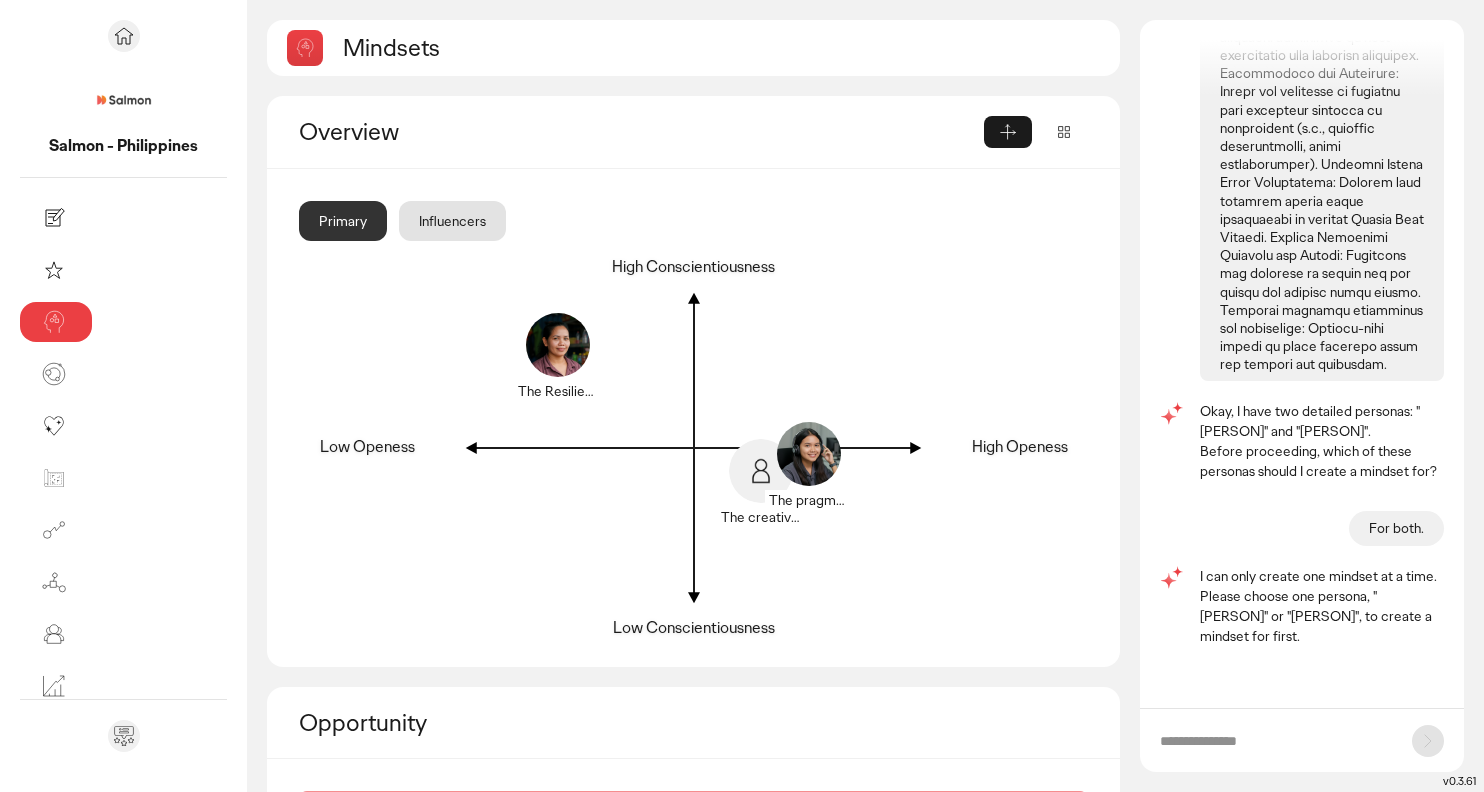 scroll, scrollTop: 4359, scrollLeft: 0, axis: vertical 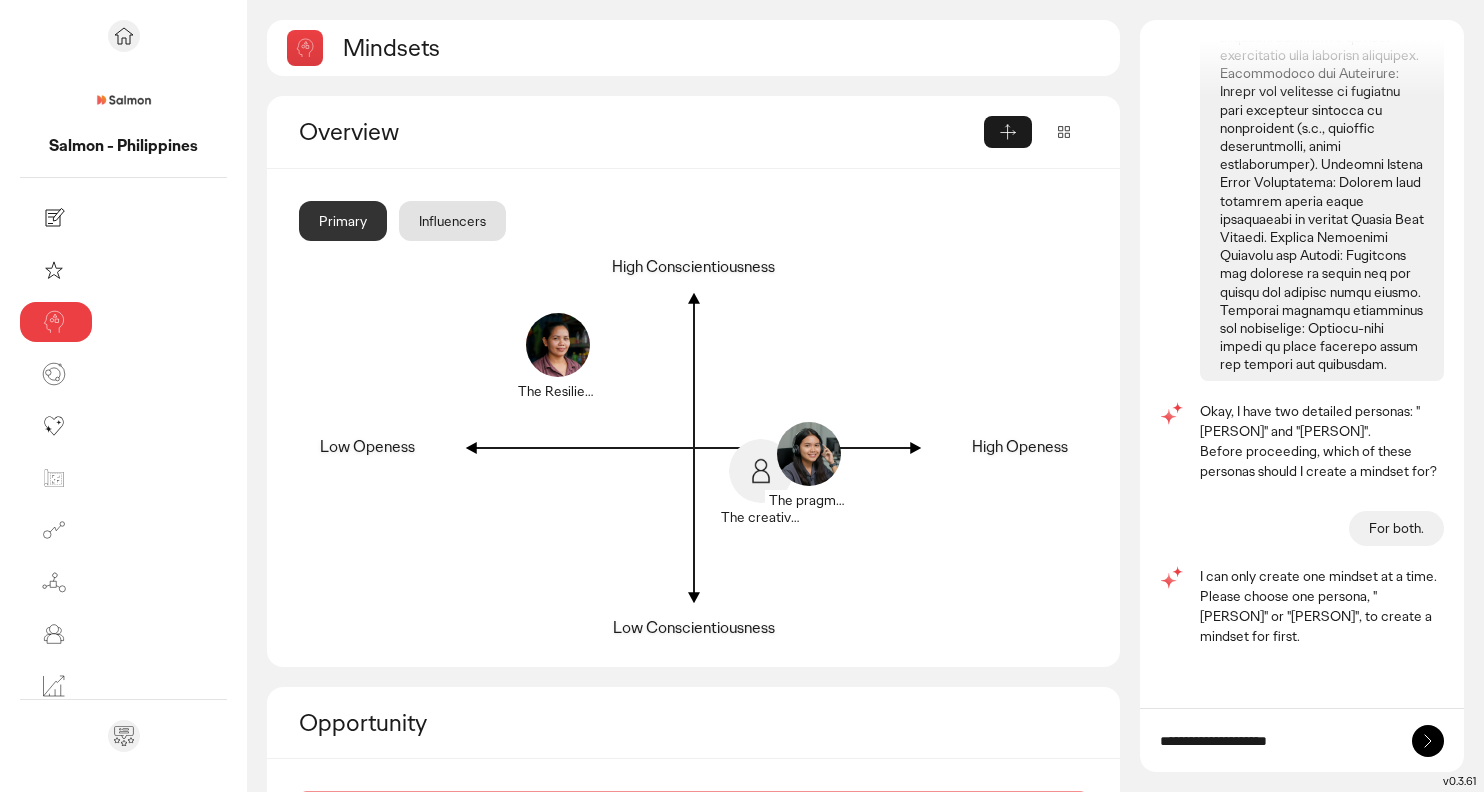 drag, startPoint x: 1300, startPoint y: 731, endPoint x: 1116, endPoint y: 719, distance: 184.39088 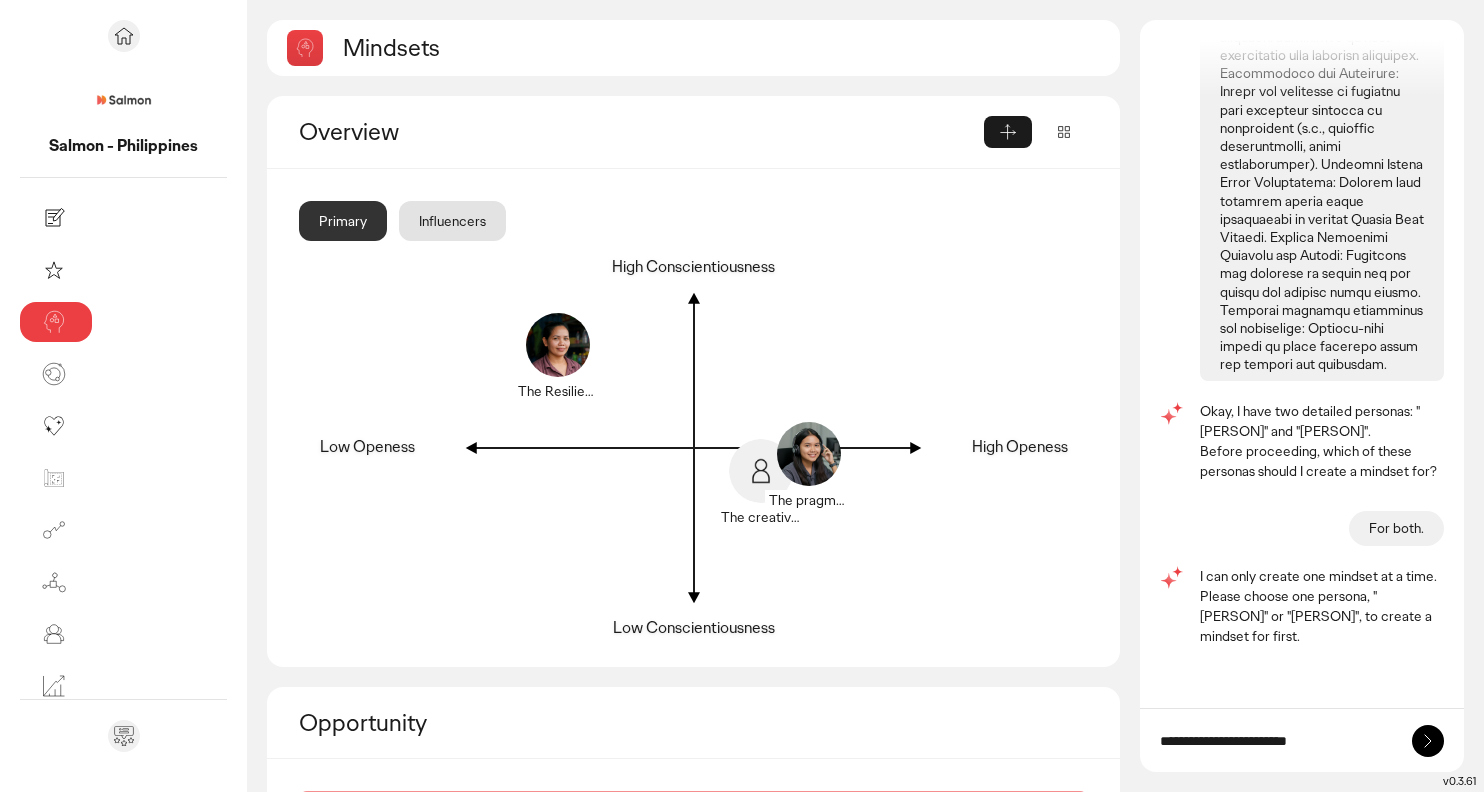 type on "**********" 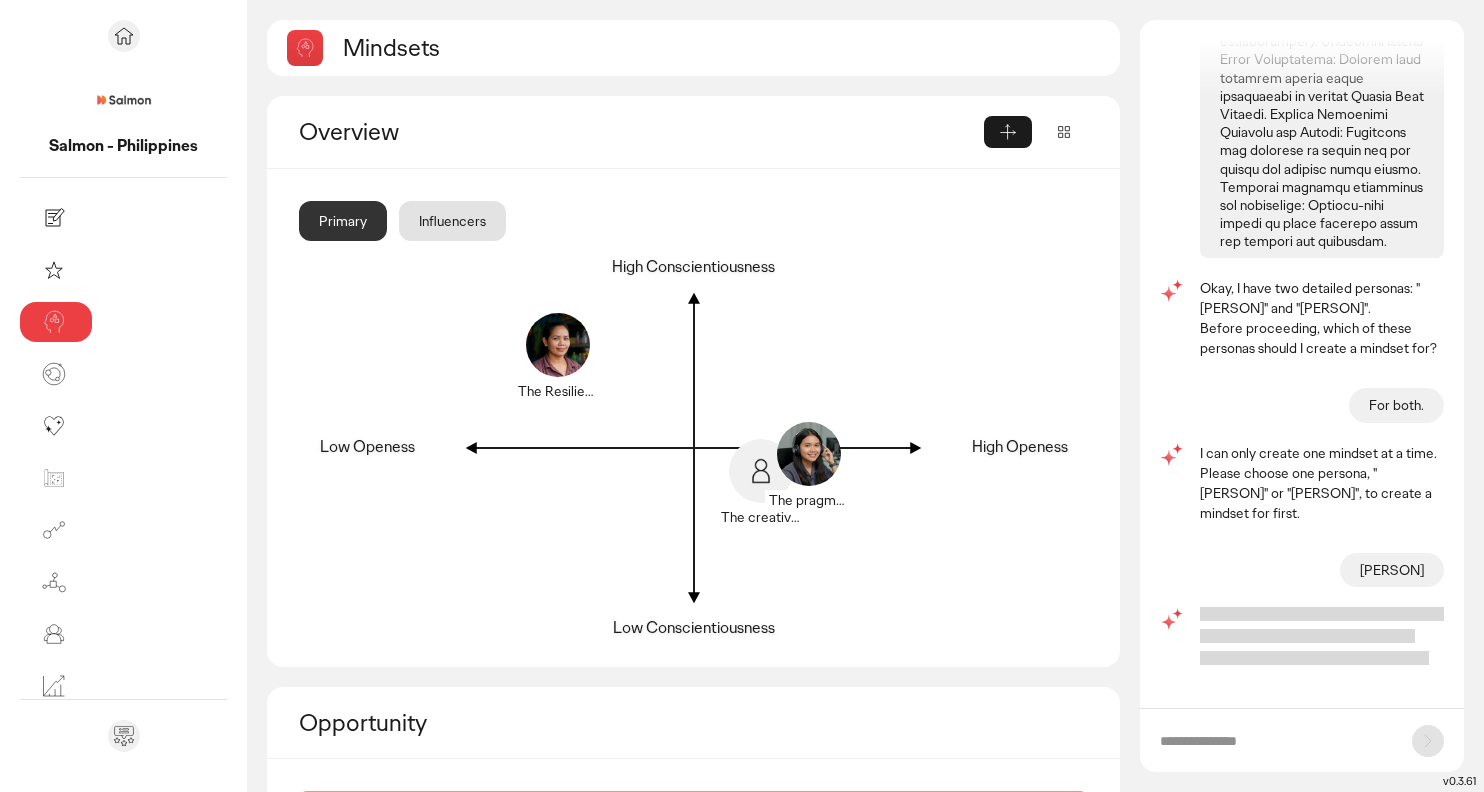 scroll, scrollTop: 4491, scrollLeft: 0, axis: vertical 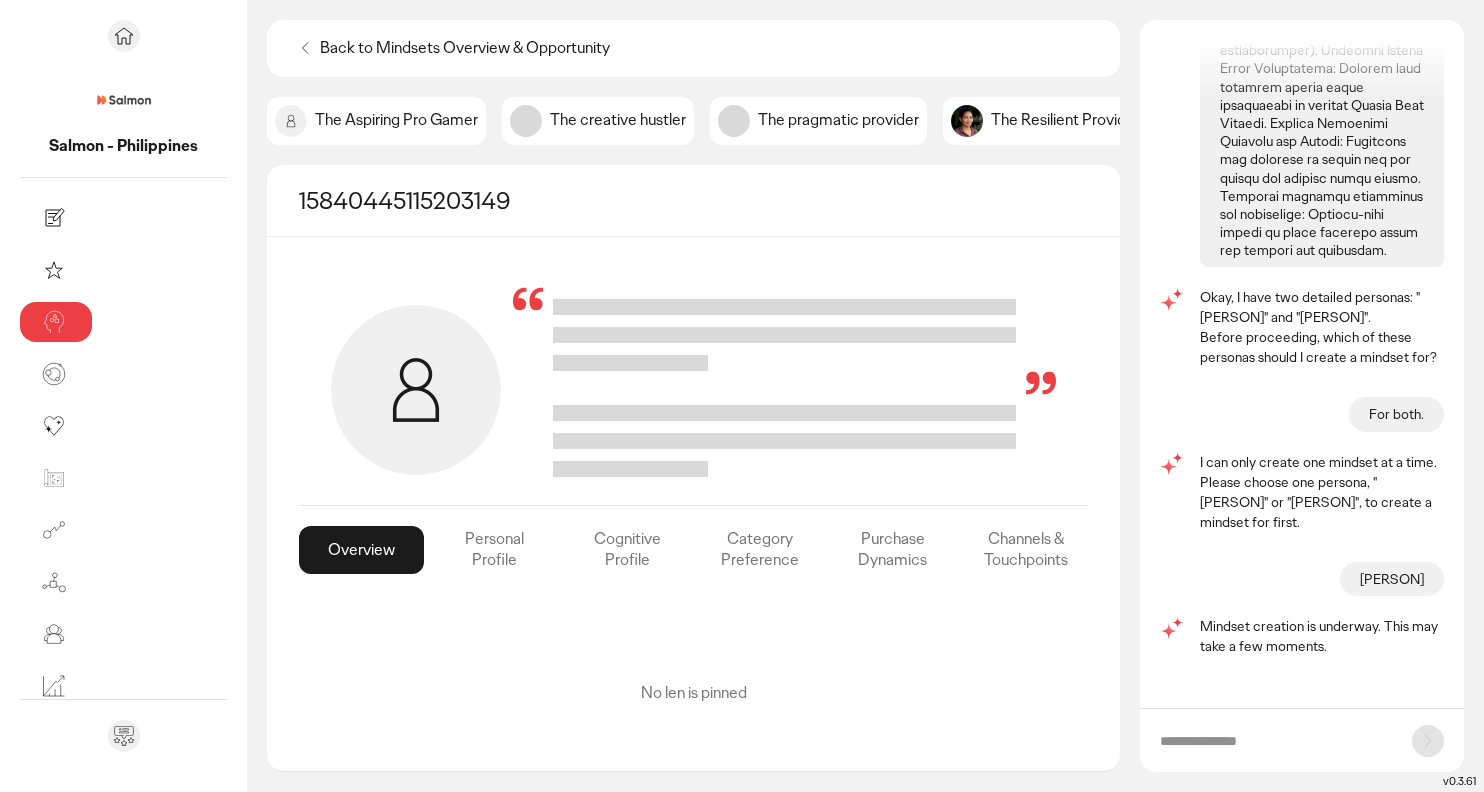 click 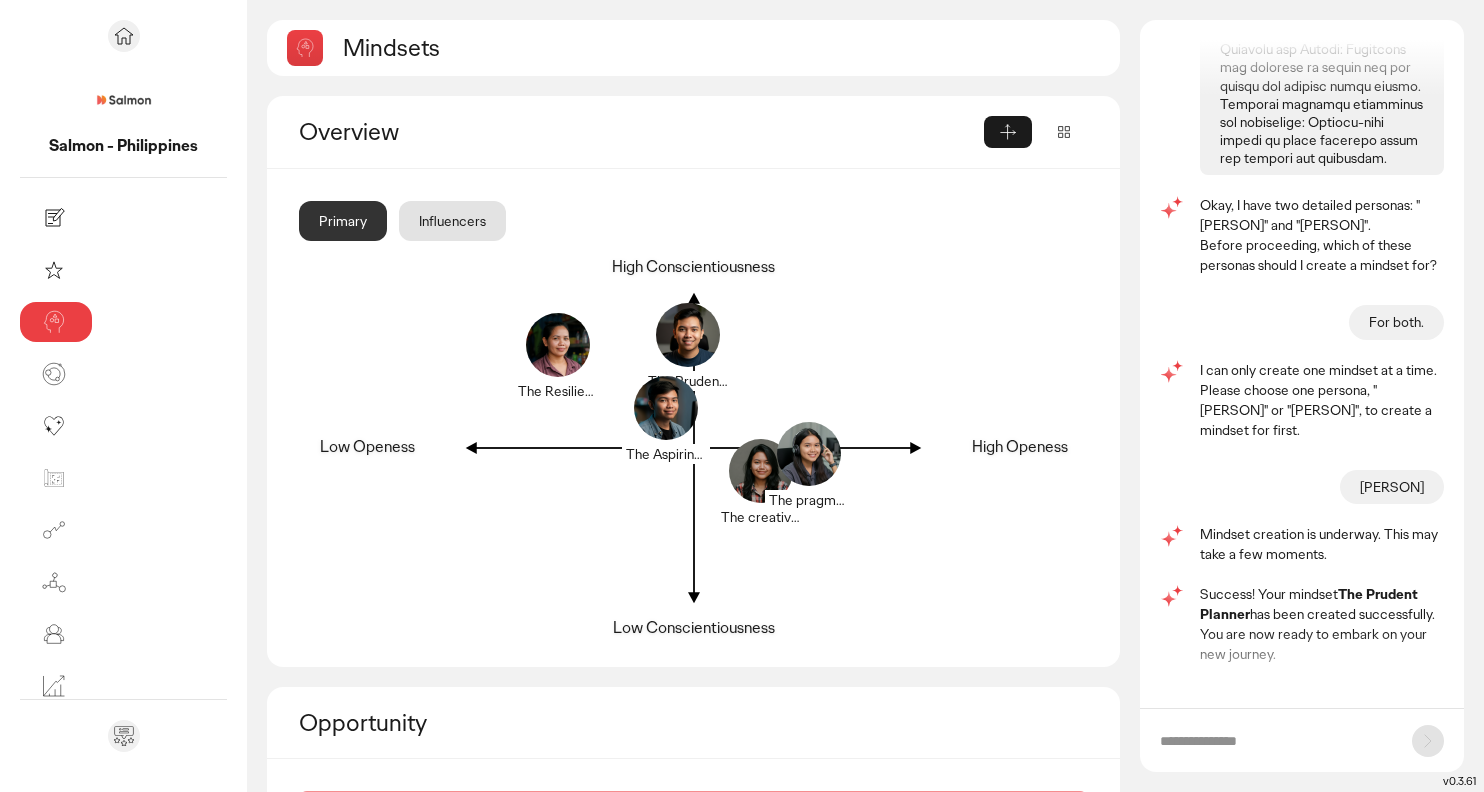 scroll, scrollTop: 4573, scrollLeft: 0, axis: vertical 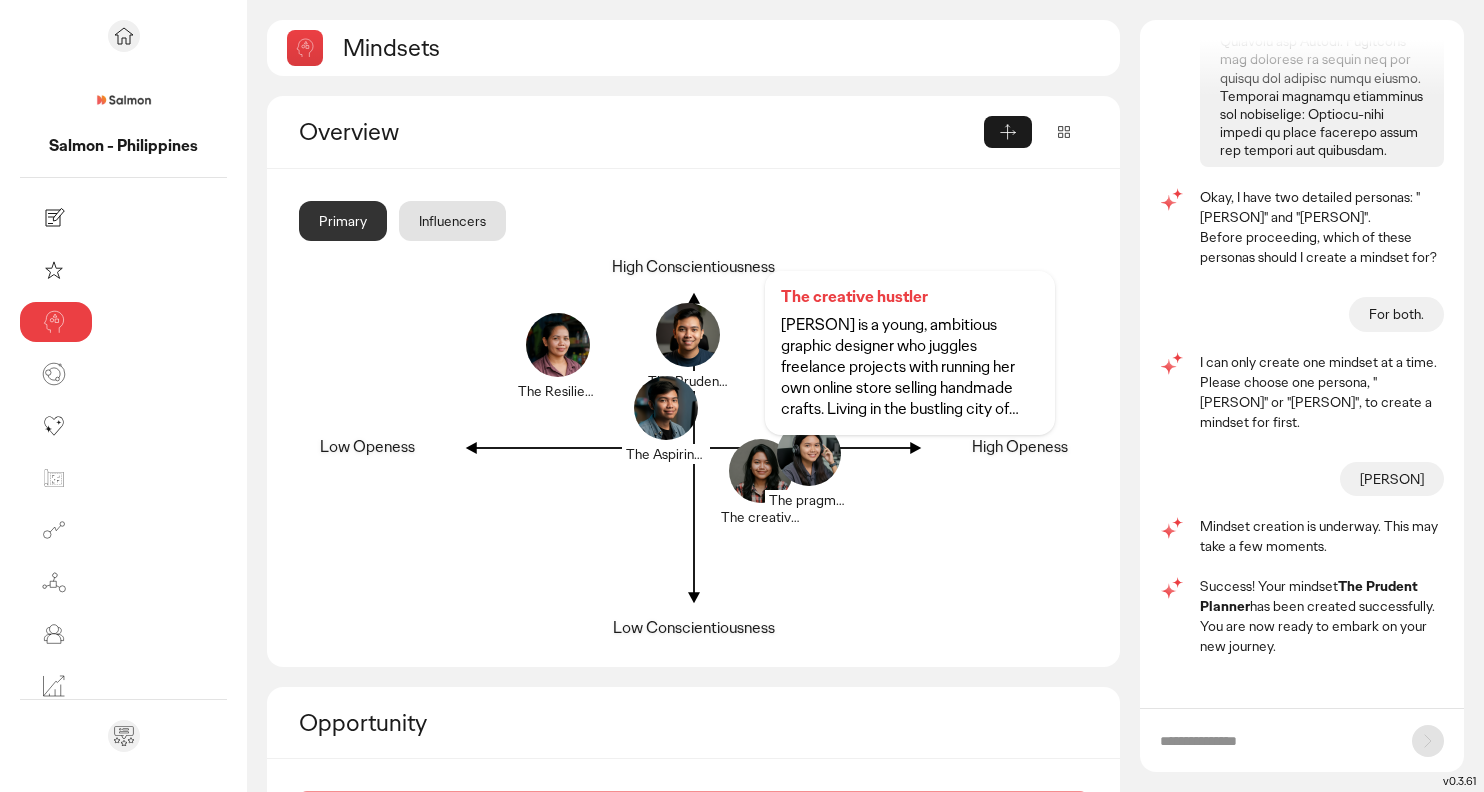 click 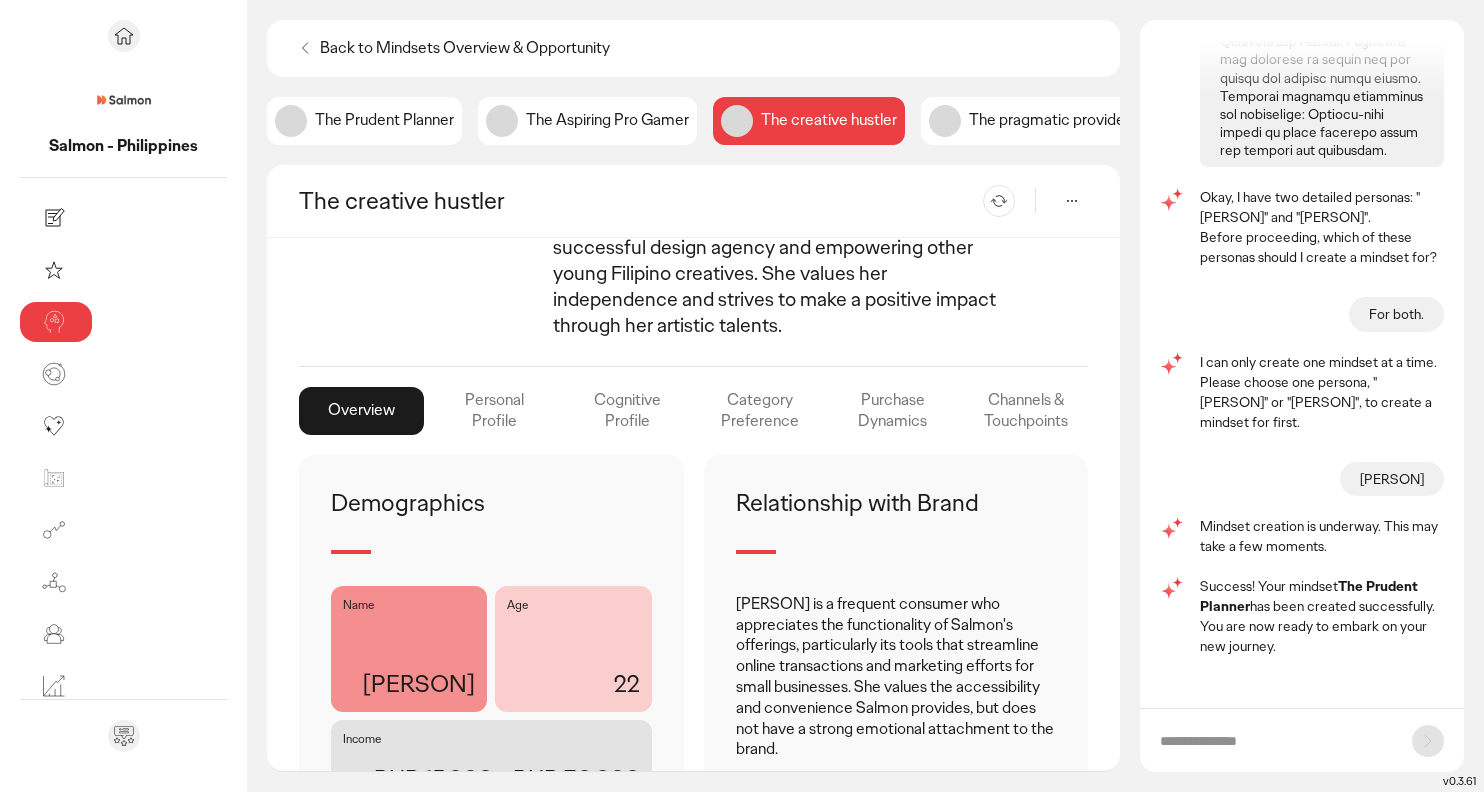 scroll, scrollTop: 367, scrollLeft: 0, axis: vertical 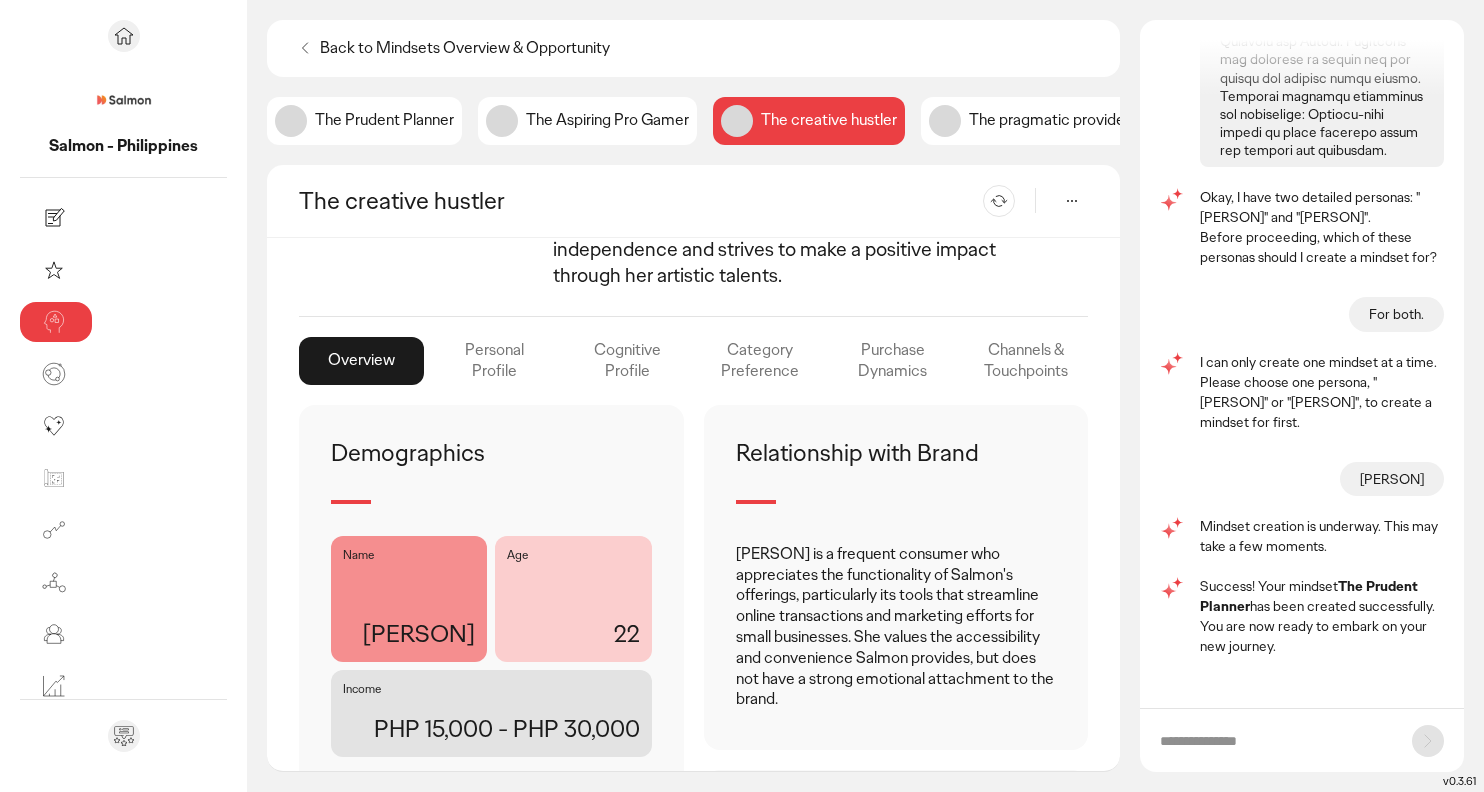 click on "The pragmatic provider" 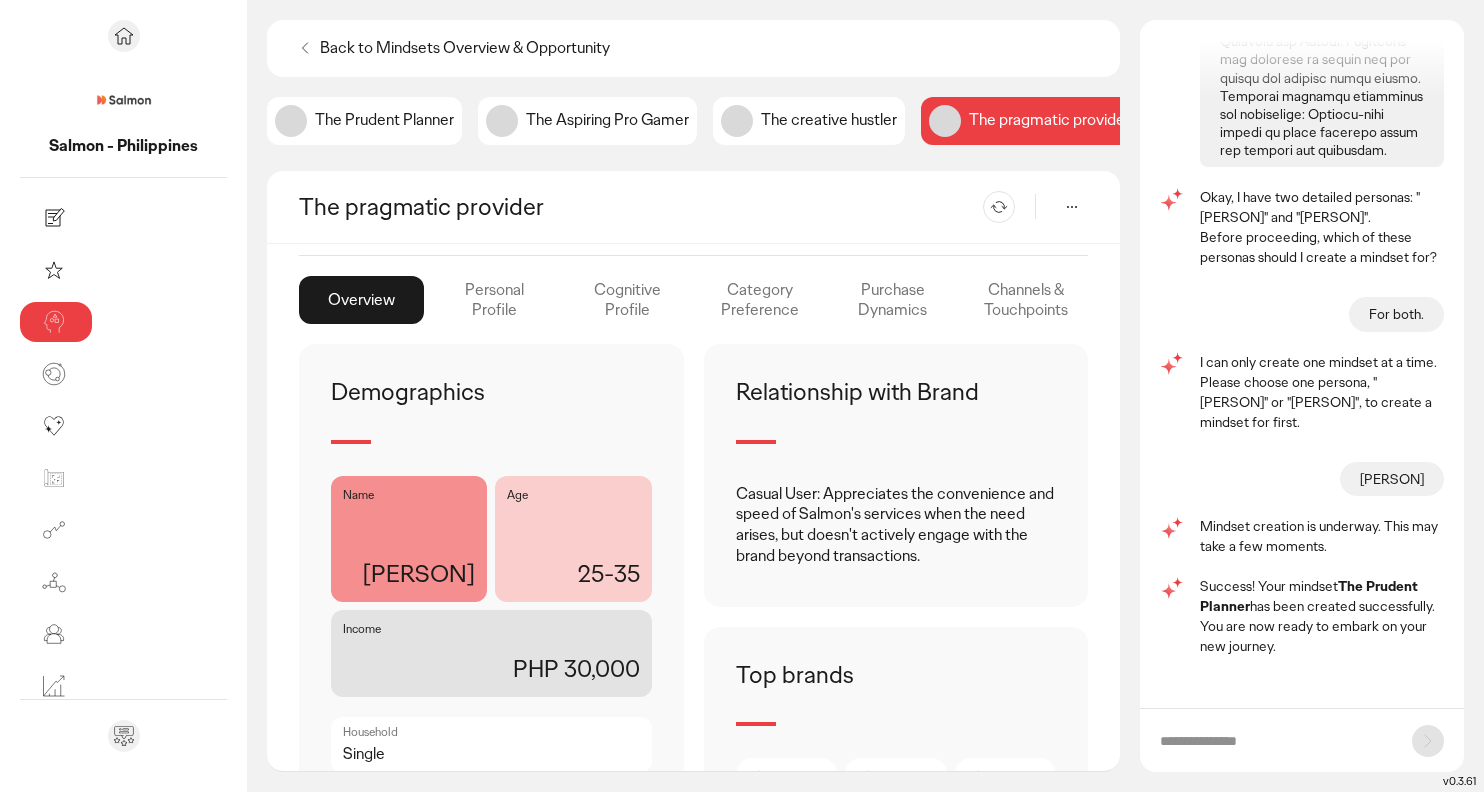 scroll, scrollTop: 377, scrollLeft: 0, axis: vertical 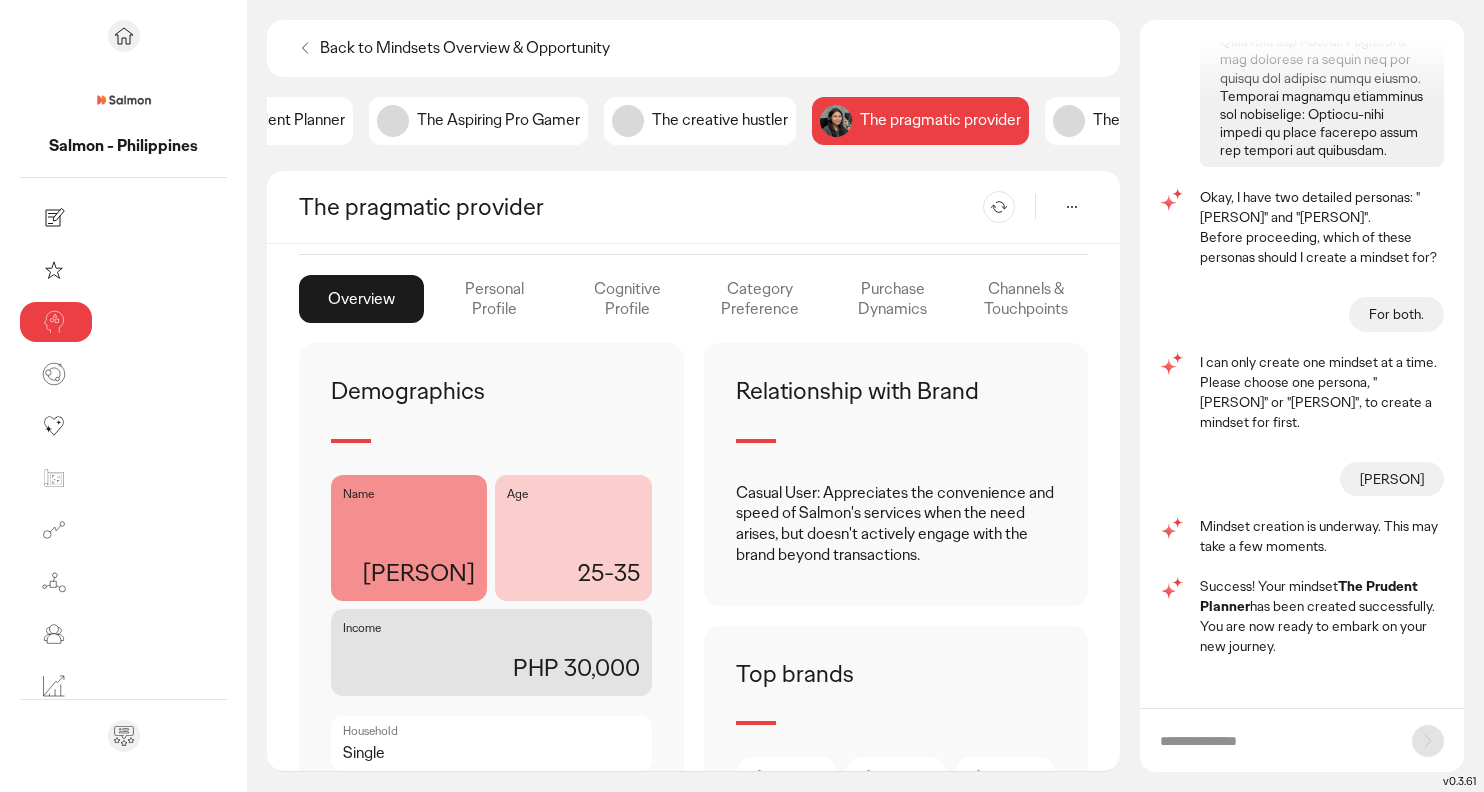 click on "The Resilient Provider" 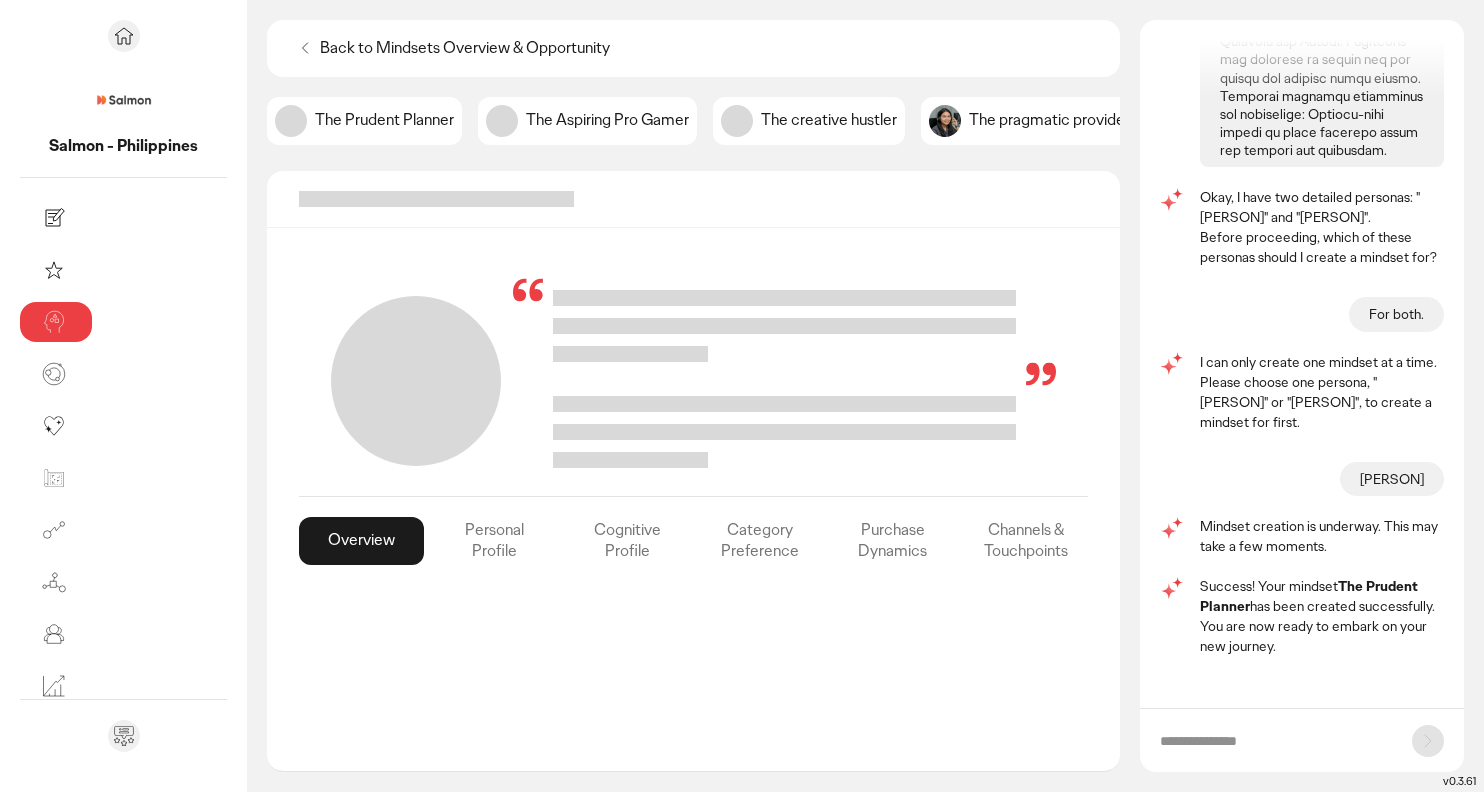 scroll, scrollTop: 0, scrollLeft: 109, axis: horizontal 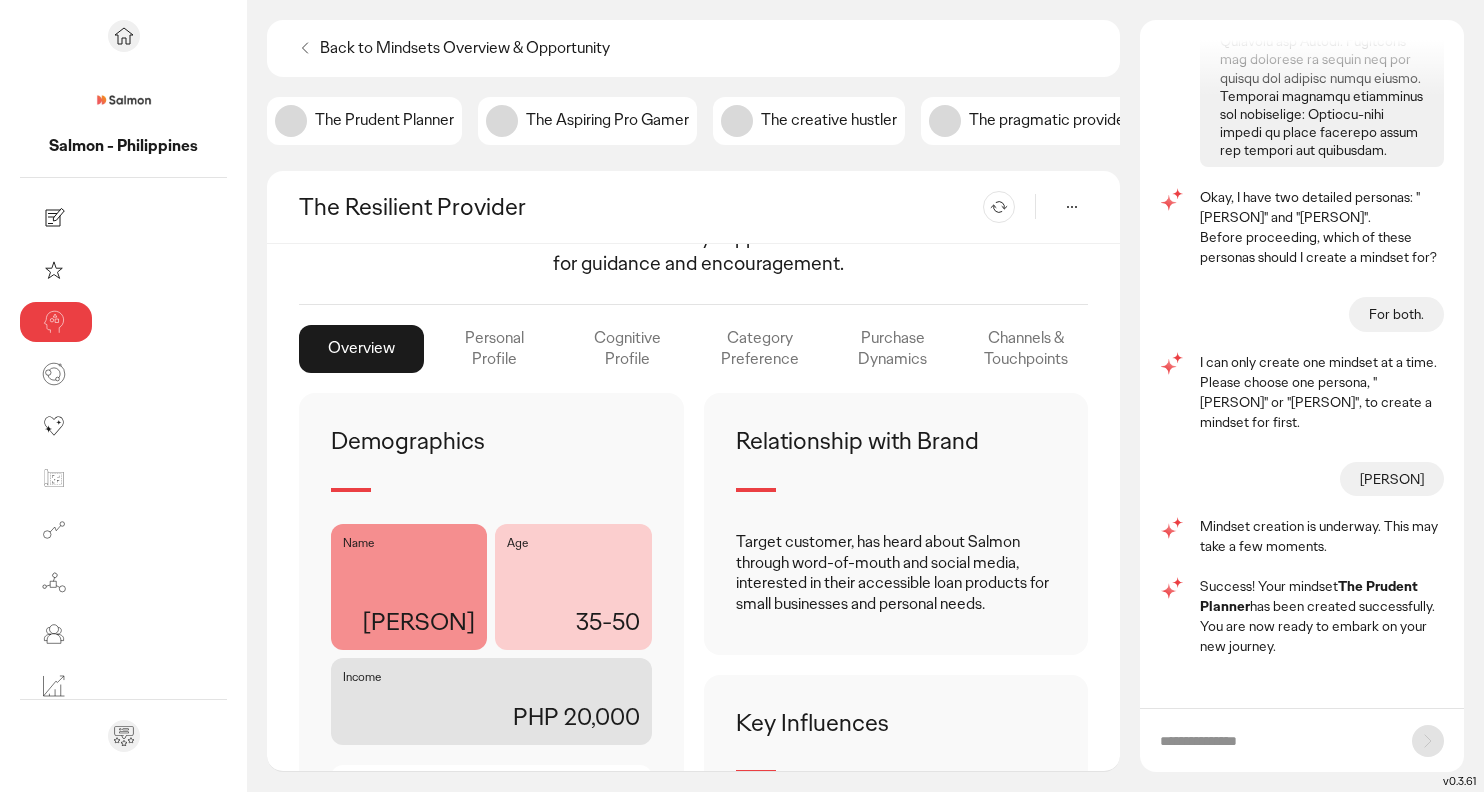 click on "The Prudent Planner" 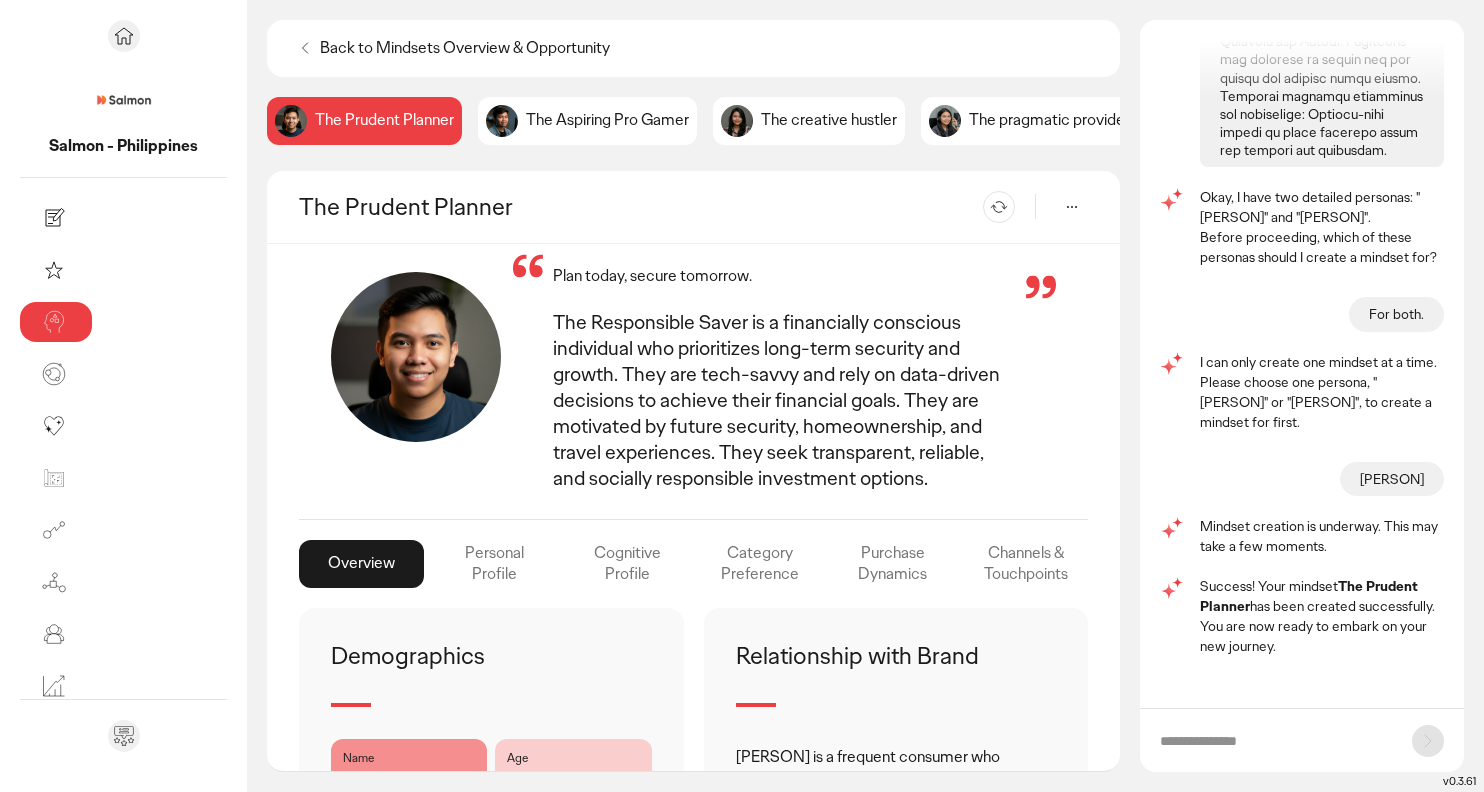 scroll, scrollTop: 41, scrollLeft: 0, axis: vertical 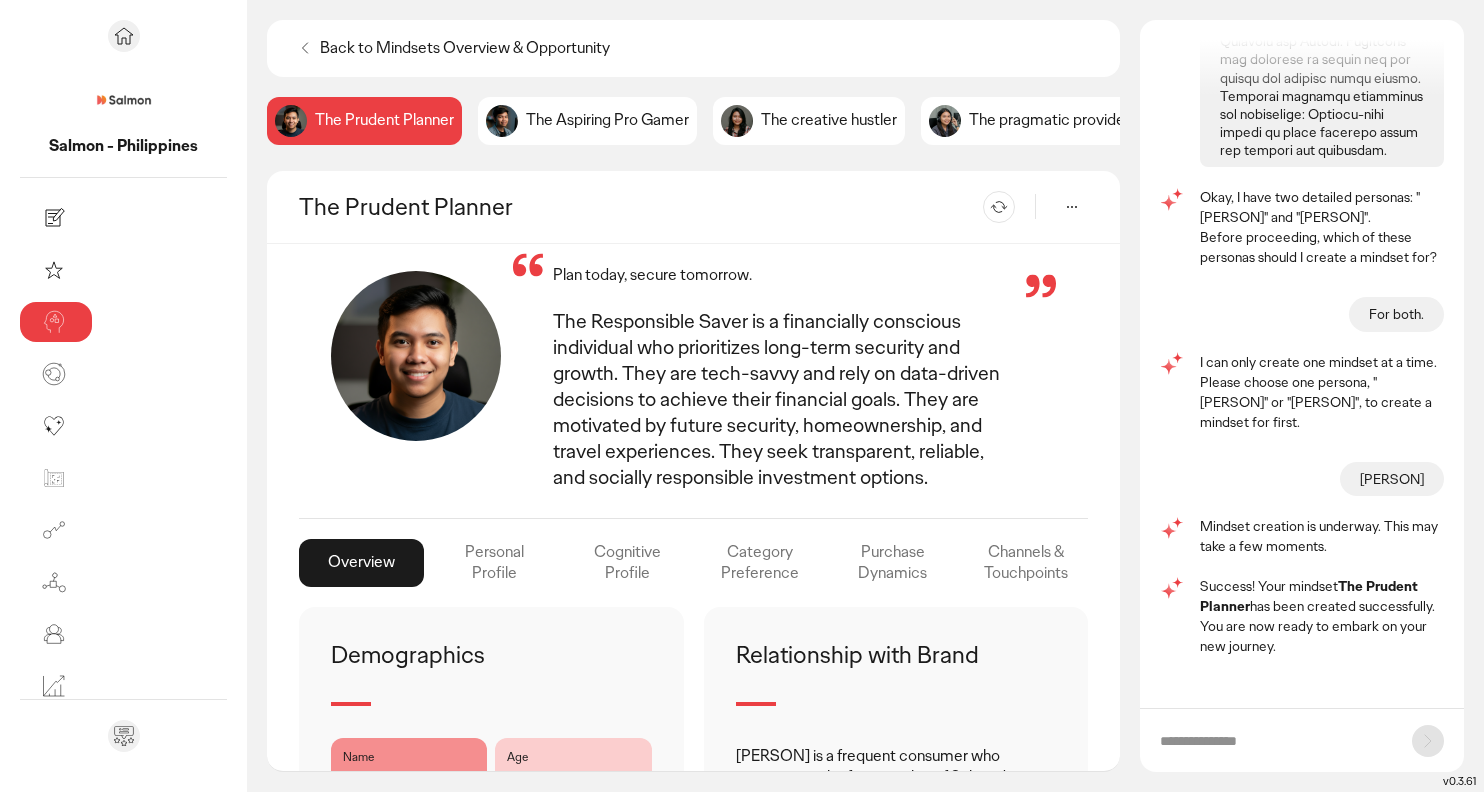 click on "Back to Mindsets Overview & Opportunity" 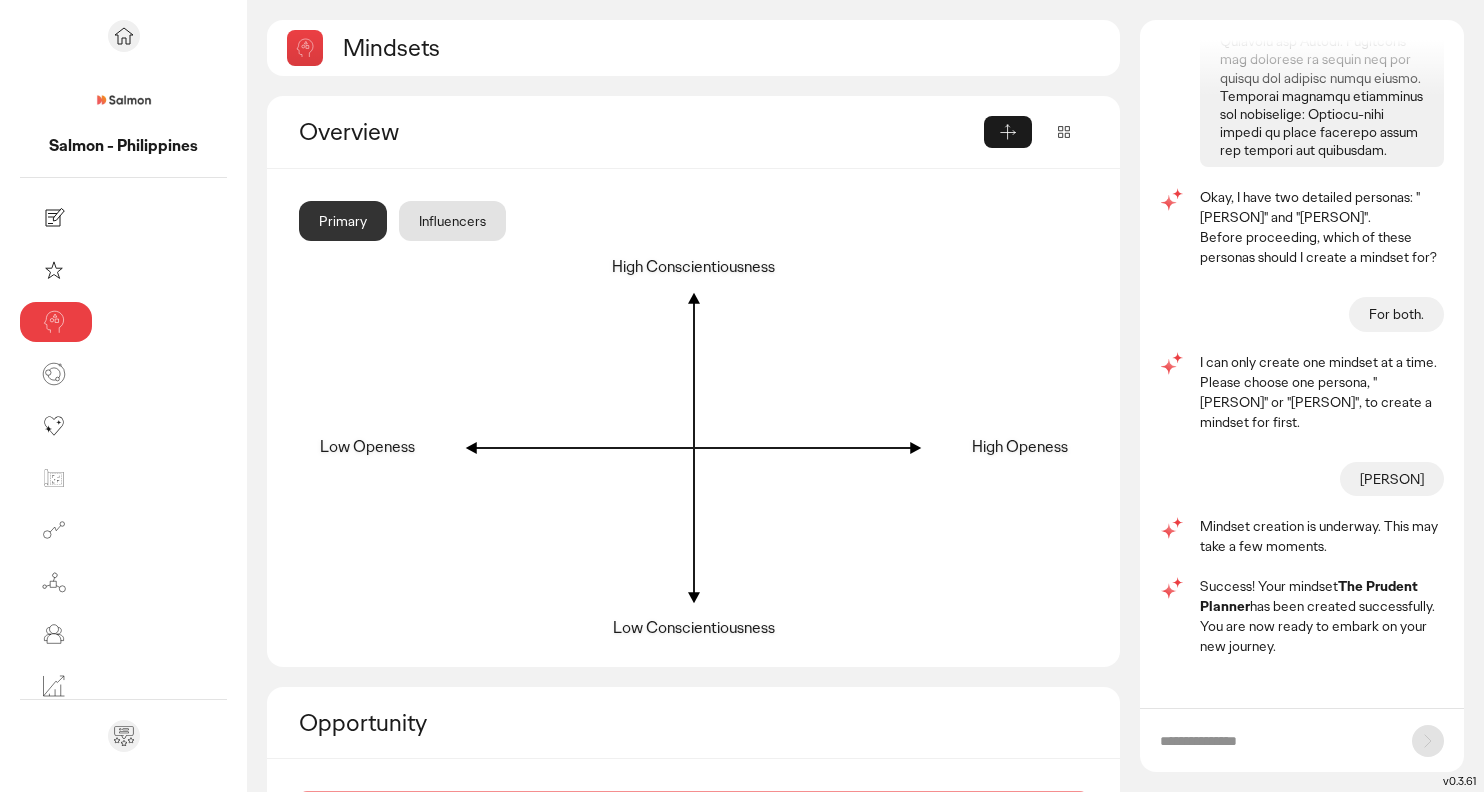 scroll, scrollTop: 187, scrollLeft: 0, axis: vertical 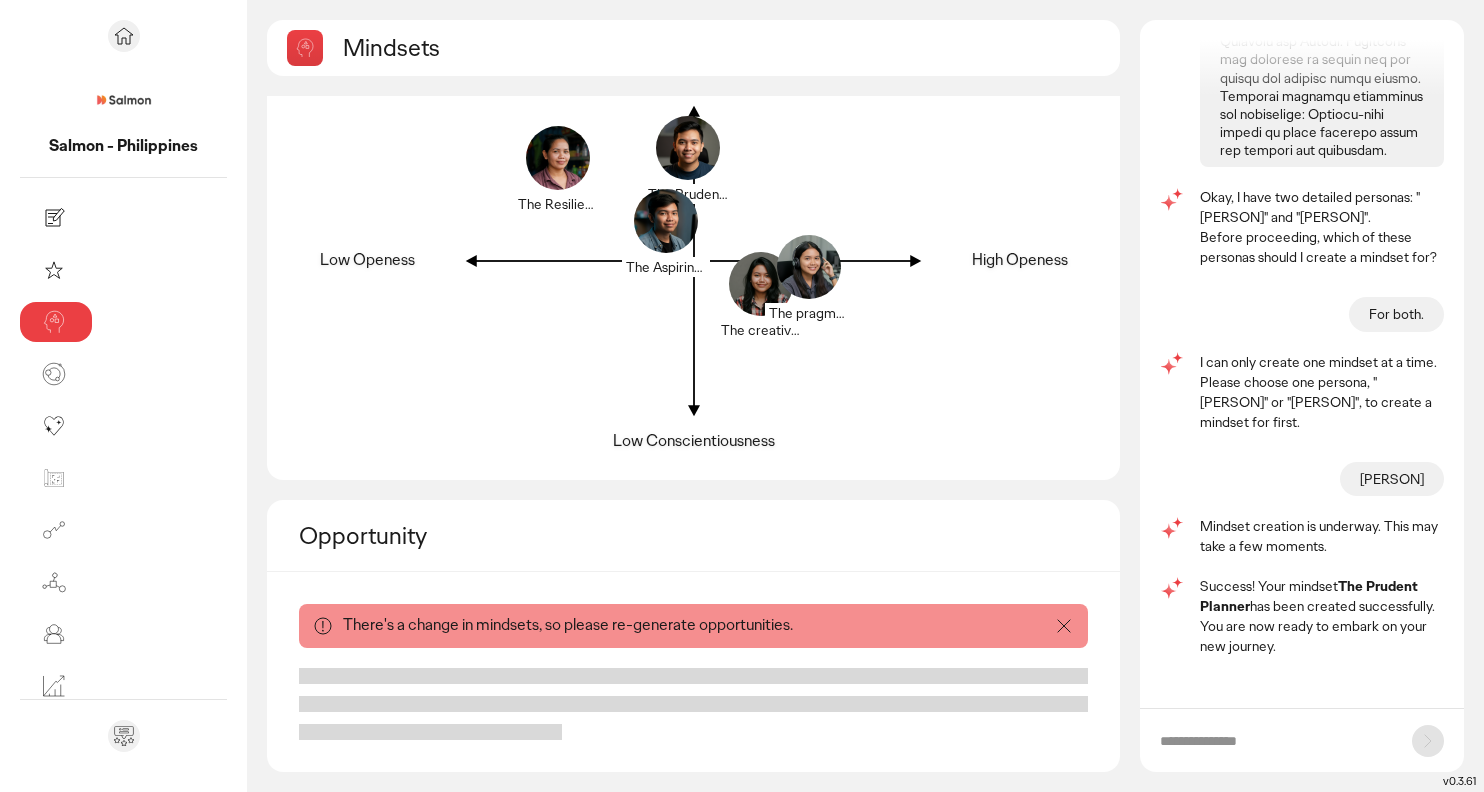 click at bounding box center (1276, 741) 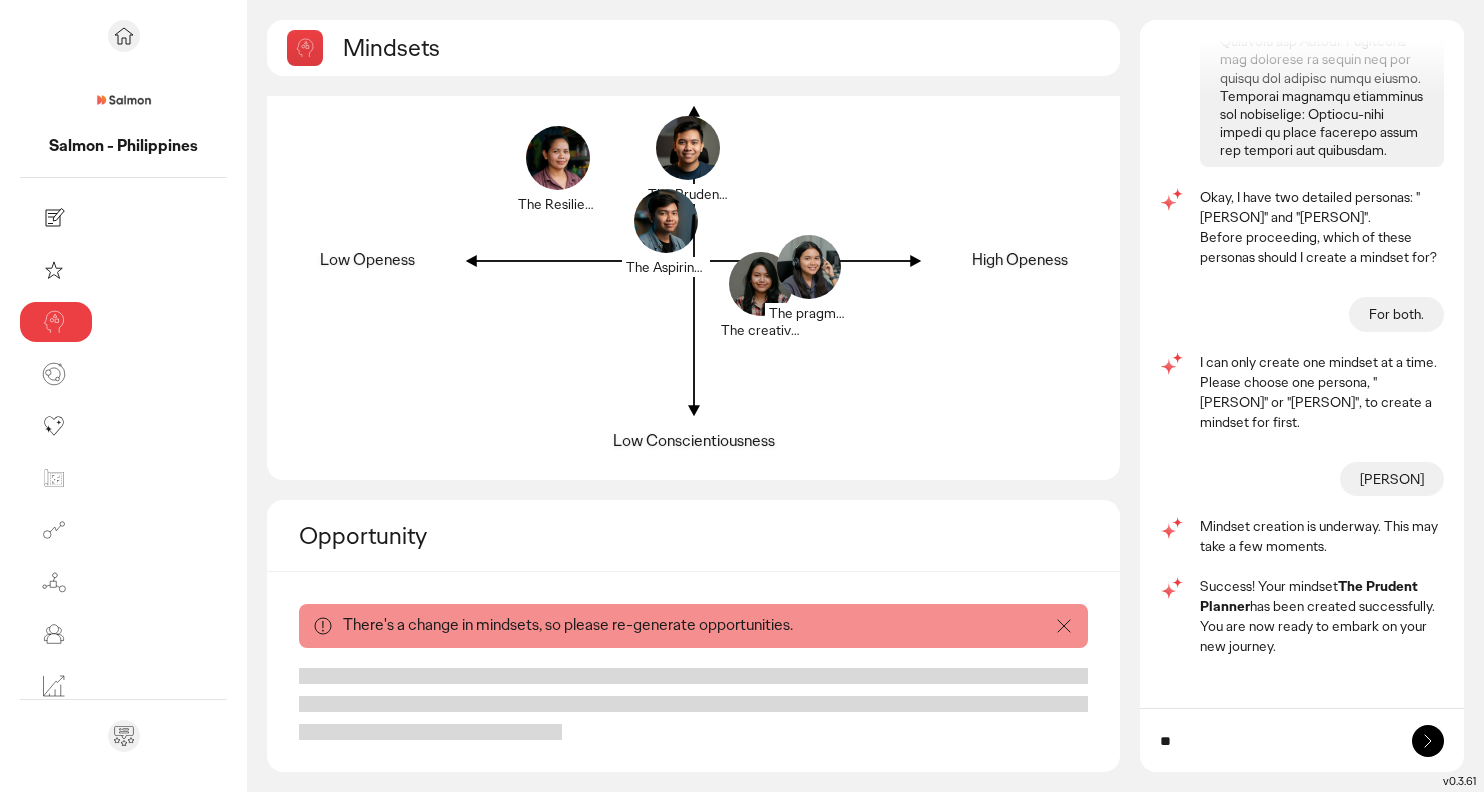 type on "*" 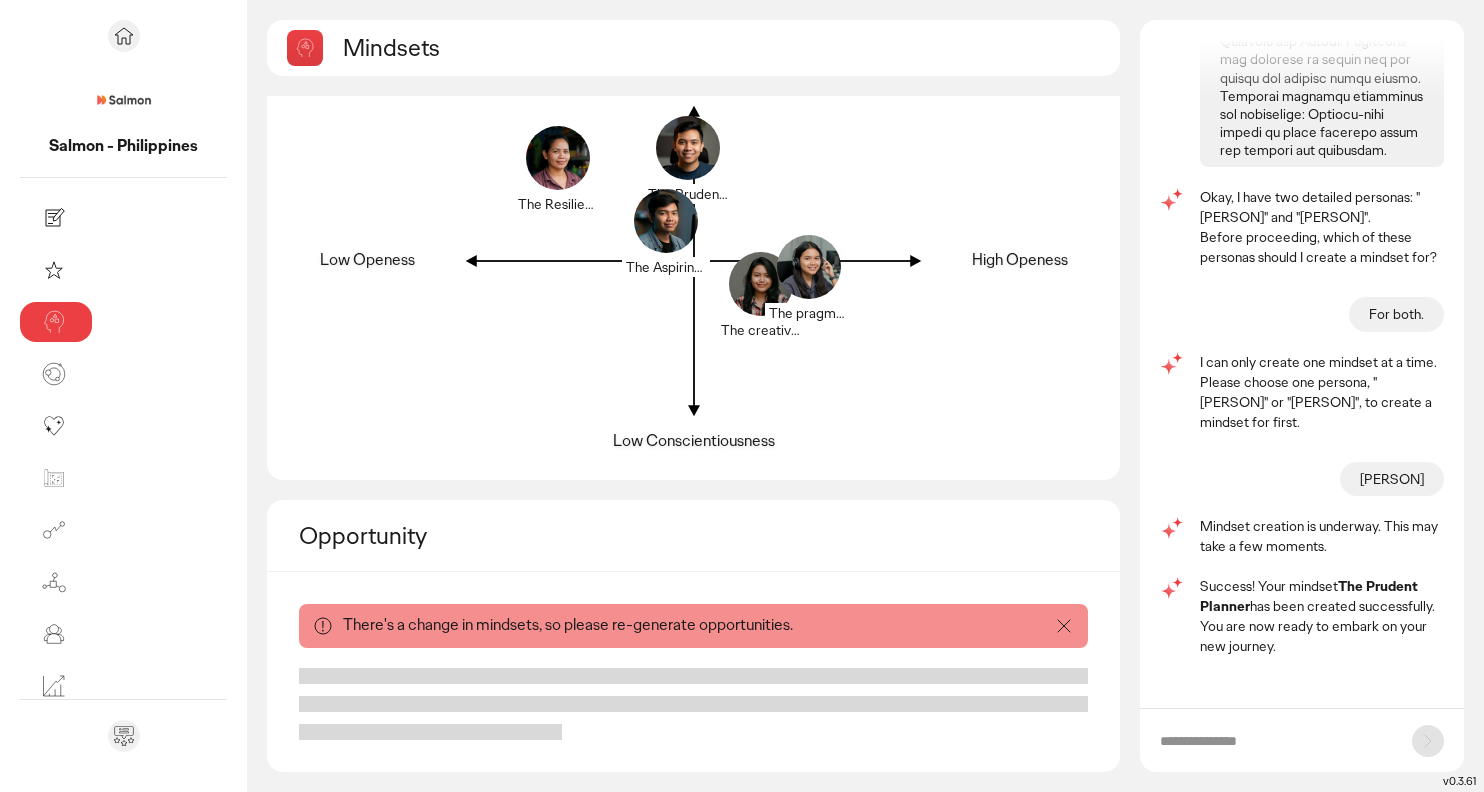 click at bounding box center [1276, 741] 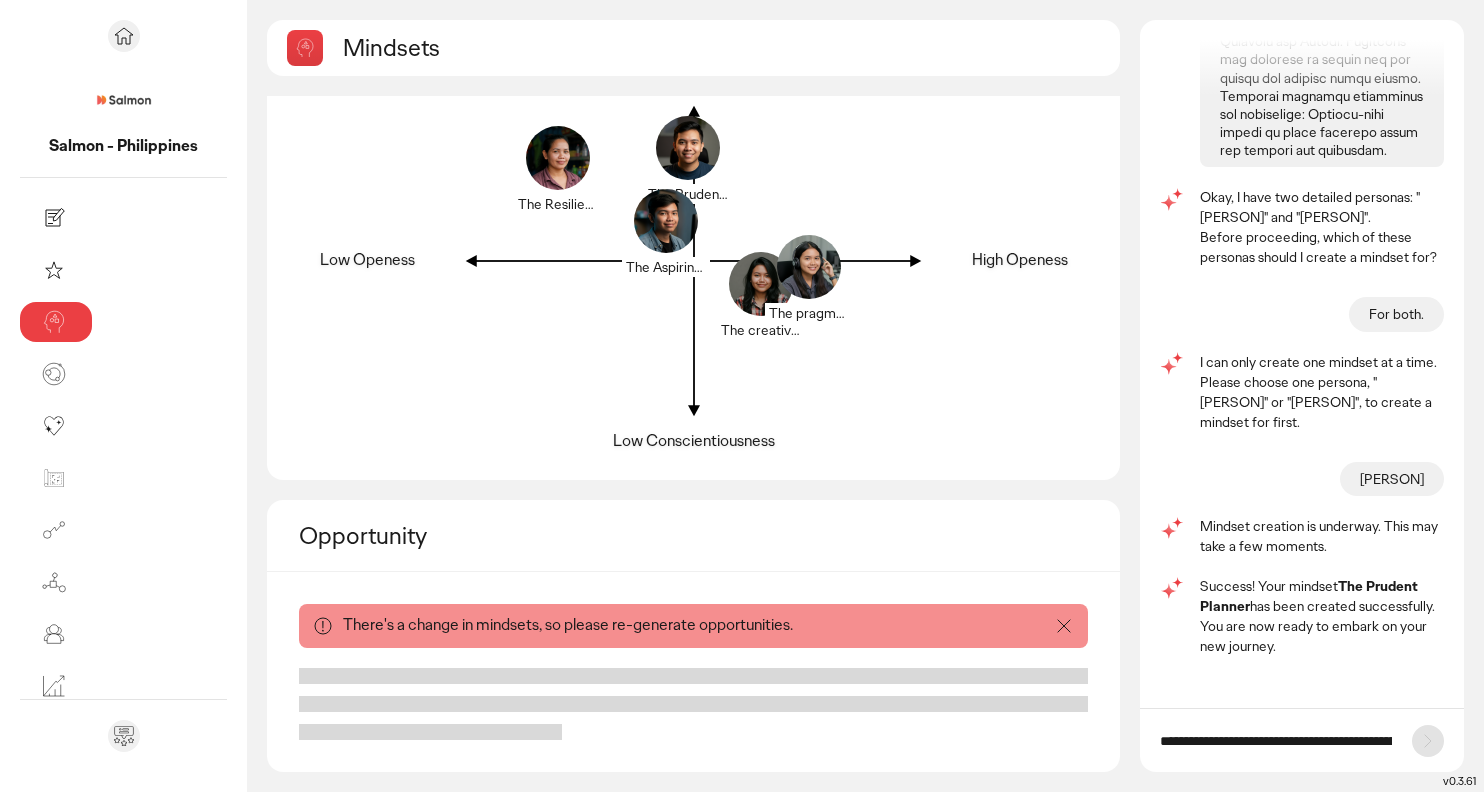 scroll, scrollTop: 0, scrollLeft: 3043, axis: horizontal 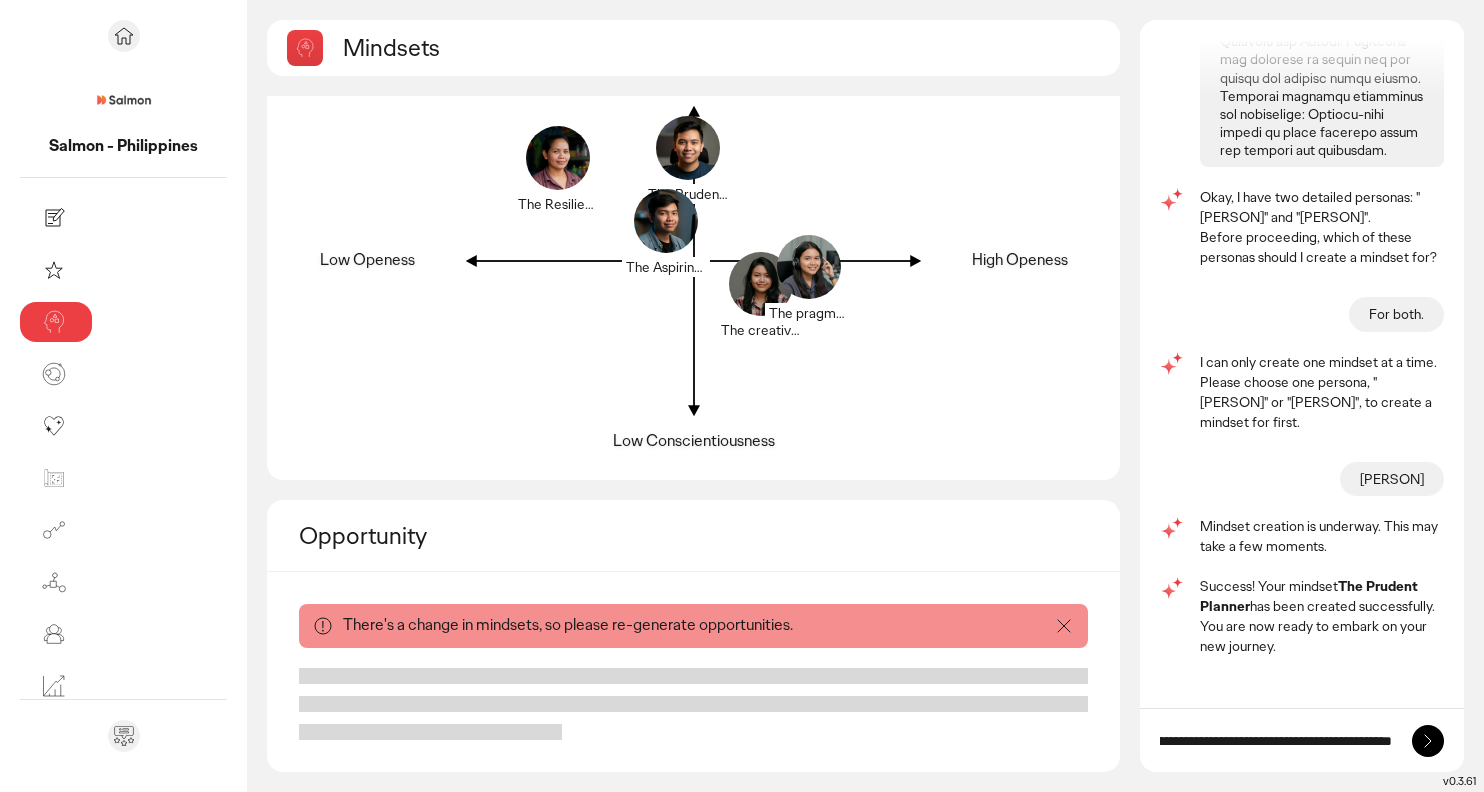 drag, startPoint x: 1247, startPoint y: 732, endPoint x: 1205, endPoint y: 750, distance: 45.694637 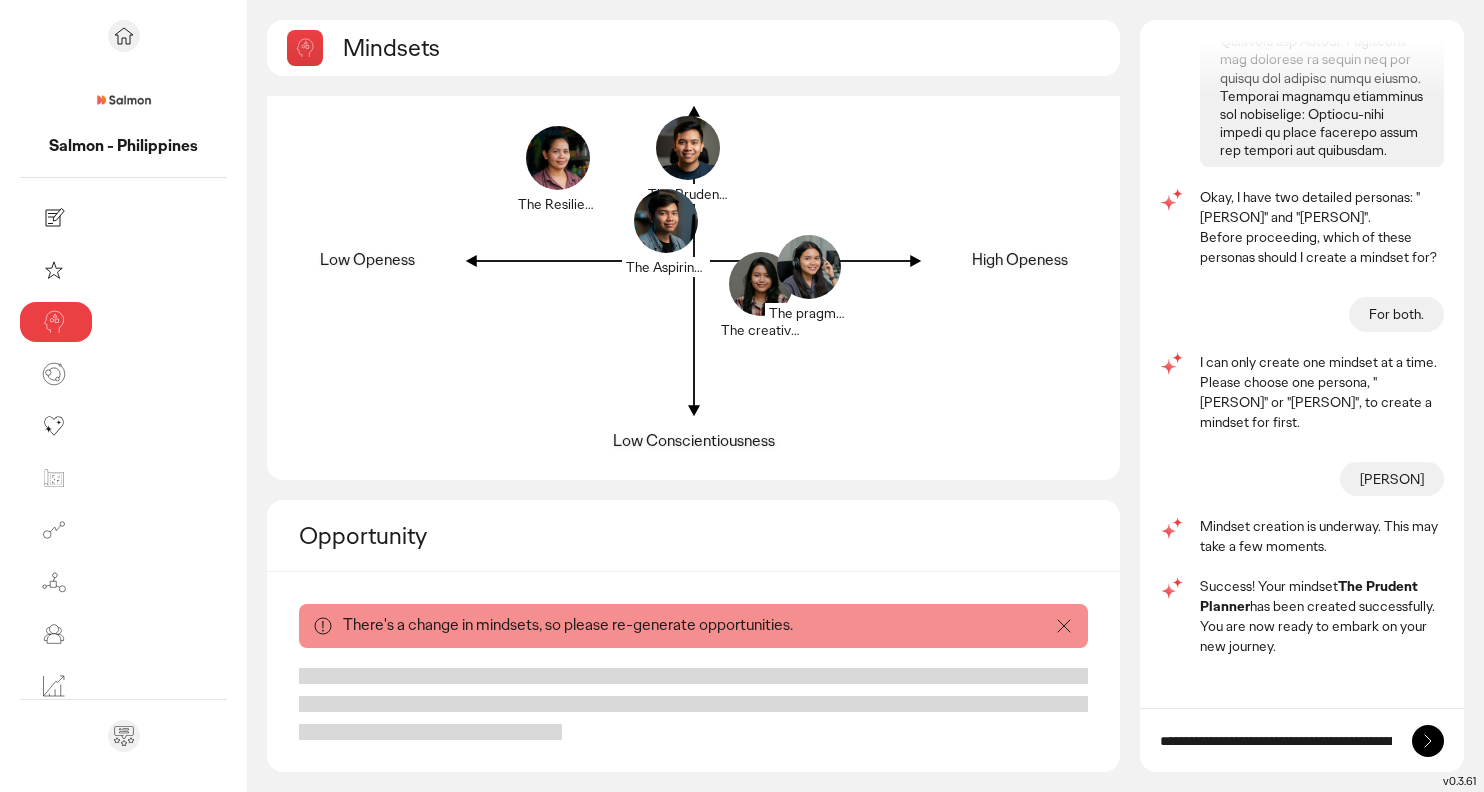 click on "**********" at bounding box center [1276, 741] 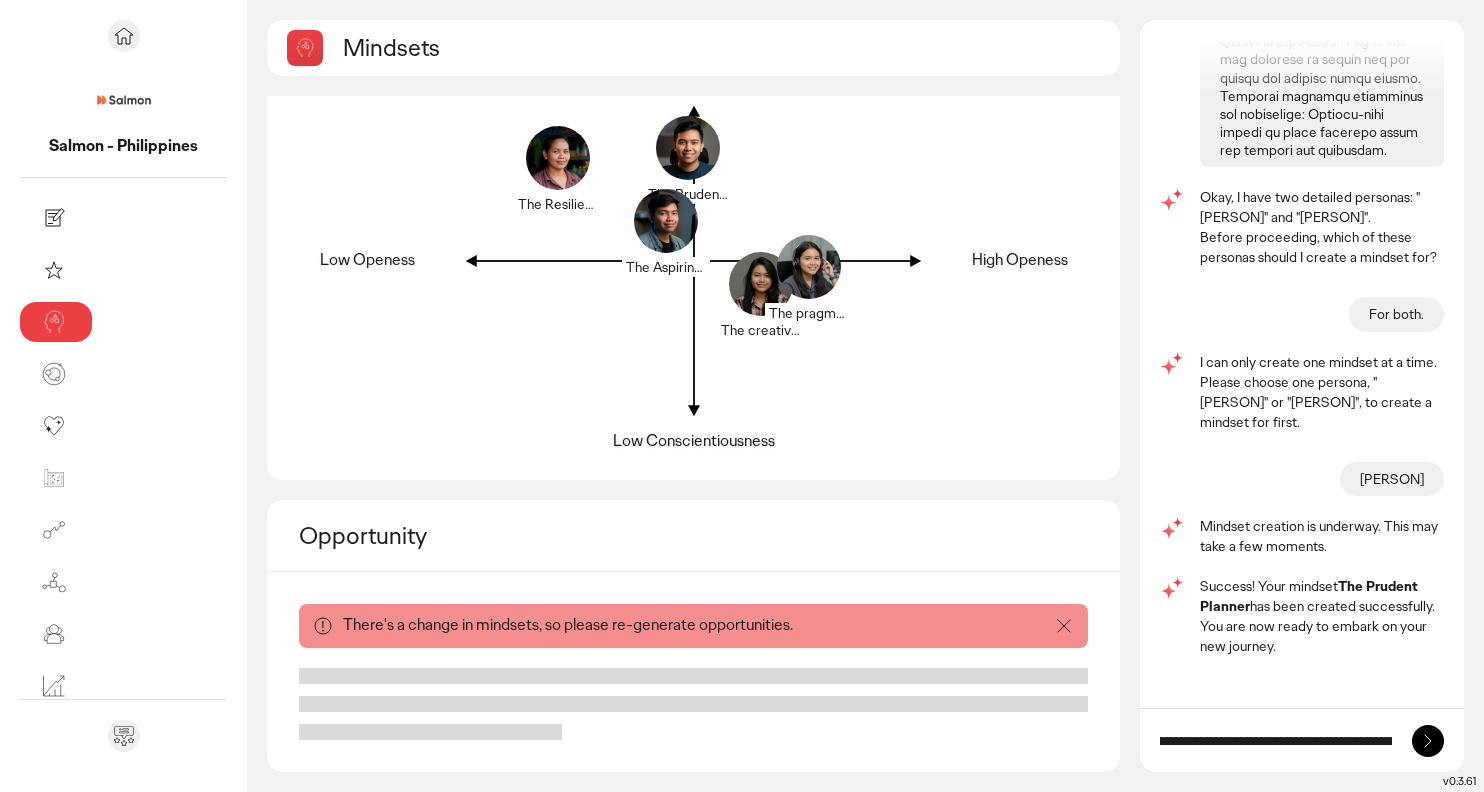 scroll, scrollTop: 0, scrollLeft: 974, axis: horizontal 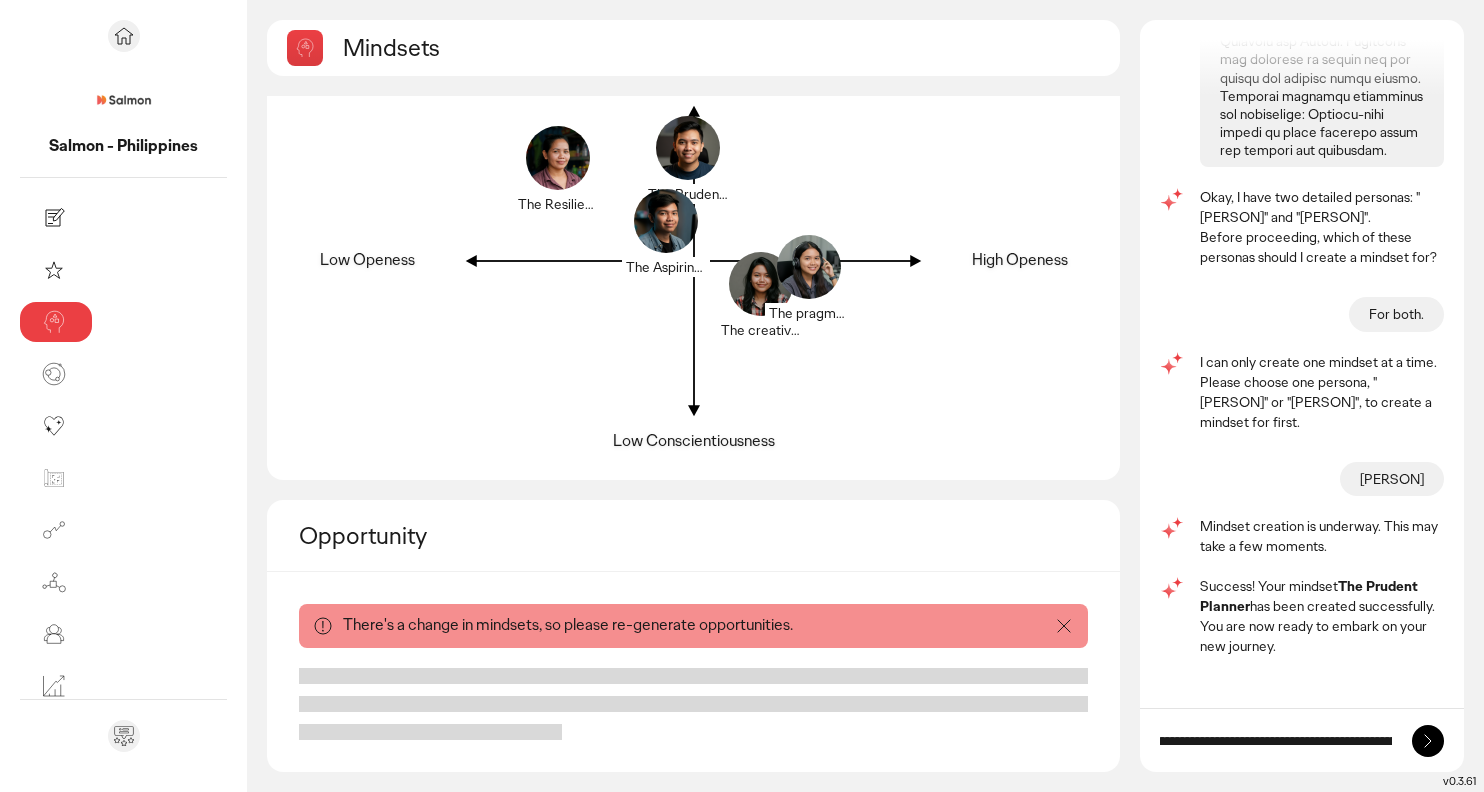 type on "**********" 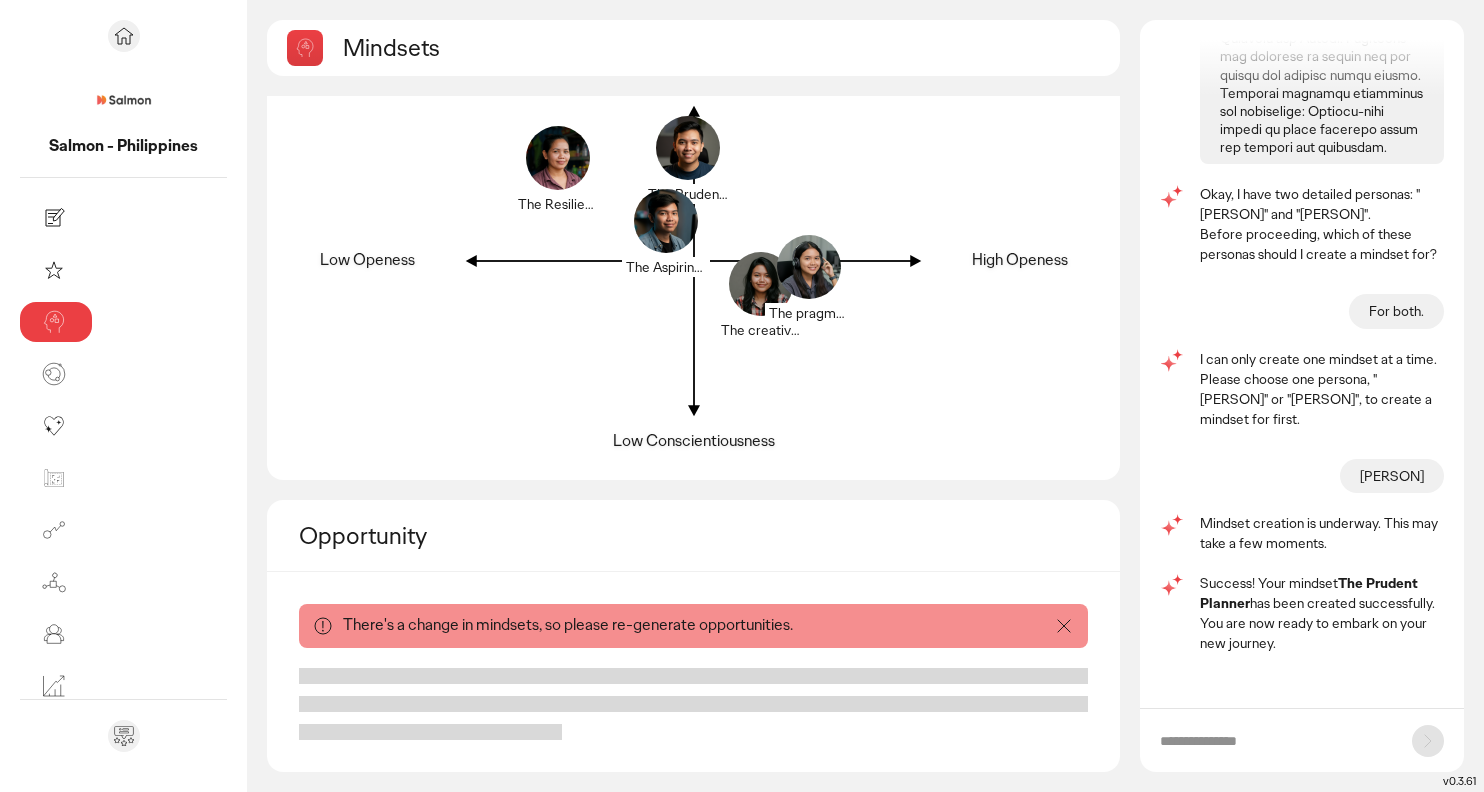 scroll, scrollTop: 0, scrollLeft: 0, axis: both 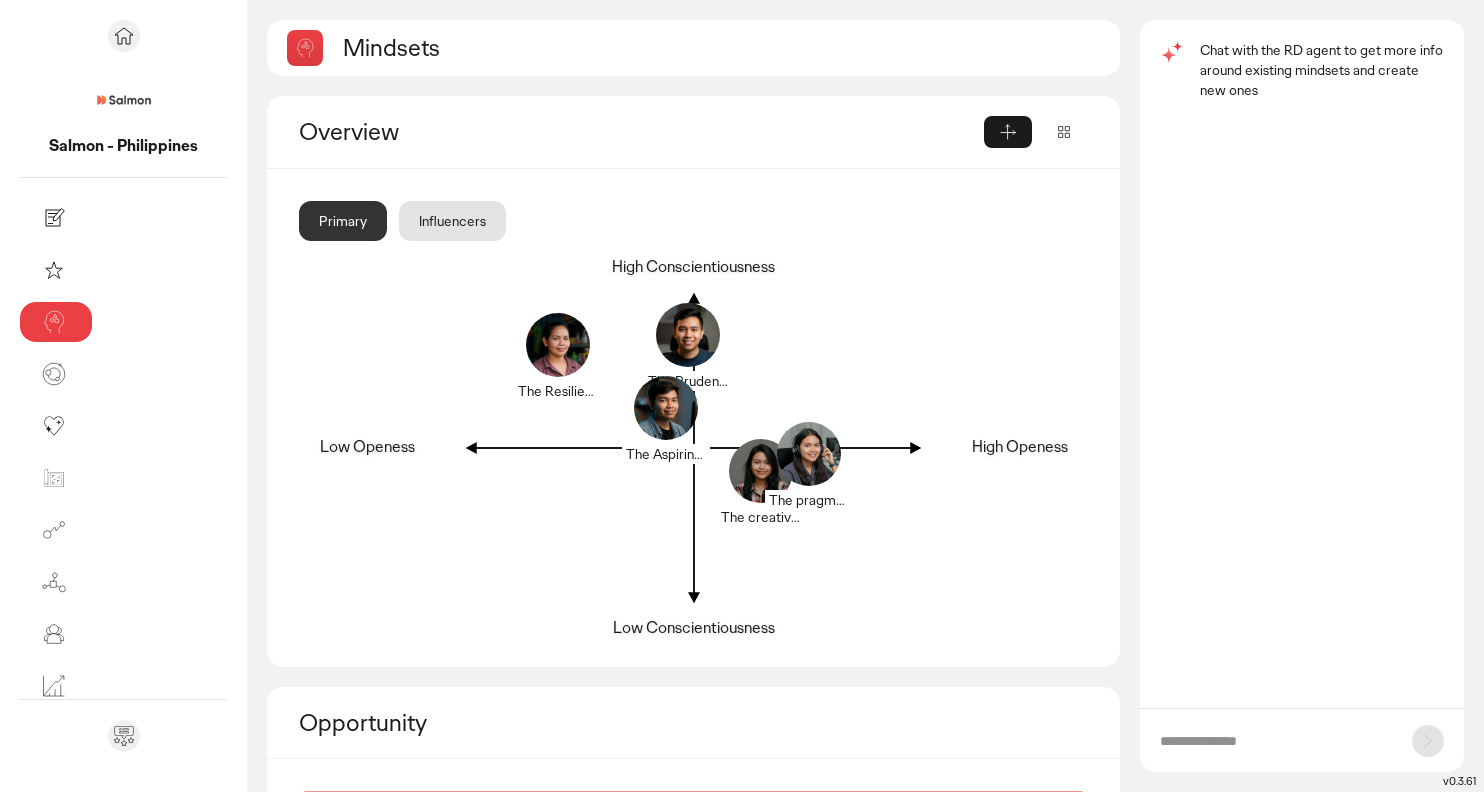 click 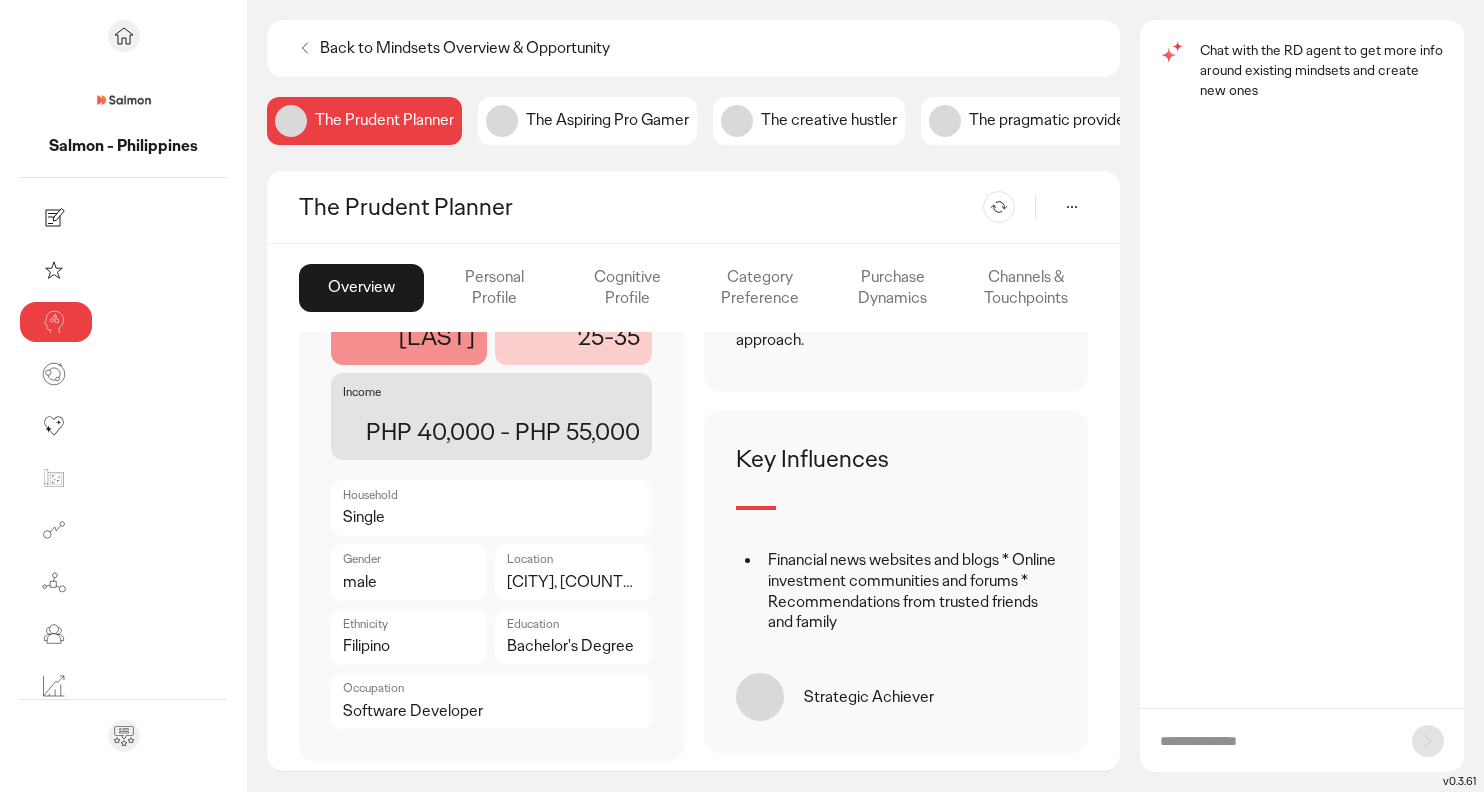 scroll, scrollTop: 0, scrollLeft: 0, axis: both 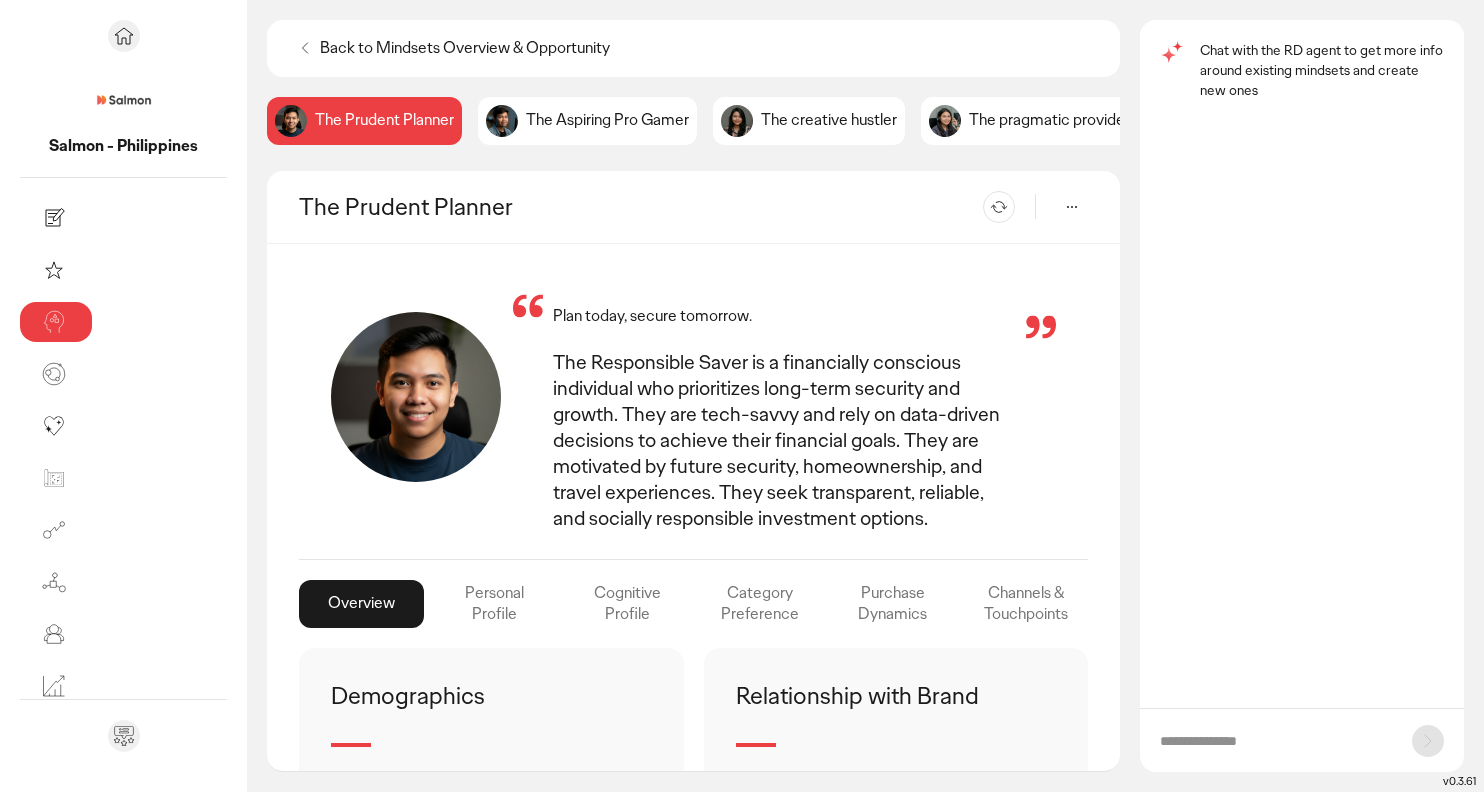 click 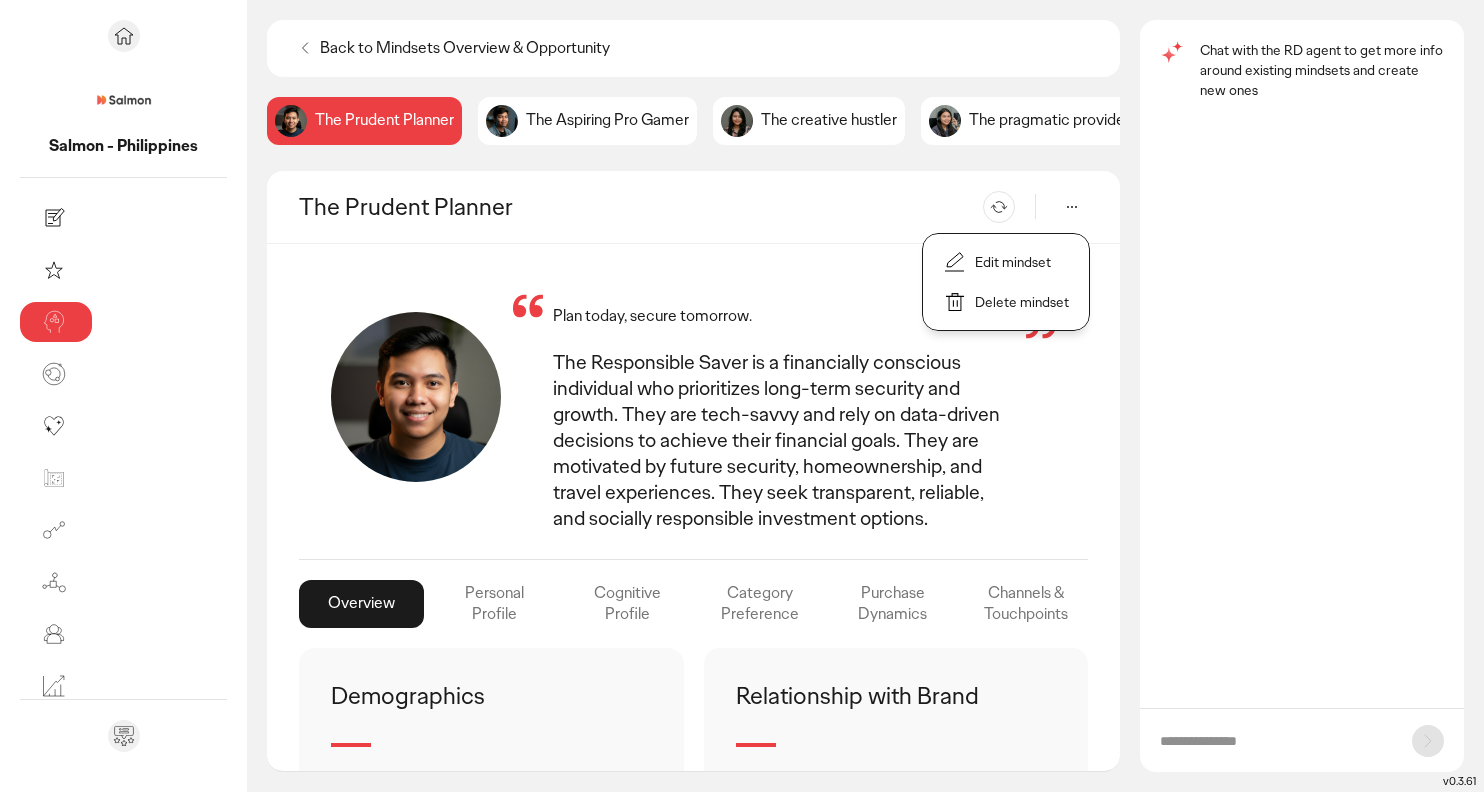 click 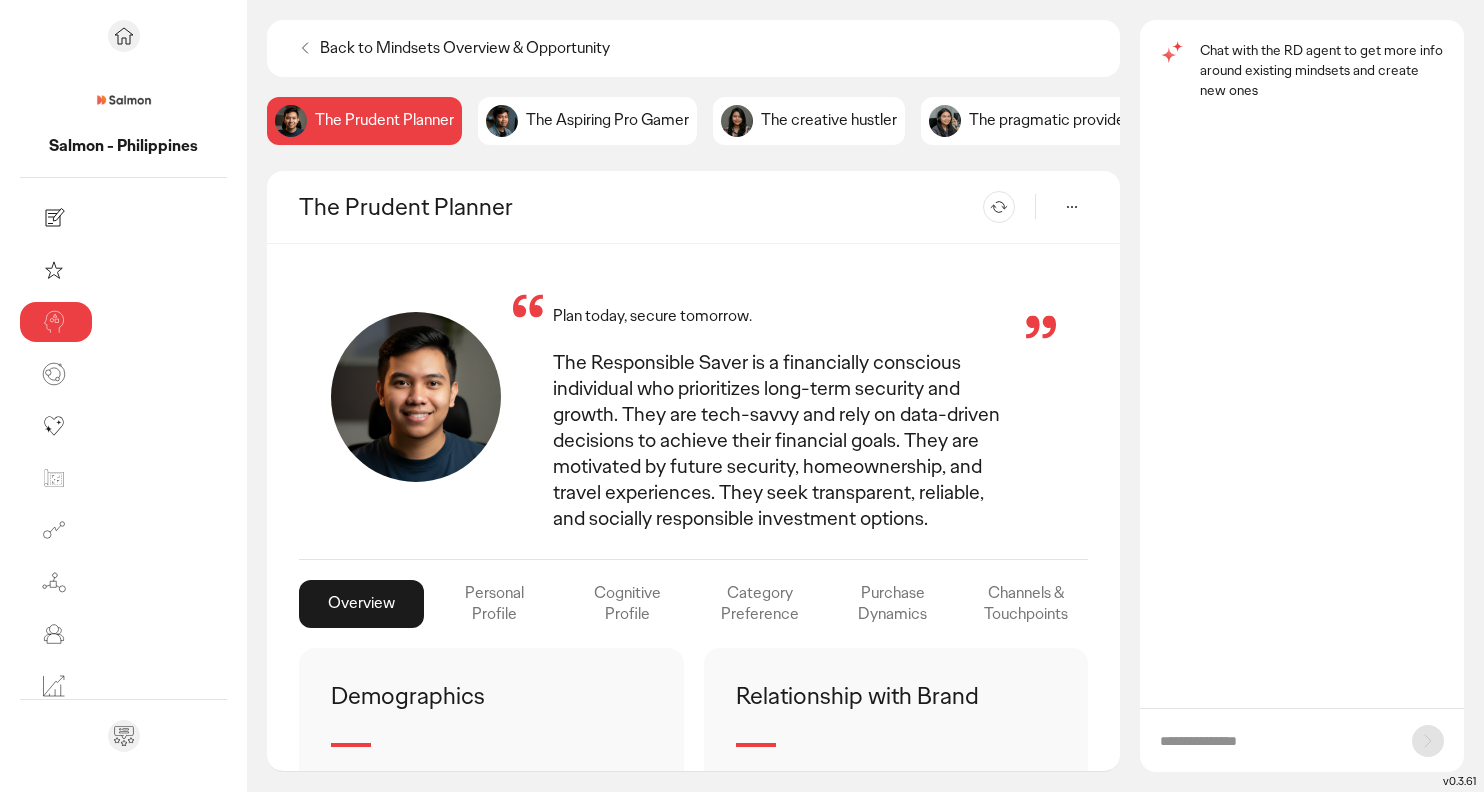 click 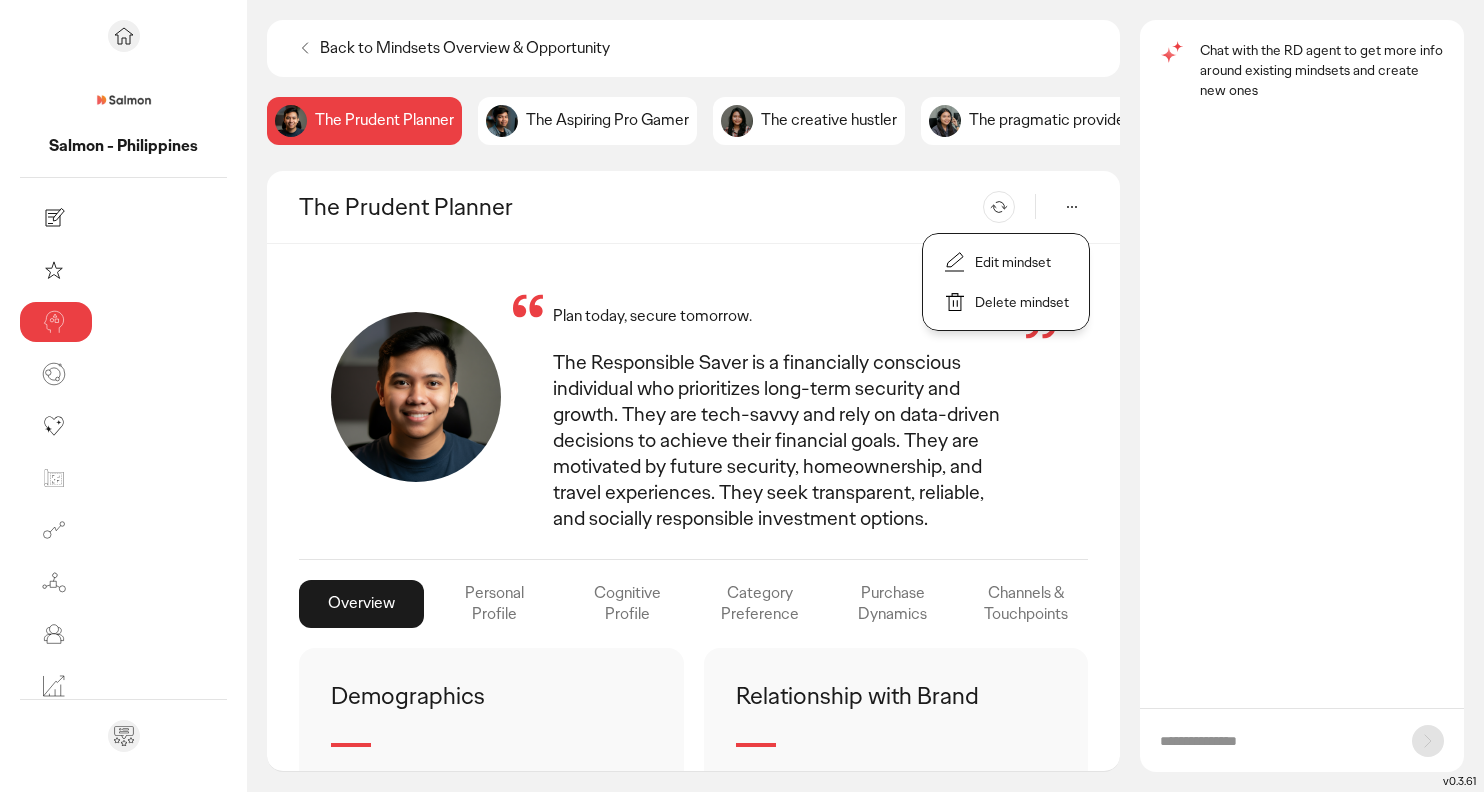 click on "Edit mindset" 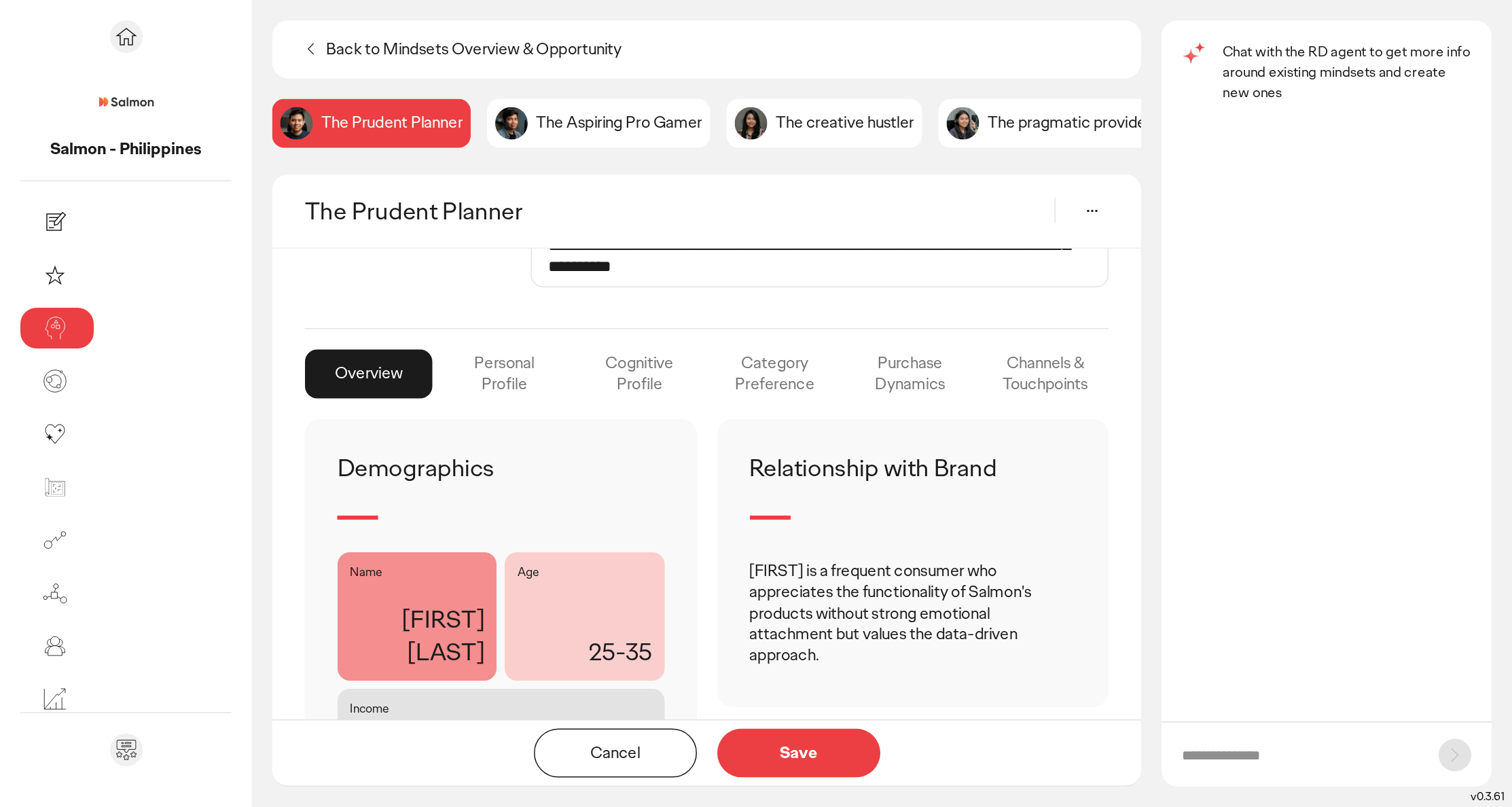 scroll, scrollTop: 0, scrollLeft: 0, axis: both 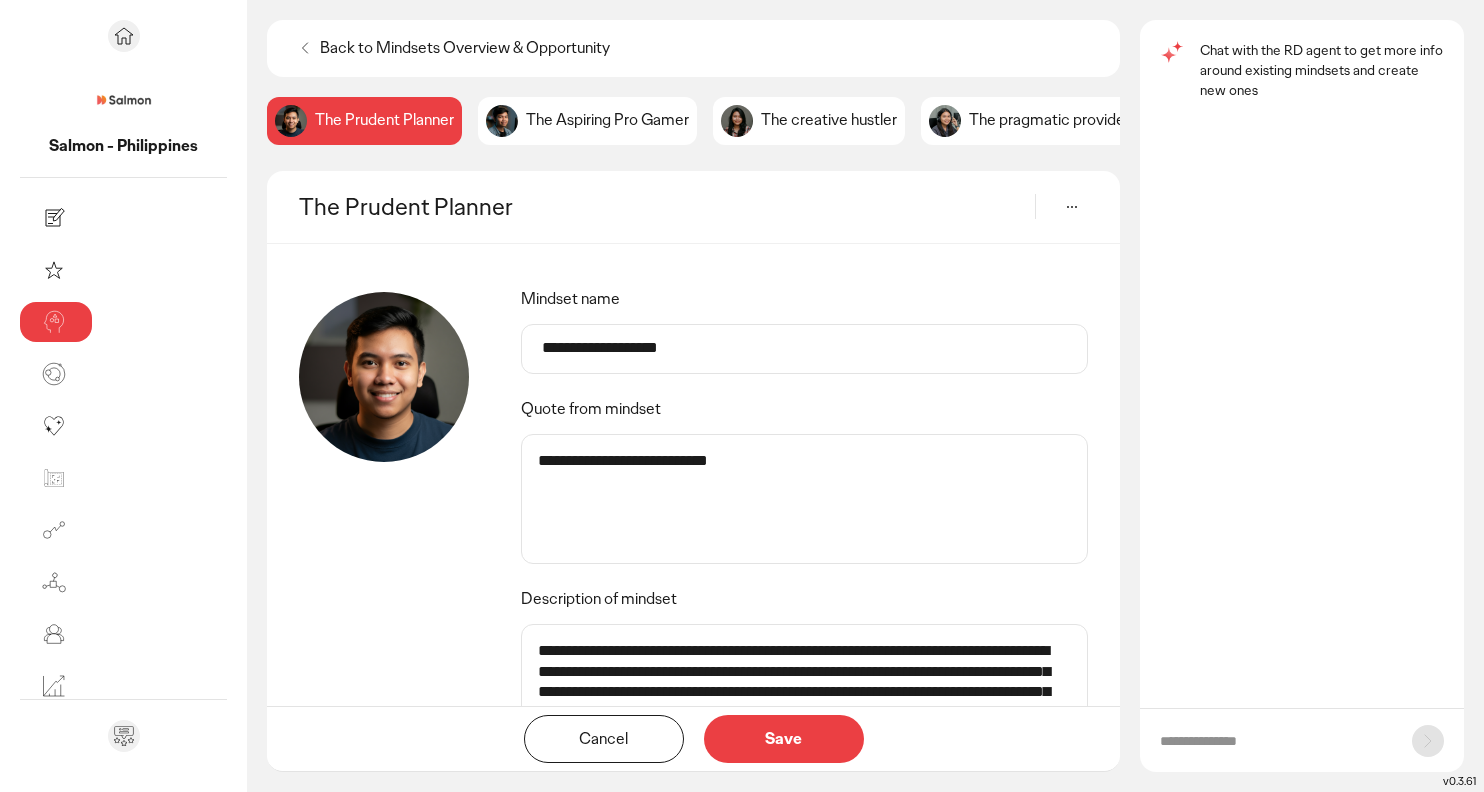 click 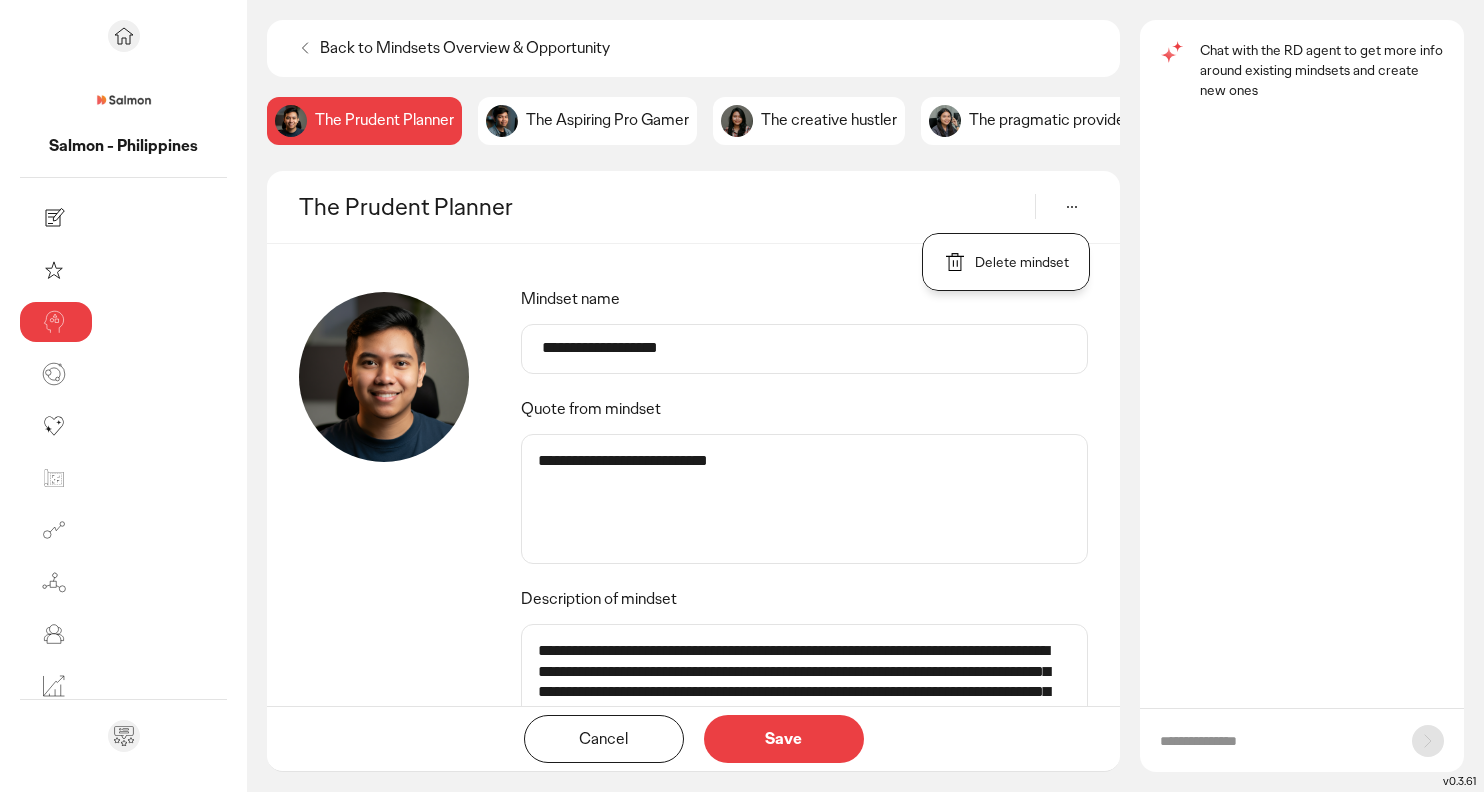 click 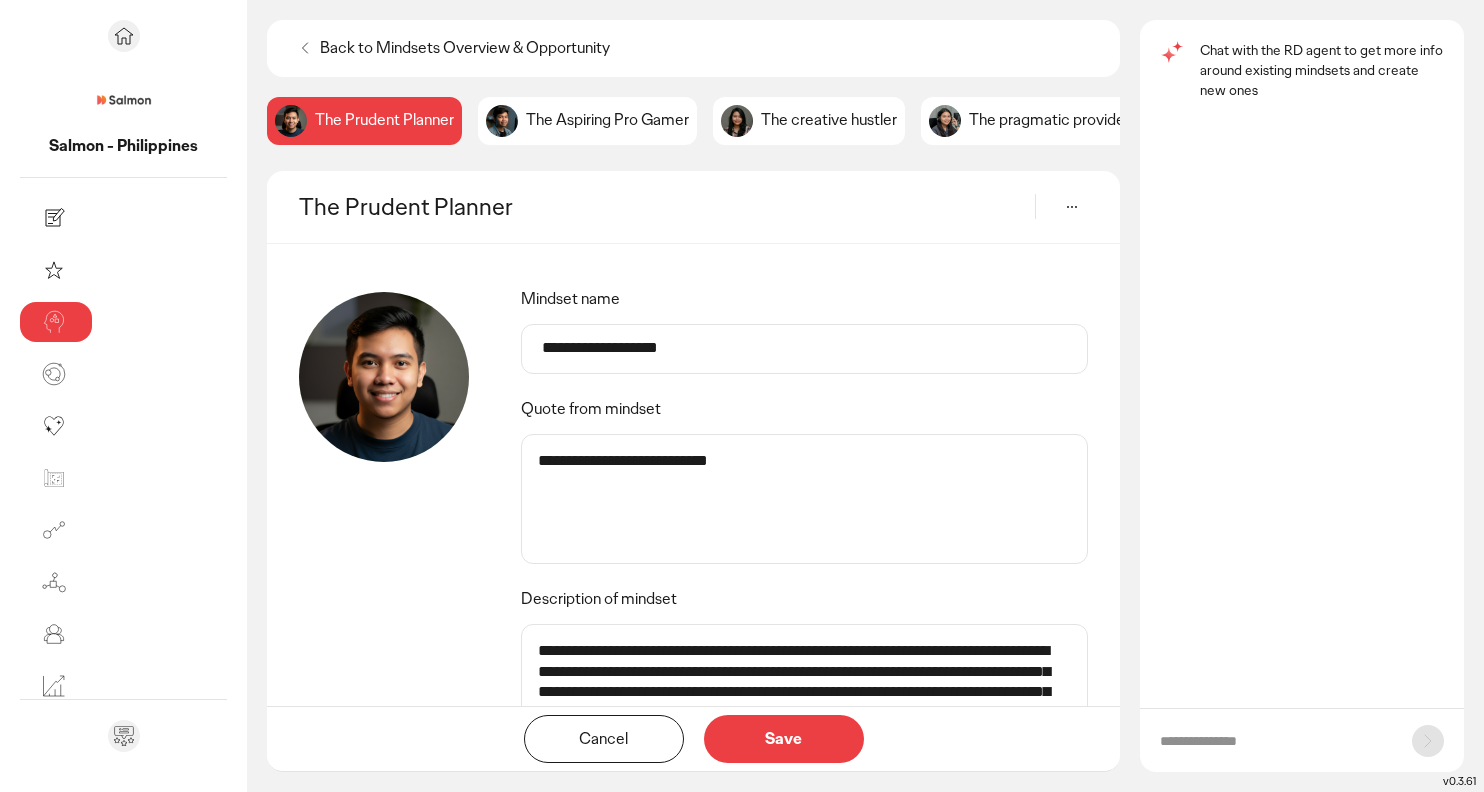 click on "Back to Mindsets Overview & Opportunity" at bounding box center [465, 48] 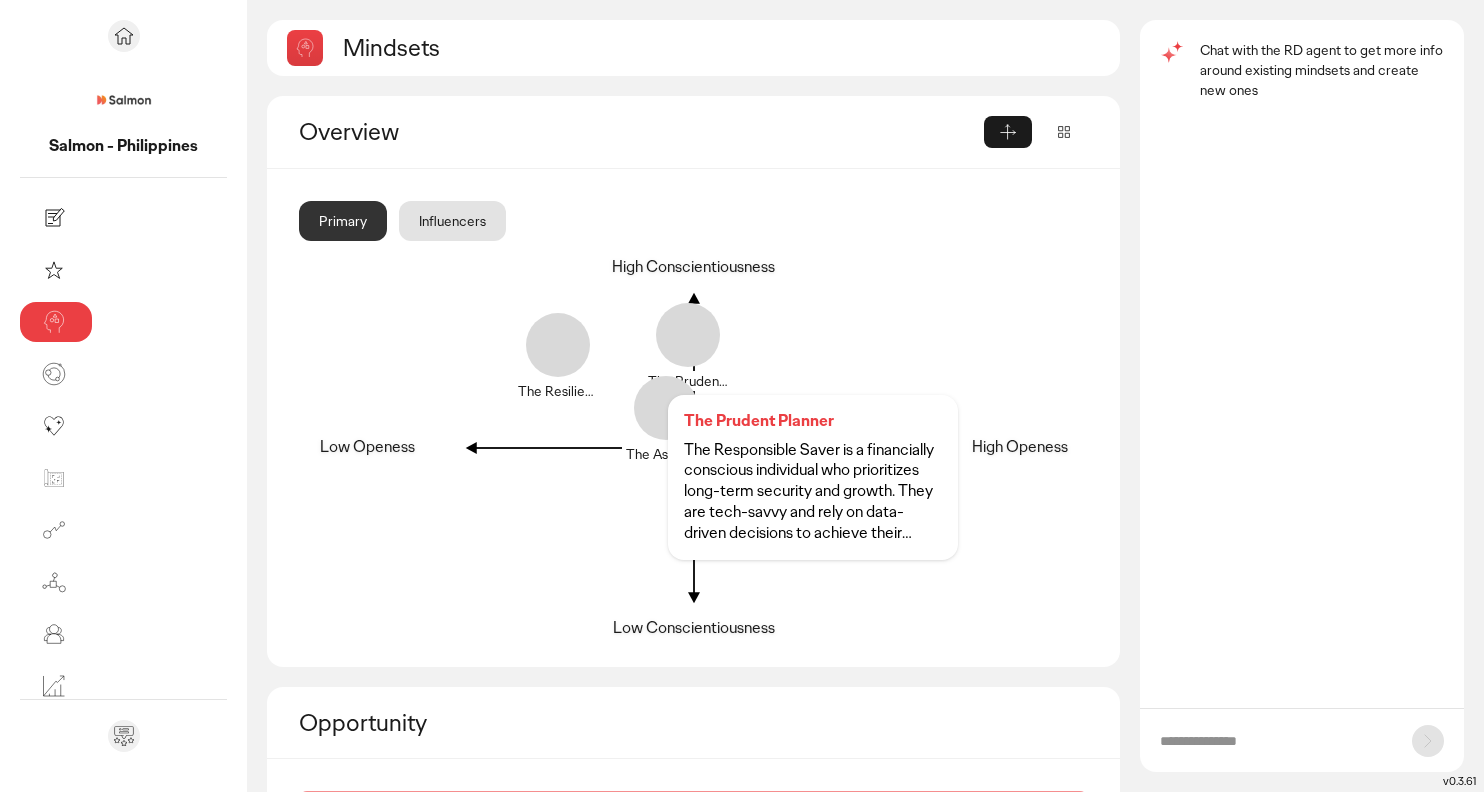 click 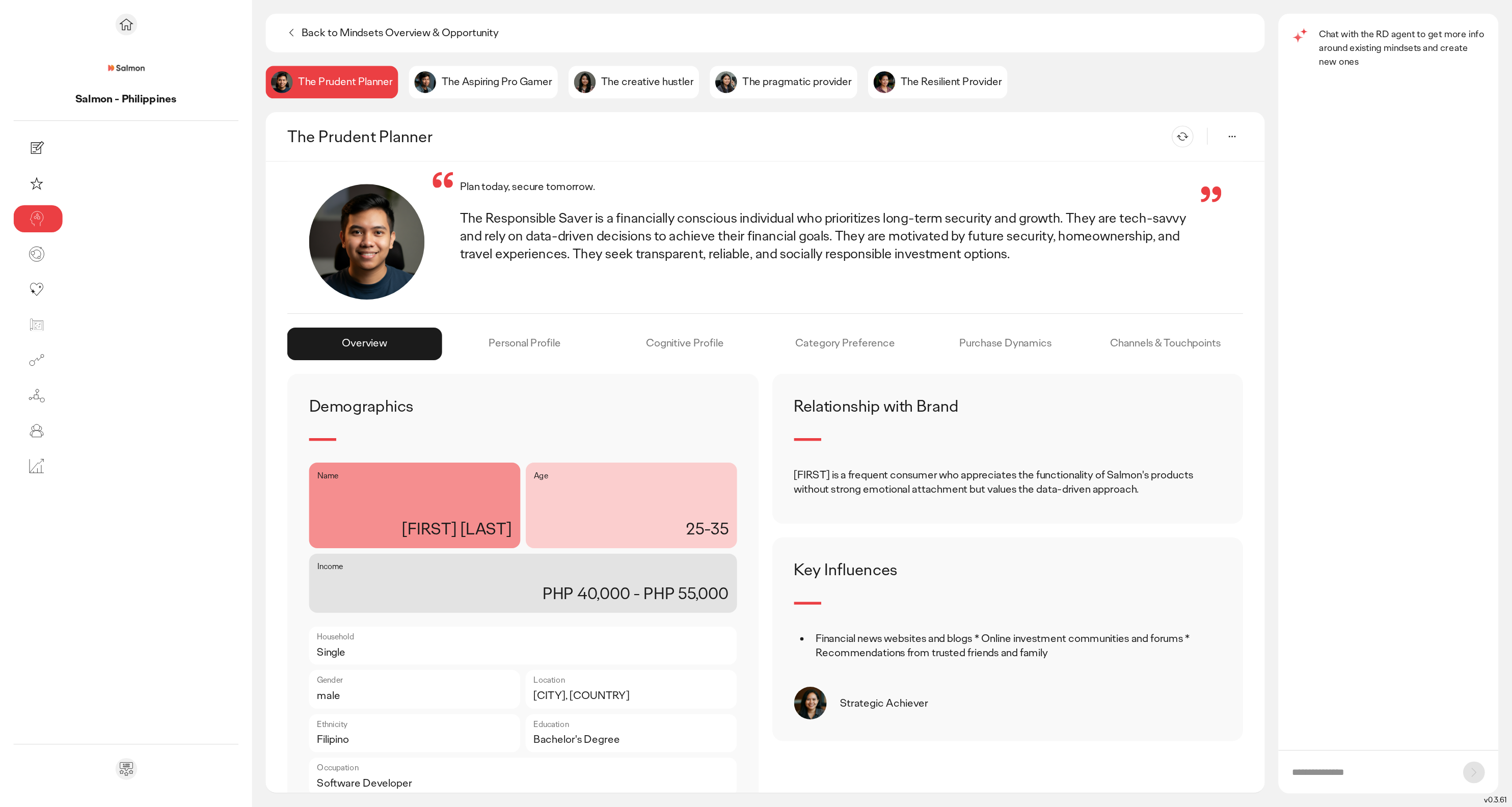 scroll, scrollTop: 17, scrollLeft: 0, axis: vertical 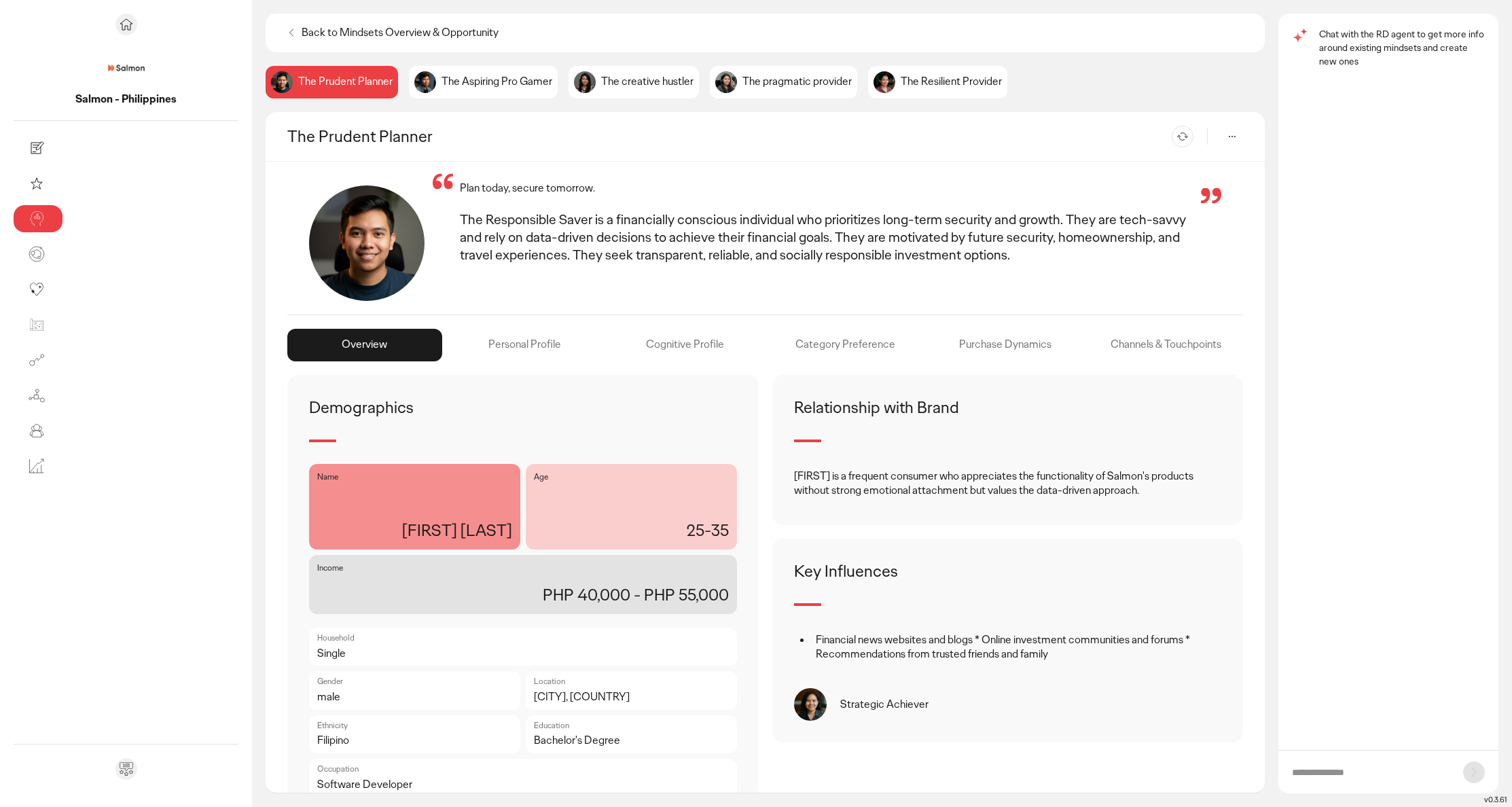 click at bounding box center (1232, 137) 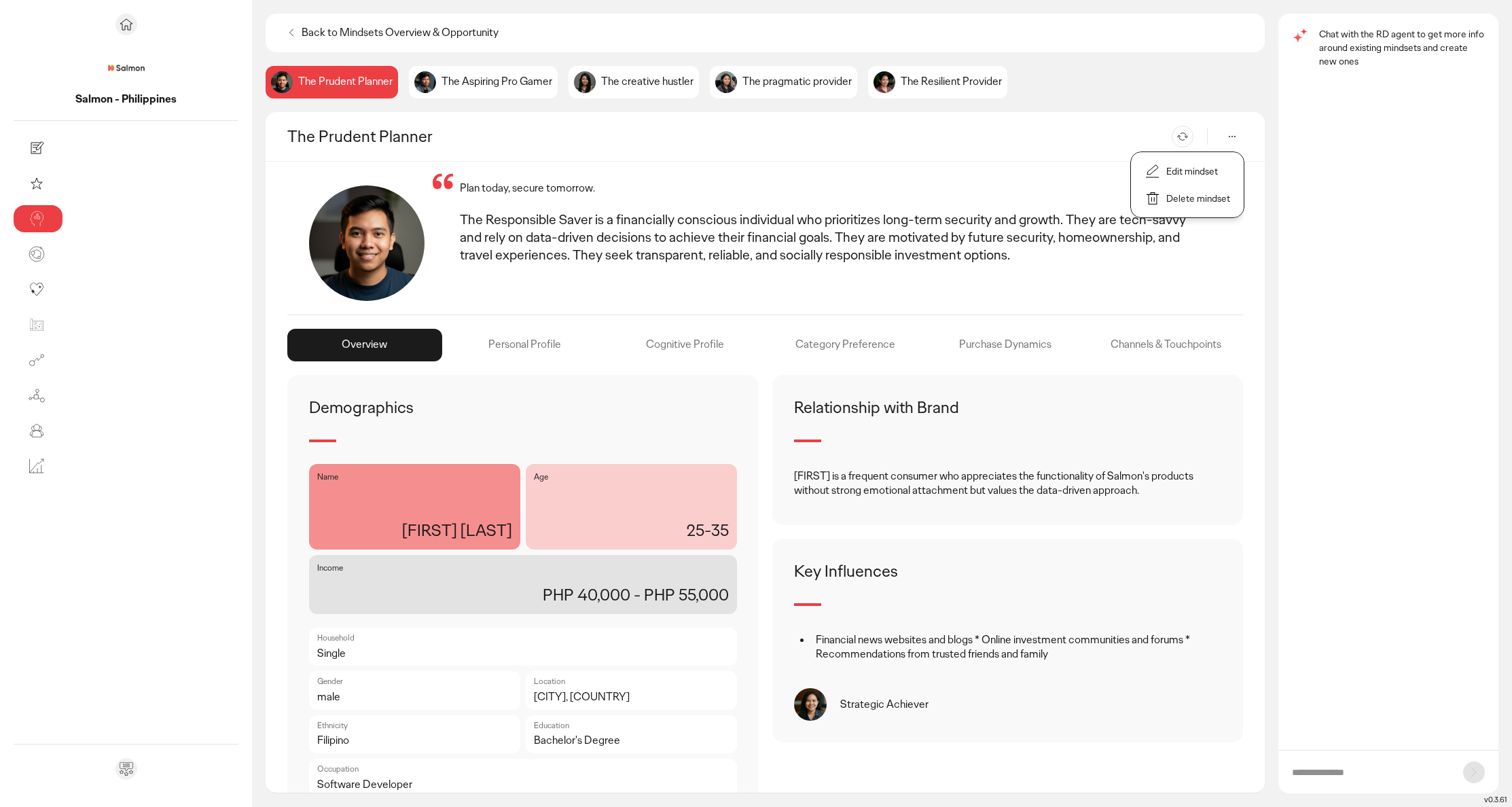 click 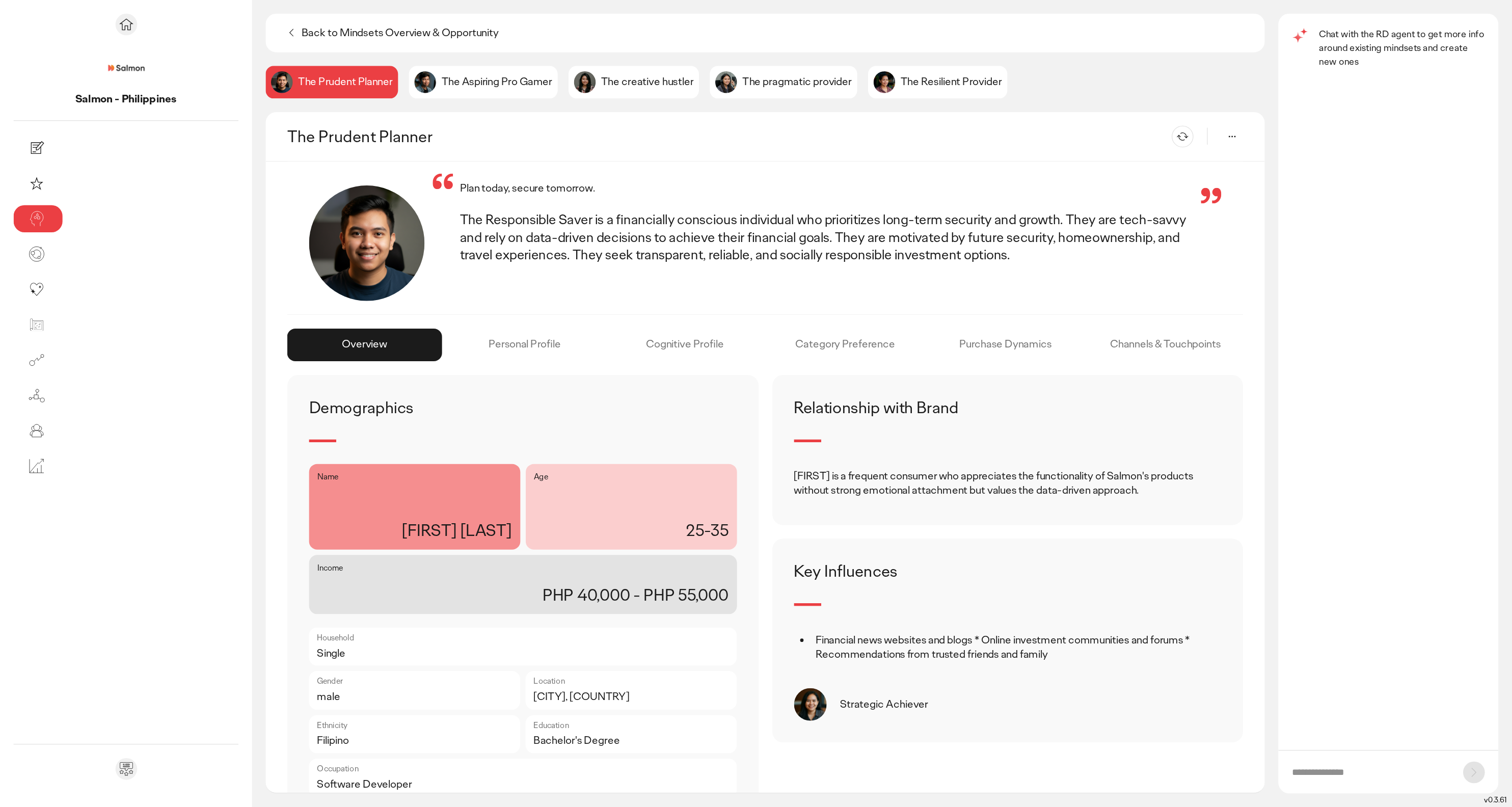 scroll, scrollTop: 0, scrollLeft: 0, axis: both 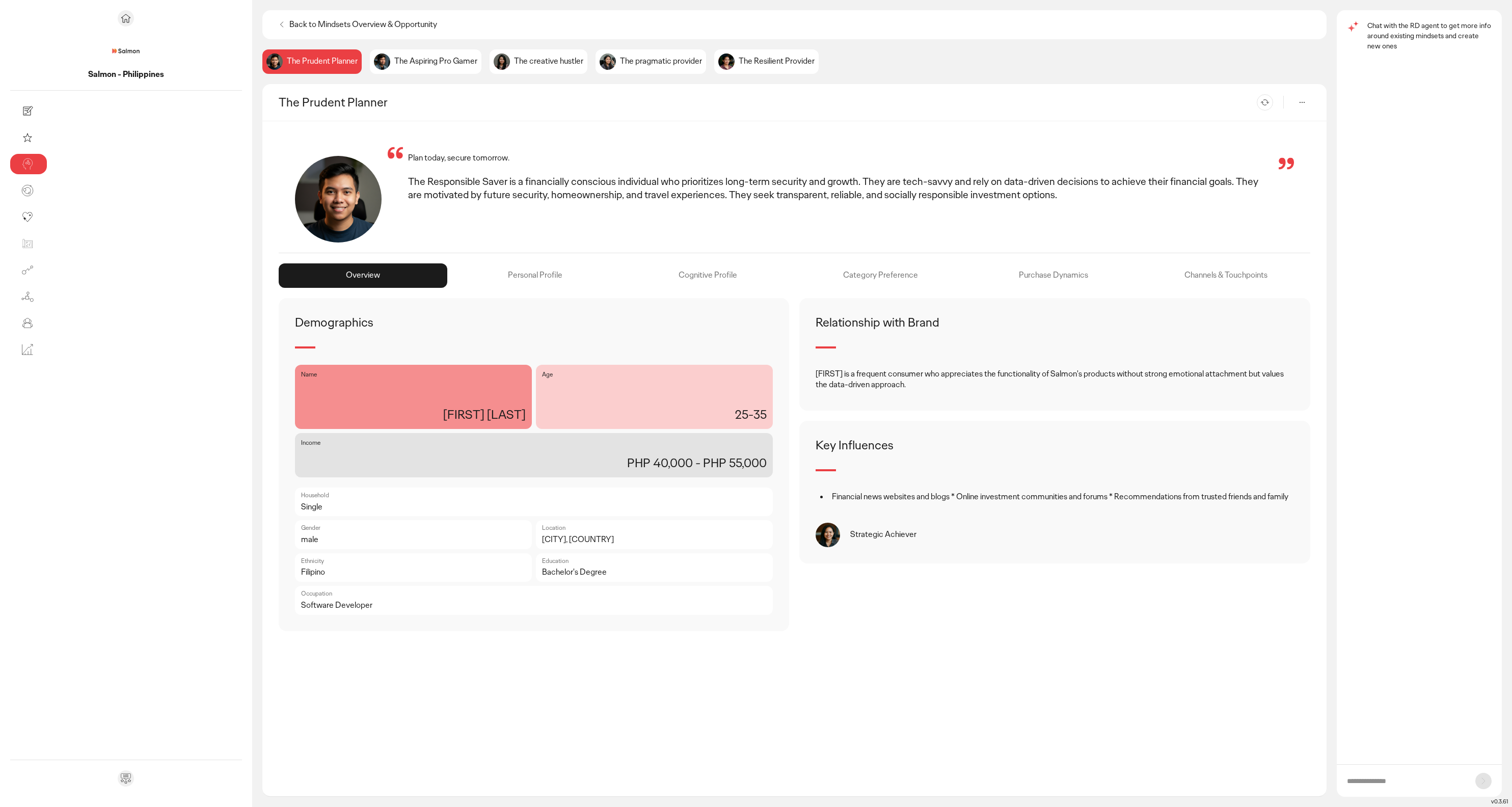 click on "Personal Profile" 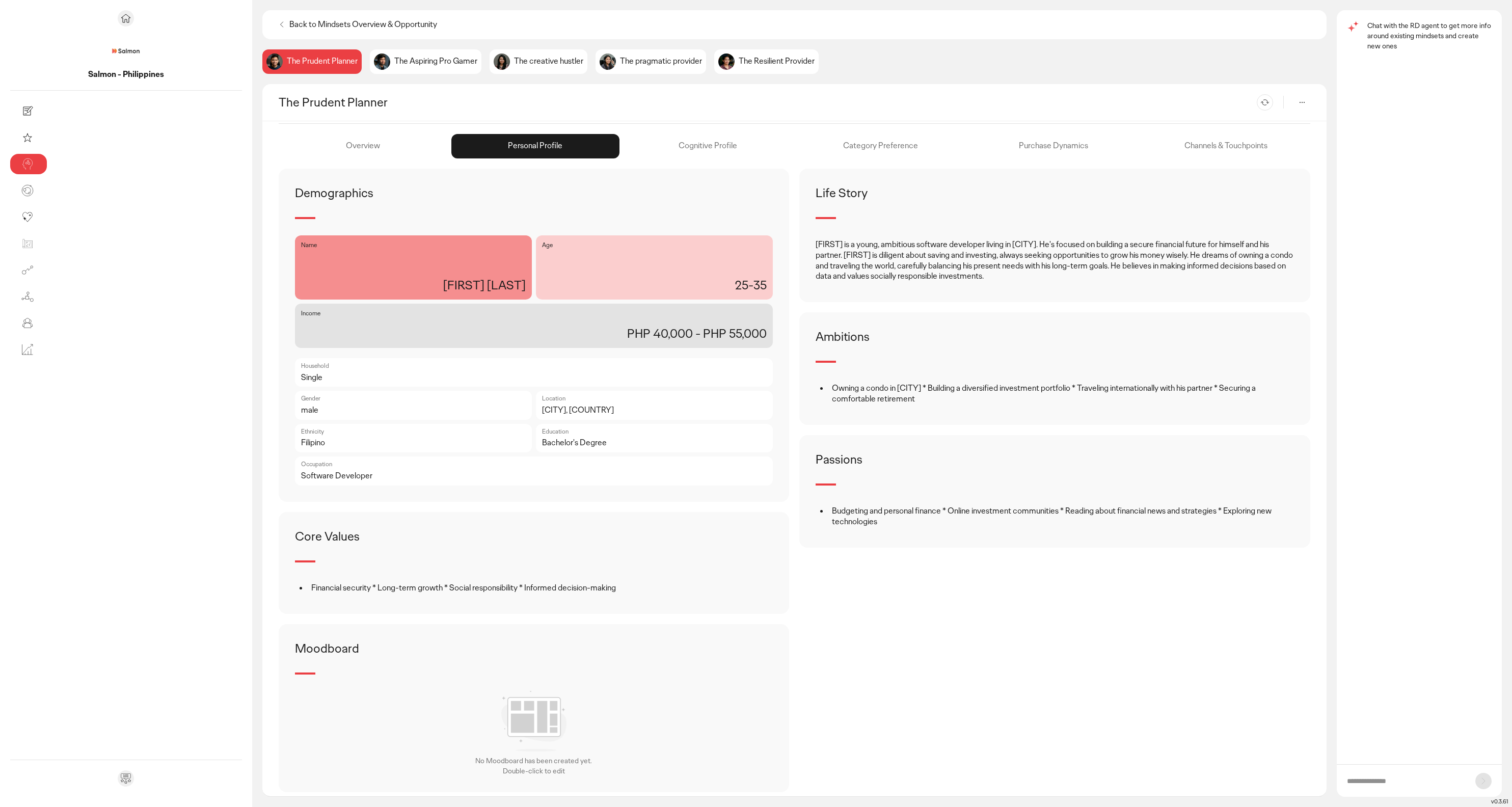 scroll, scrollTop: 132, scrollLeft: 0, axis: vertical 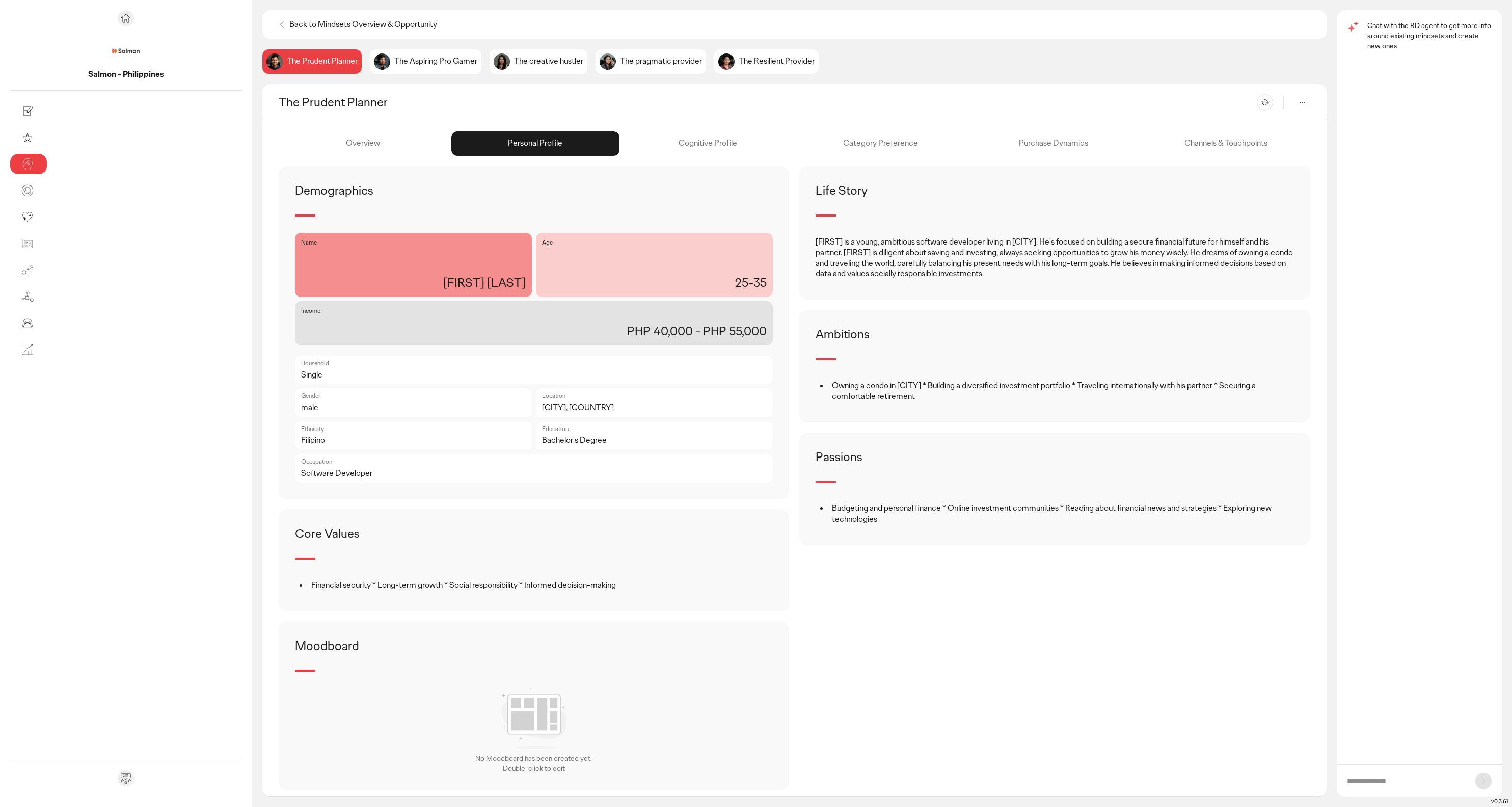 click on "Overview" 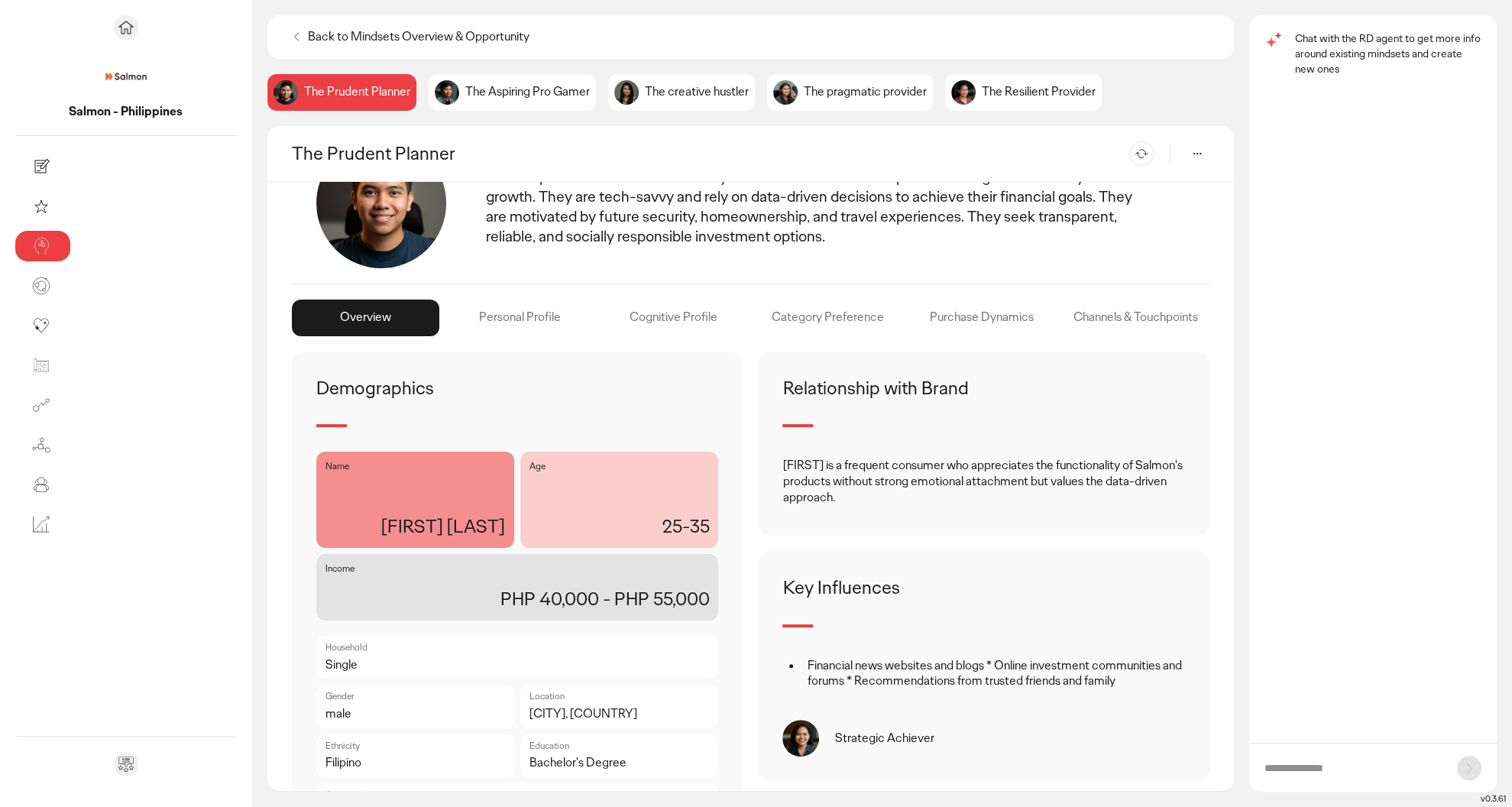 scroll, scrollTop: 0, scrollLeft: 0, axis: both 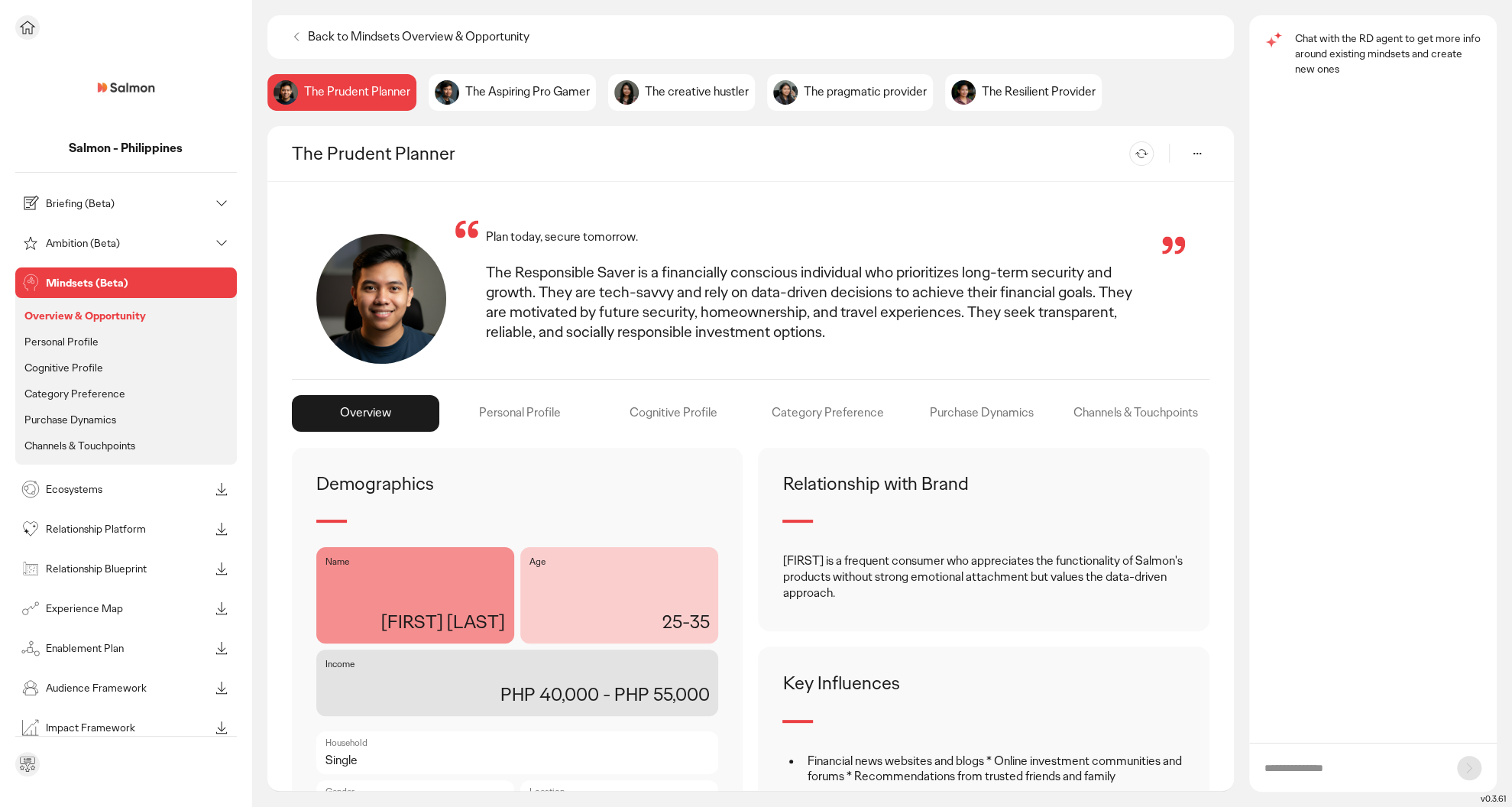 click on "Ecosystems" at bounding box center (128, 489) 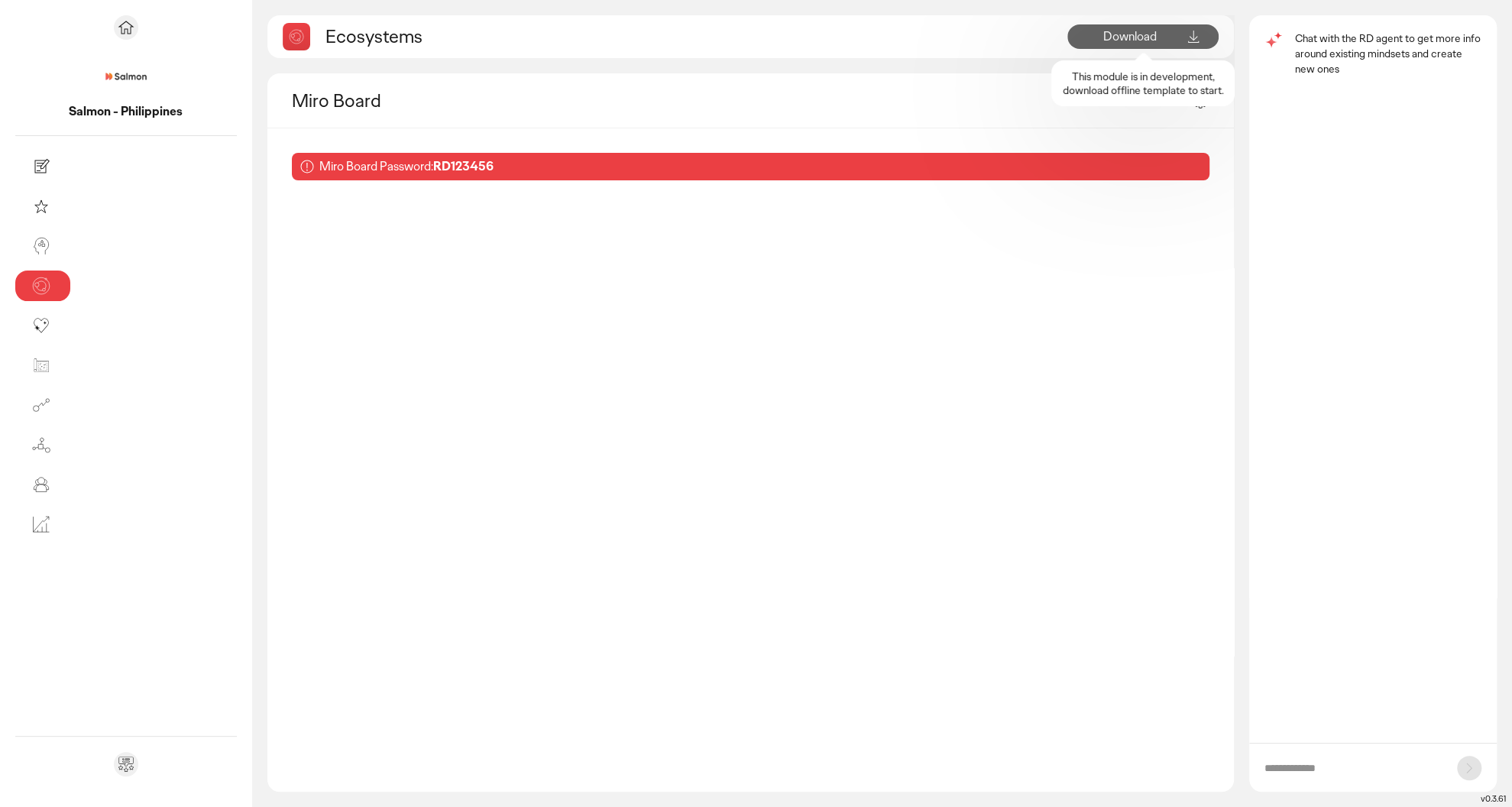 click 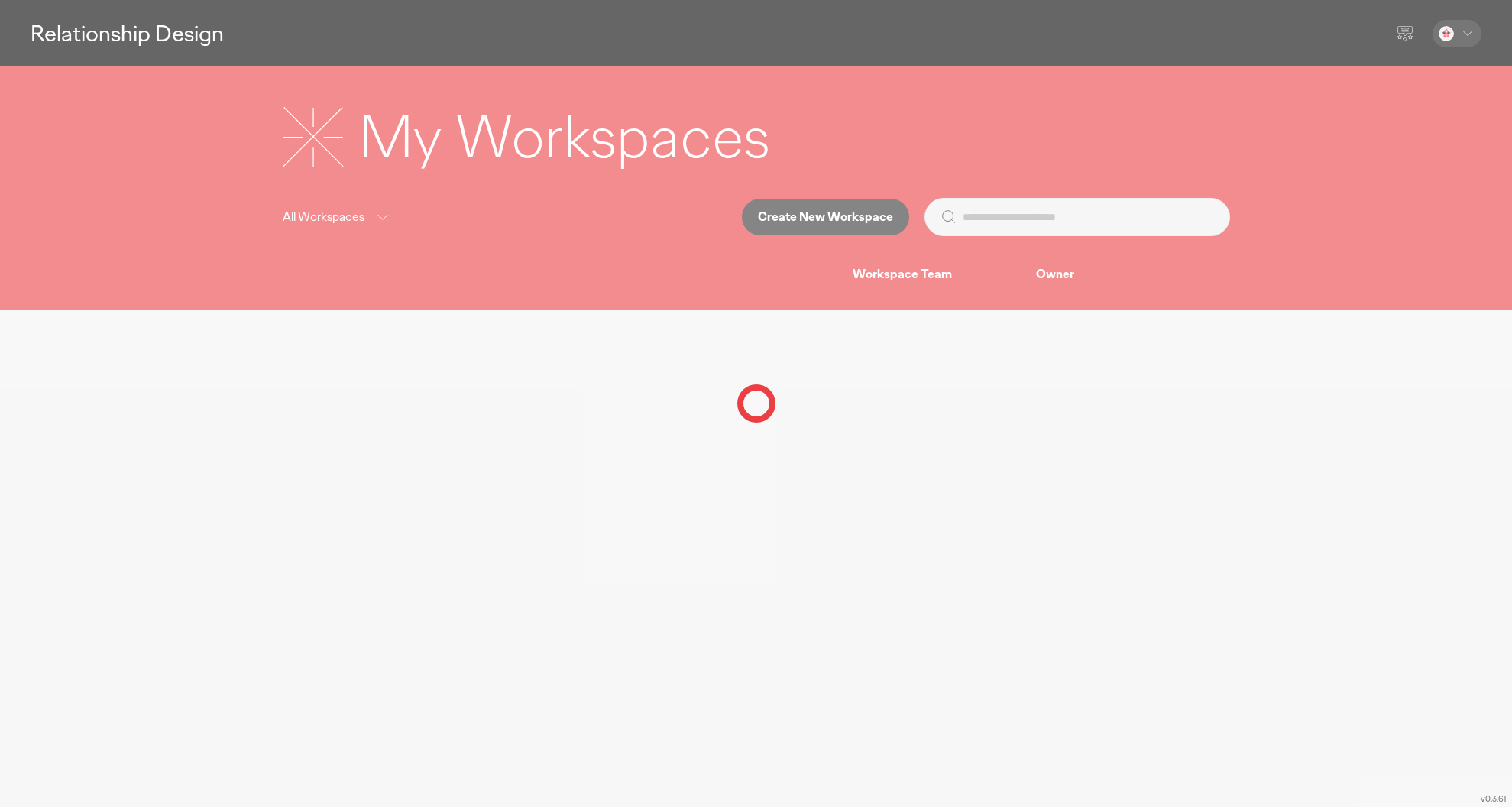 scroll, scrollTop: 0, scrollLeft: 0, axis: both 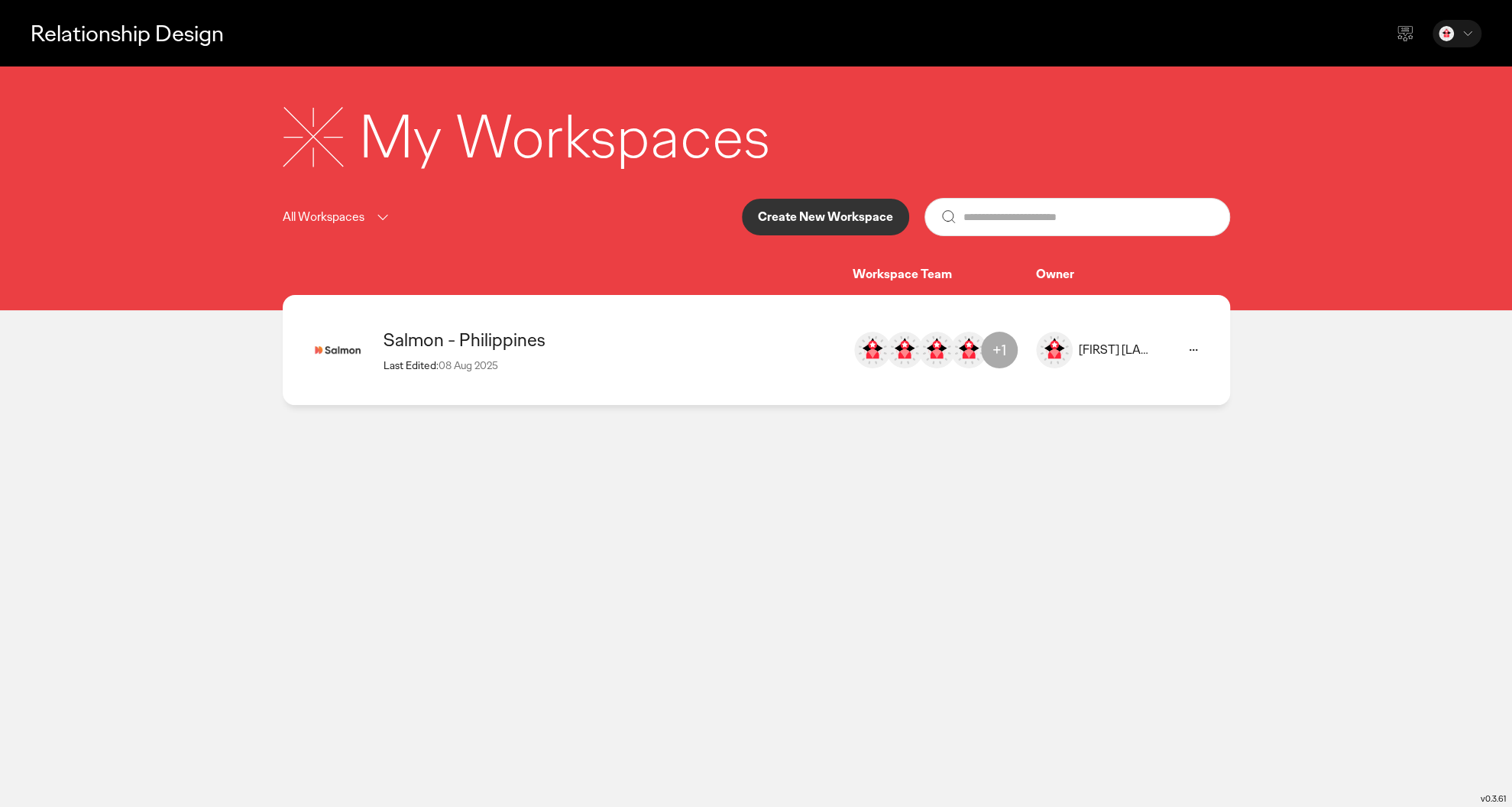 click on "Salmon - Philippines" at bounding box center (610, 339) 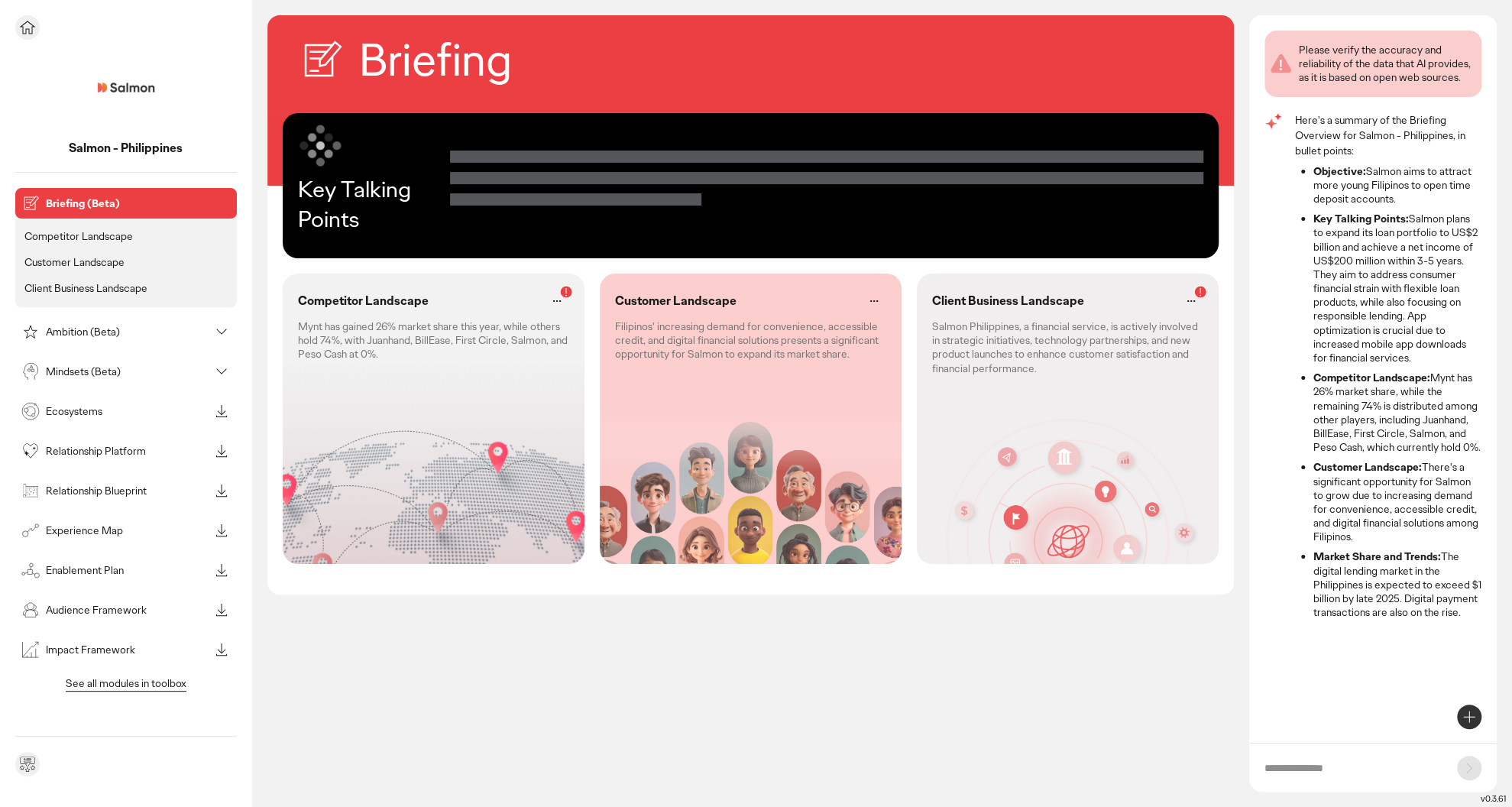 click on "Ecosystems" at bounding box center [128, 411] 